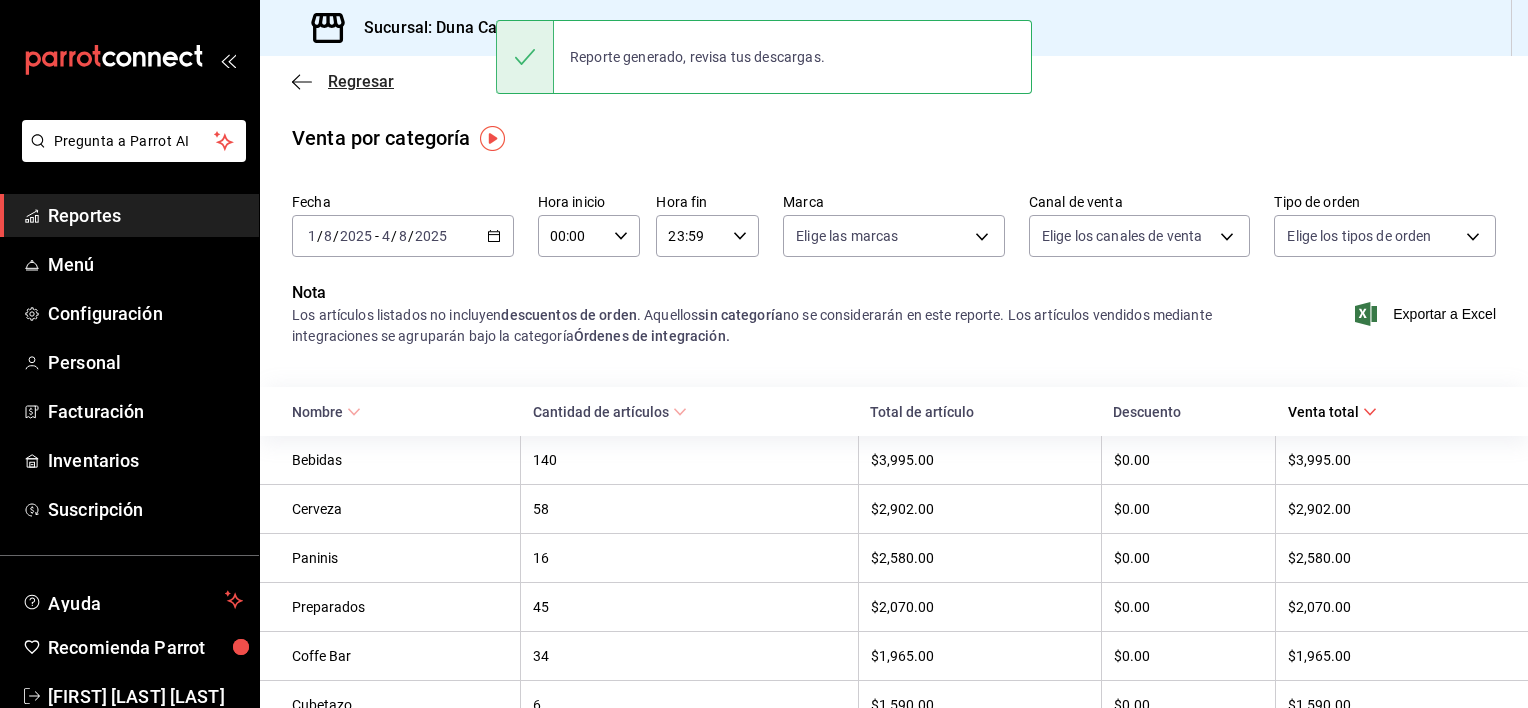 scroll, scrollTop: 0, scrollLeft: 0, axis: both 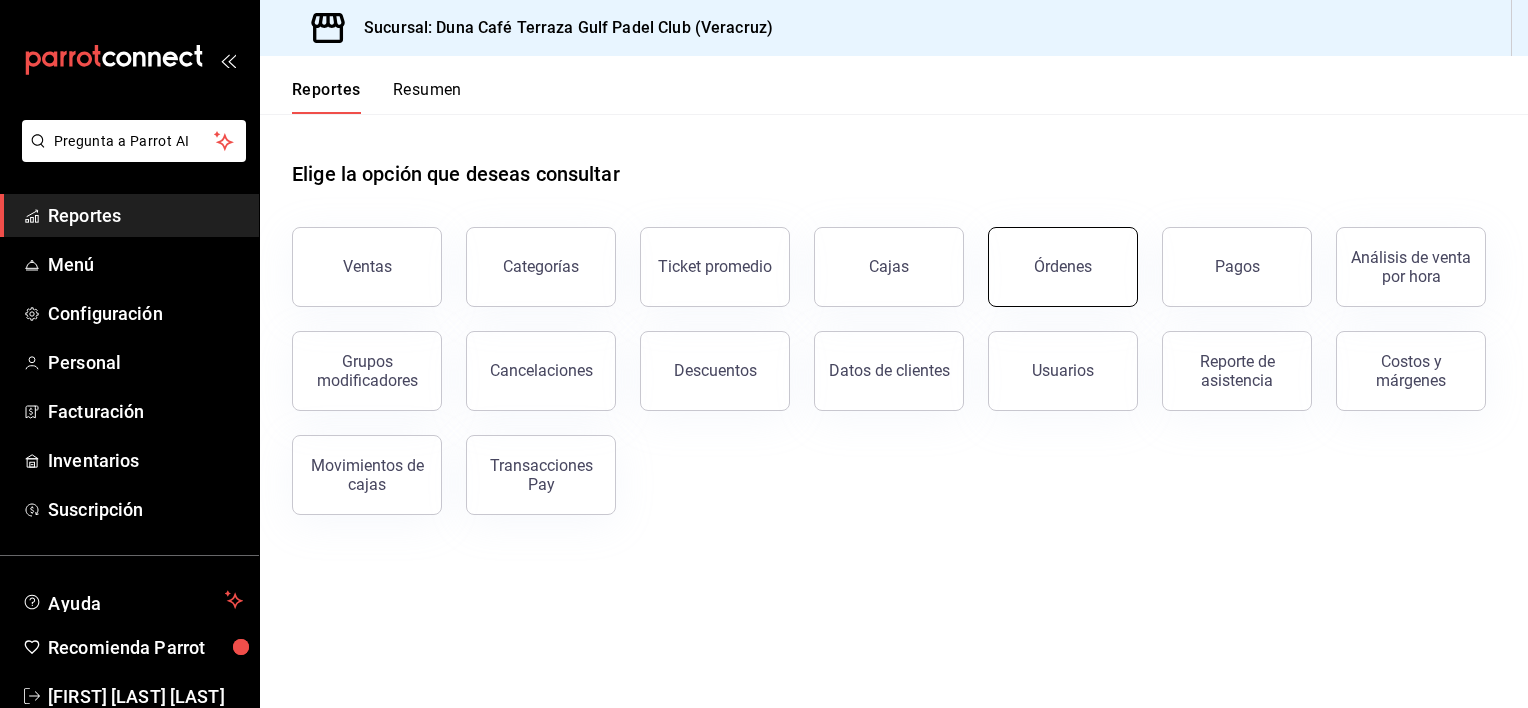 click on "Órdenes" at bounding box center [1063, 267] 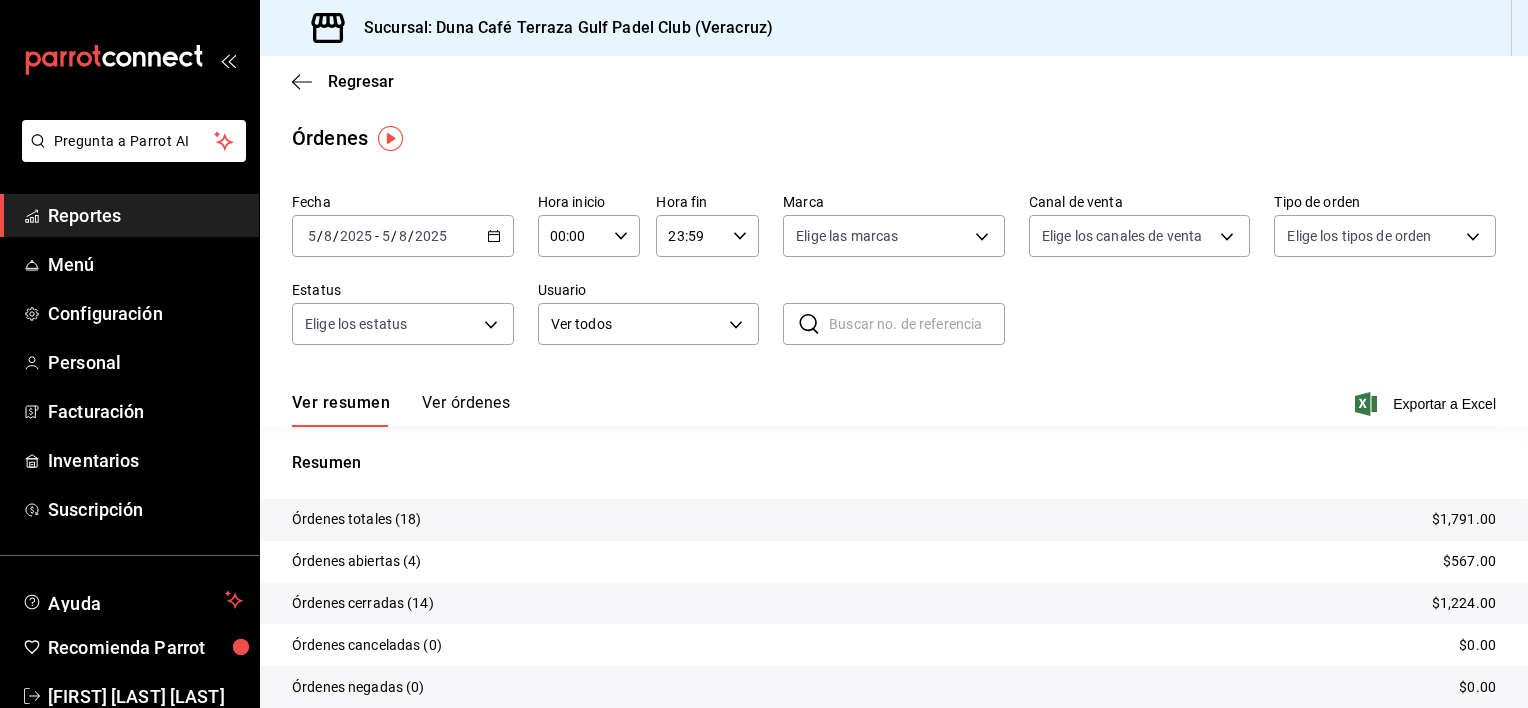 click 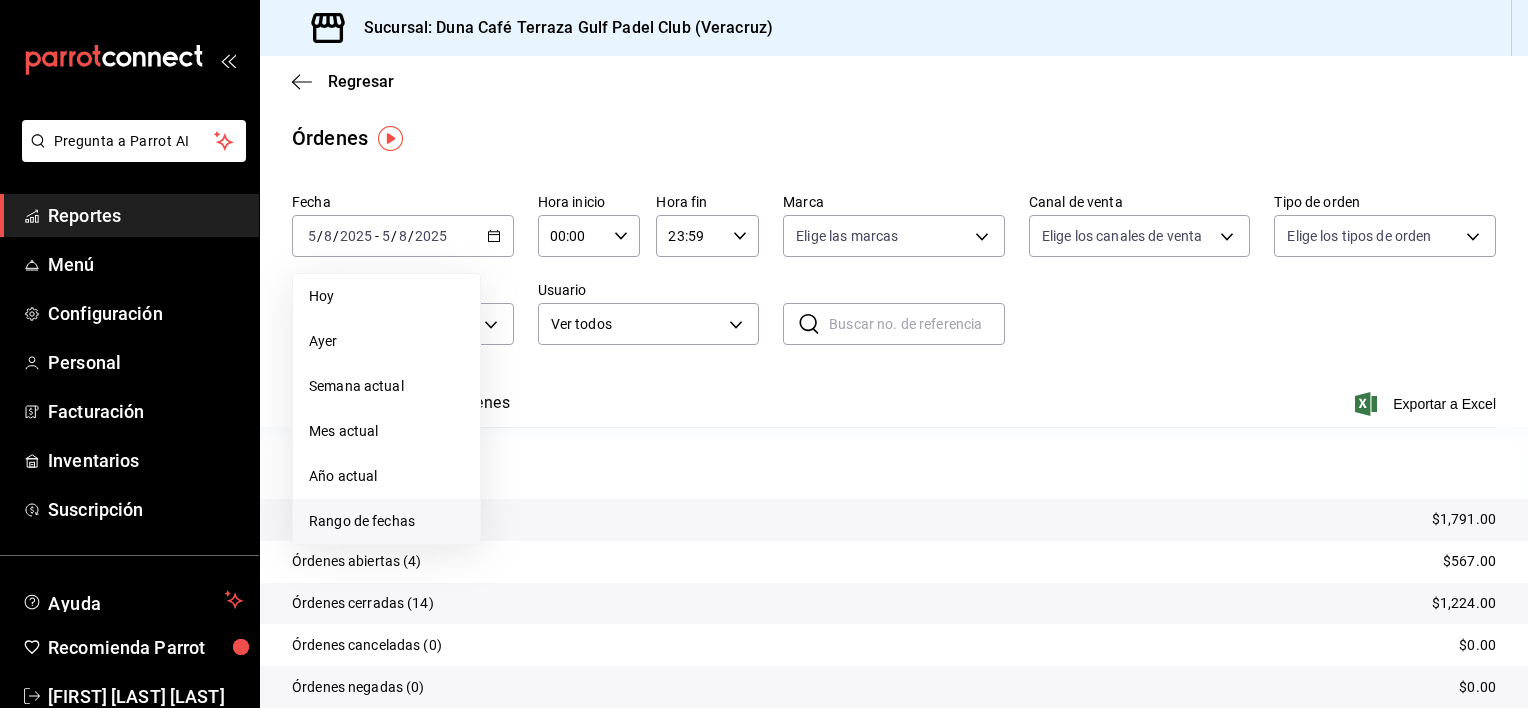 click on "Rango de fechas" at bounding box center [386, 521] 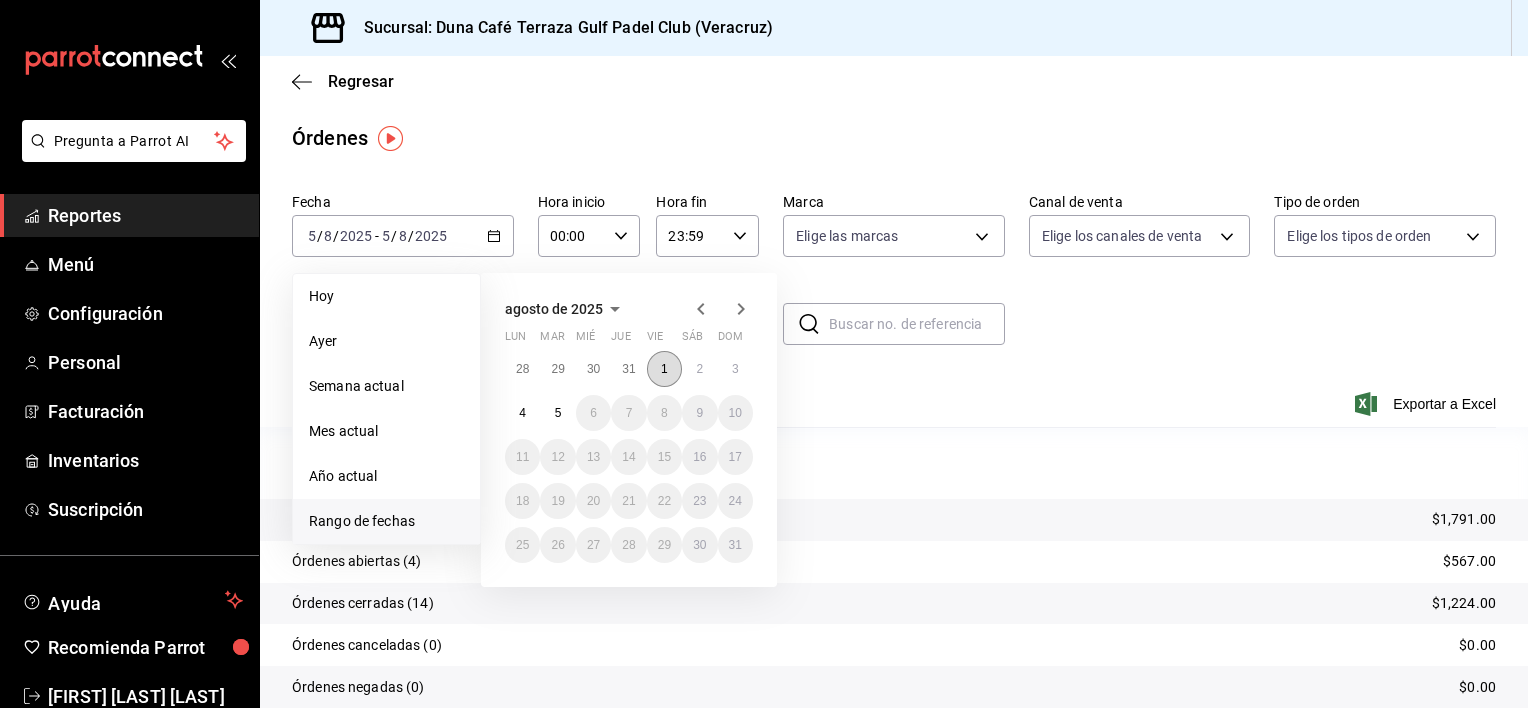 click on "1" at bounding box center (664, 369) 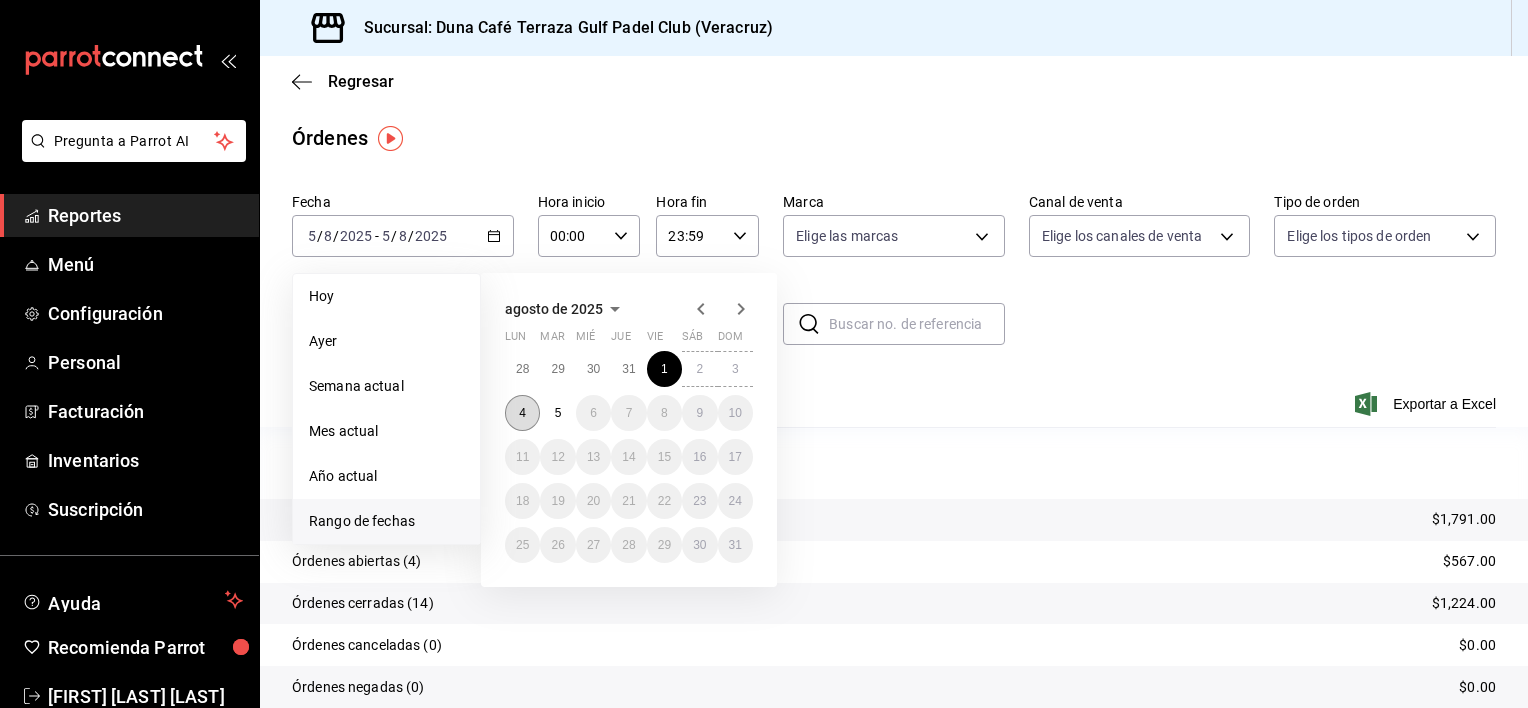 click on "4" at bounding box center (522, 413) 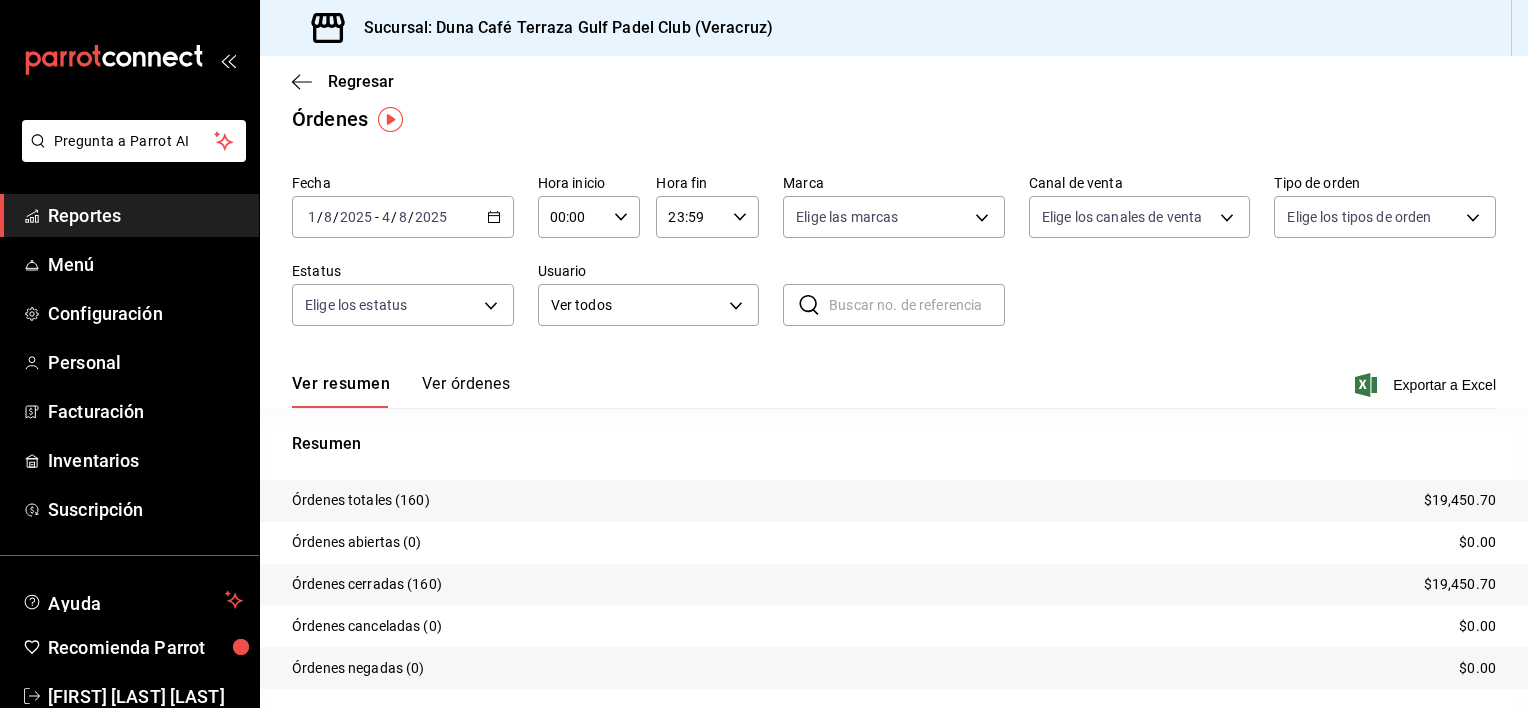 scroll, scrollTop: 0, scrollLeft: 0, axis: both 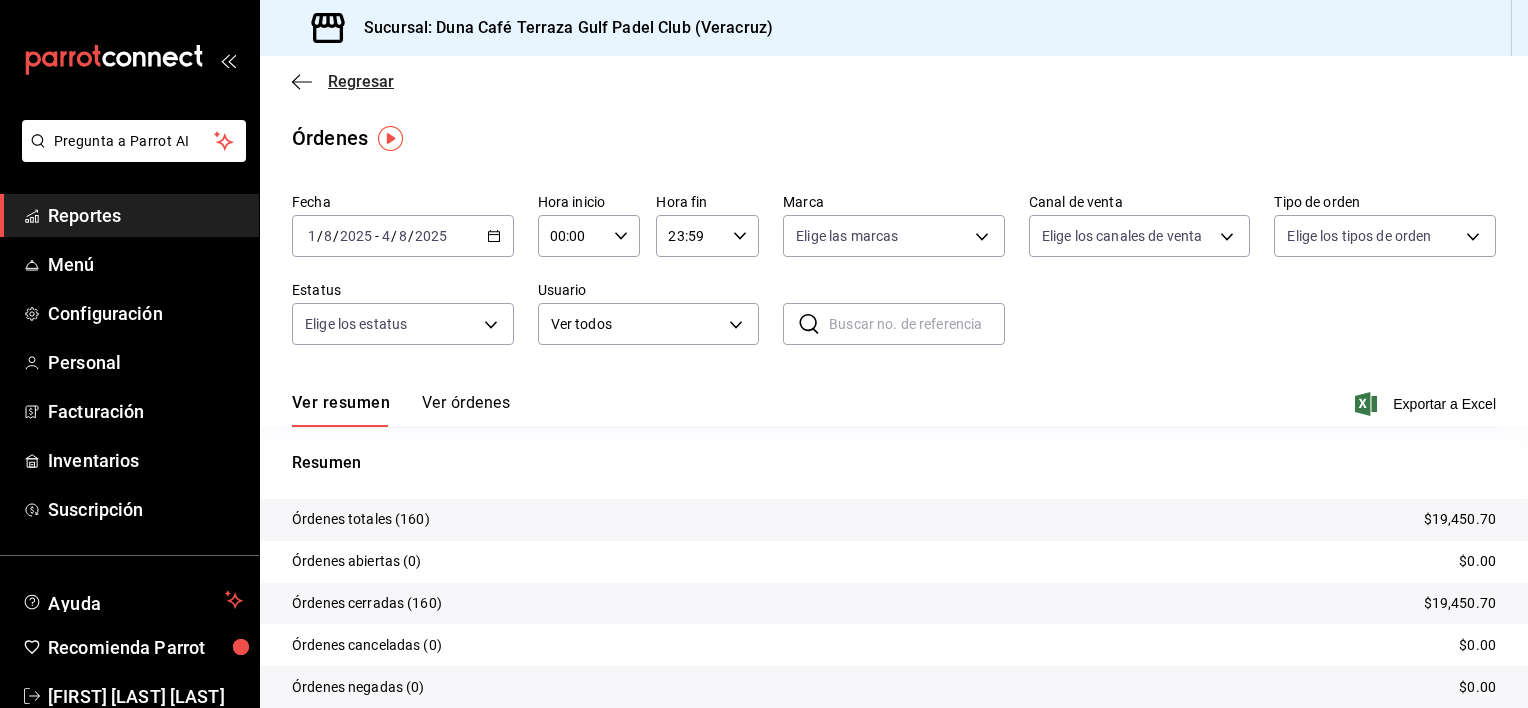 click 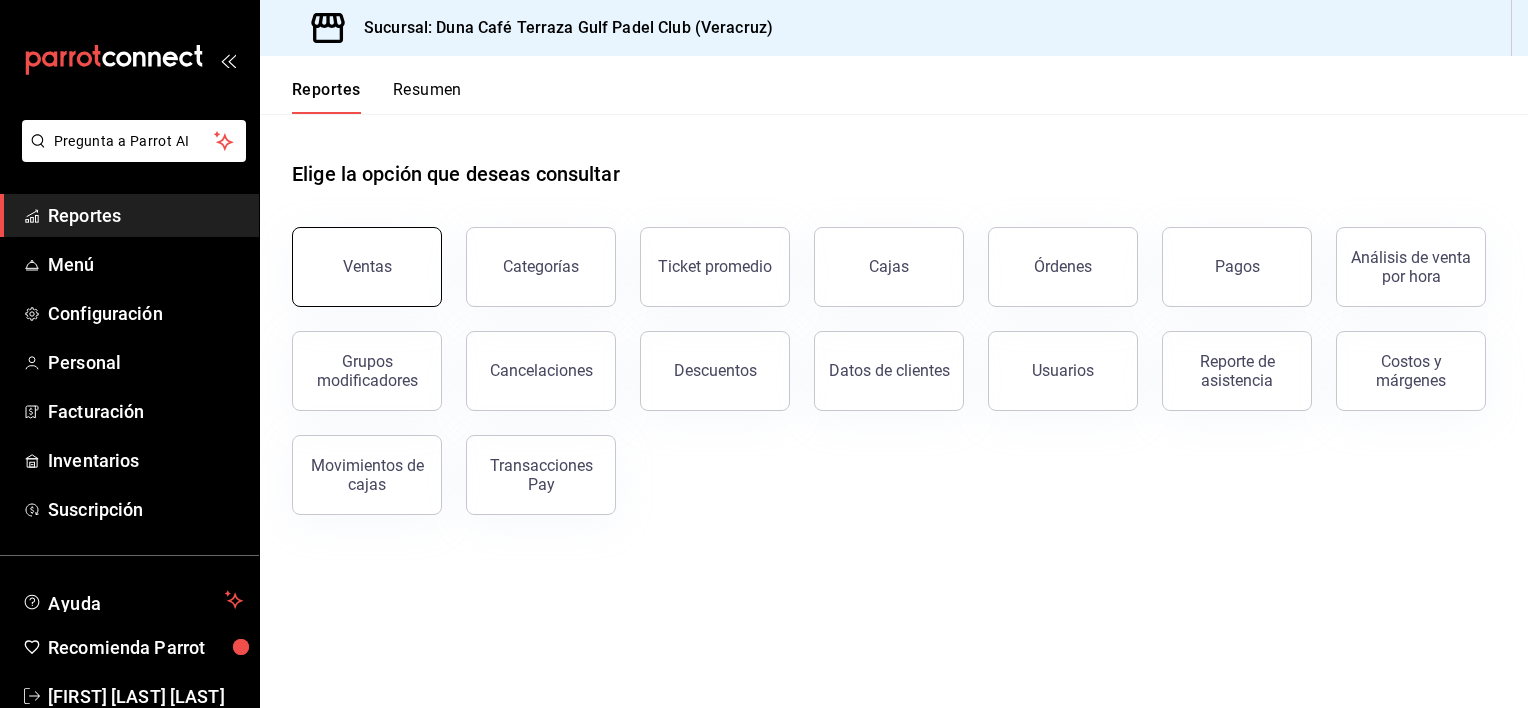 click on "Ventas" at bounding box center (367, 266) 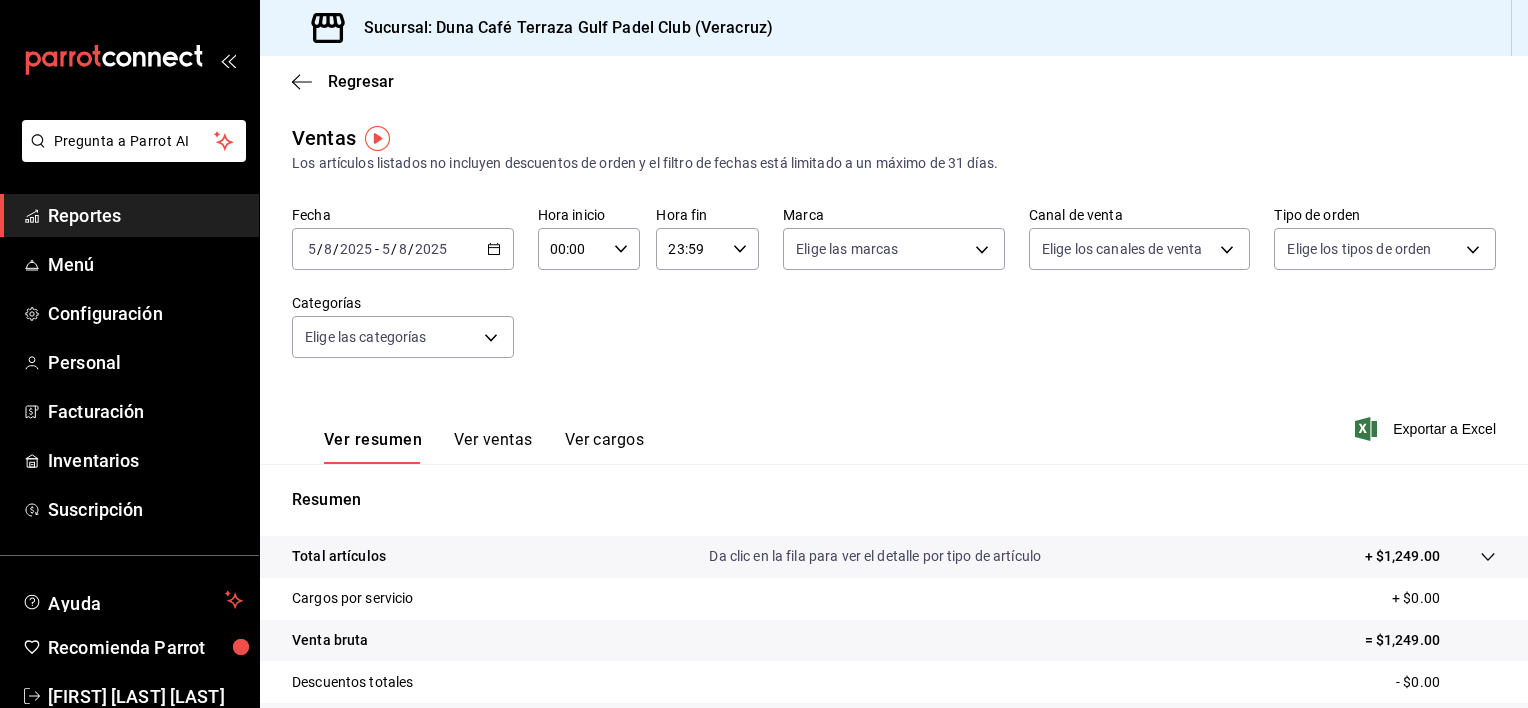 click 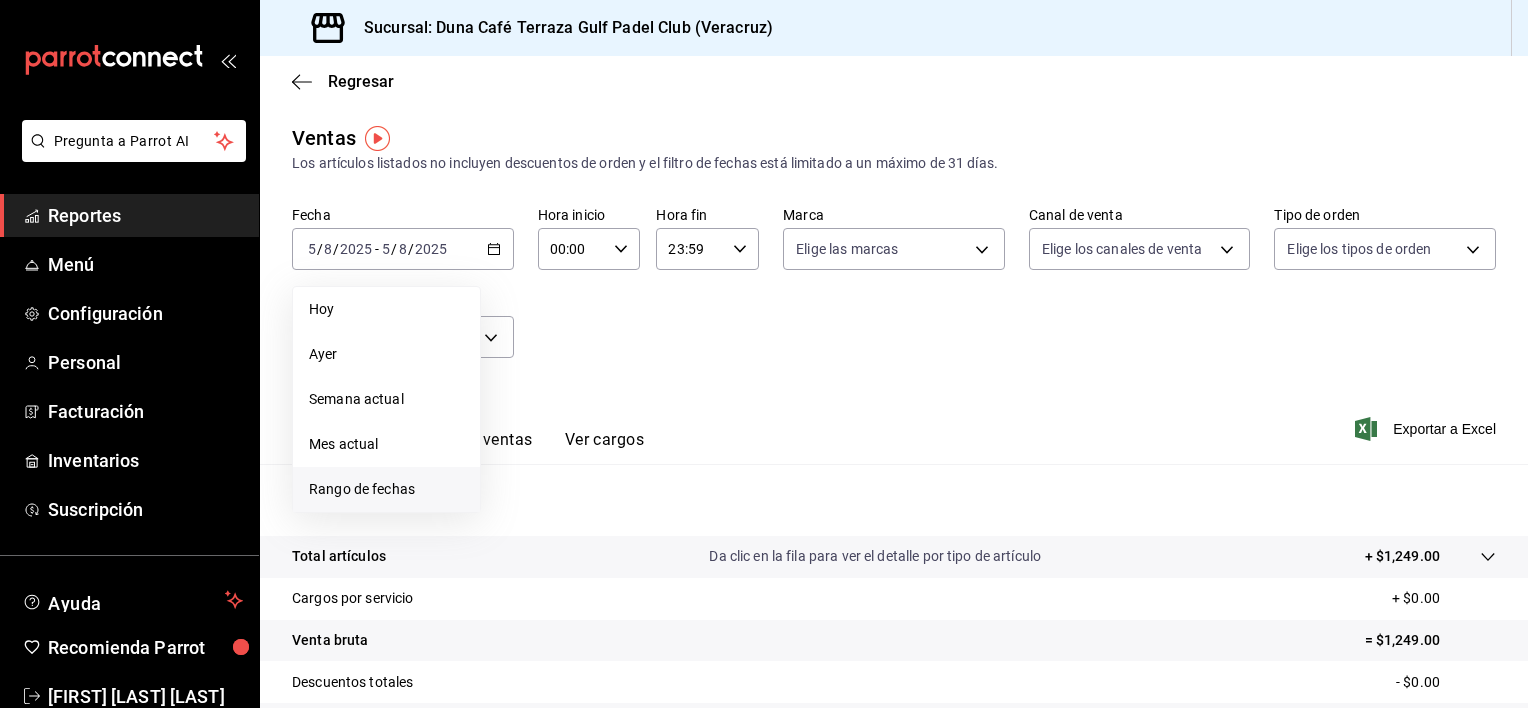 click on "Rango de fechas" at bounding box center (386, 489) 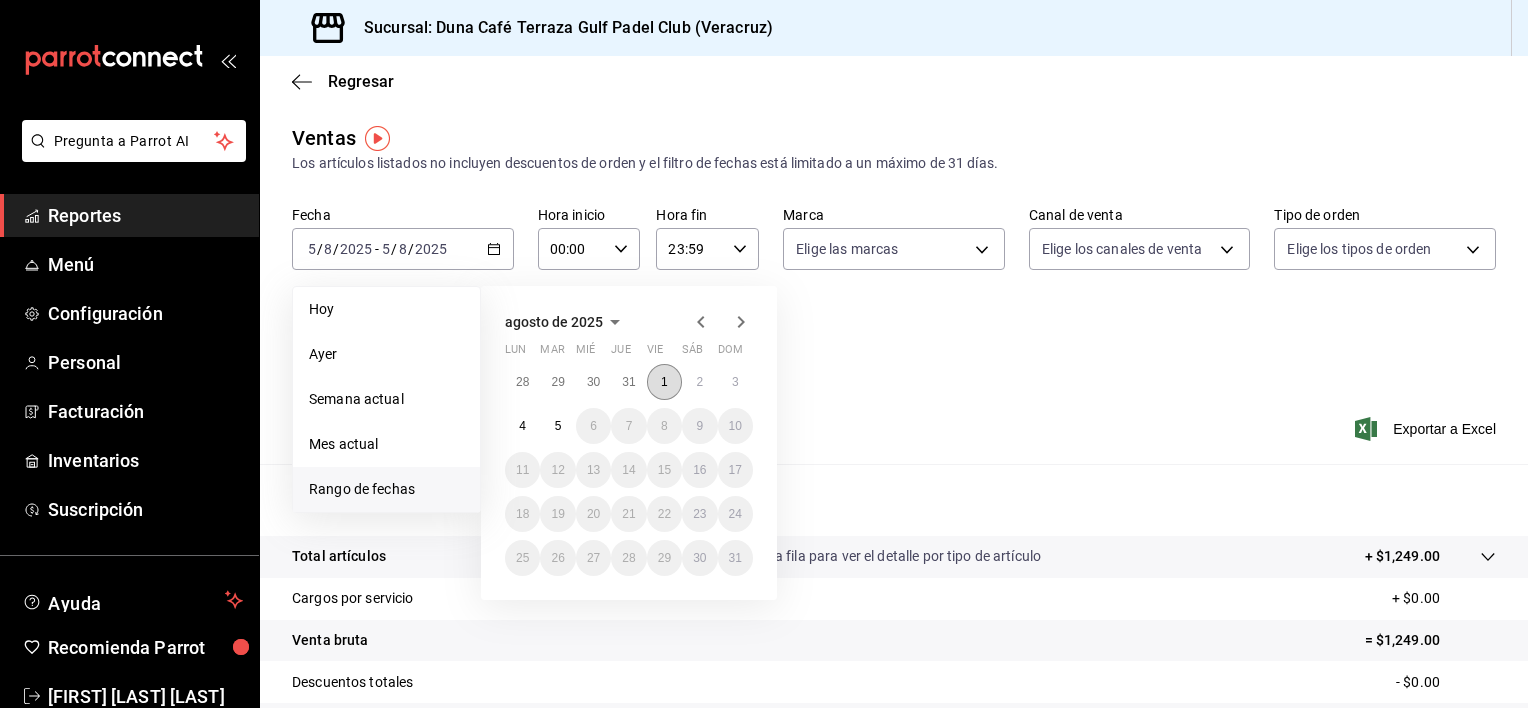 click on "1" at bounding box center (664, 382) 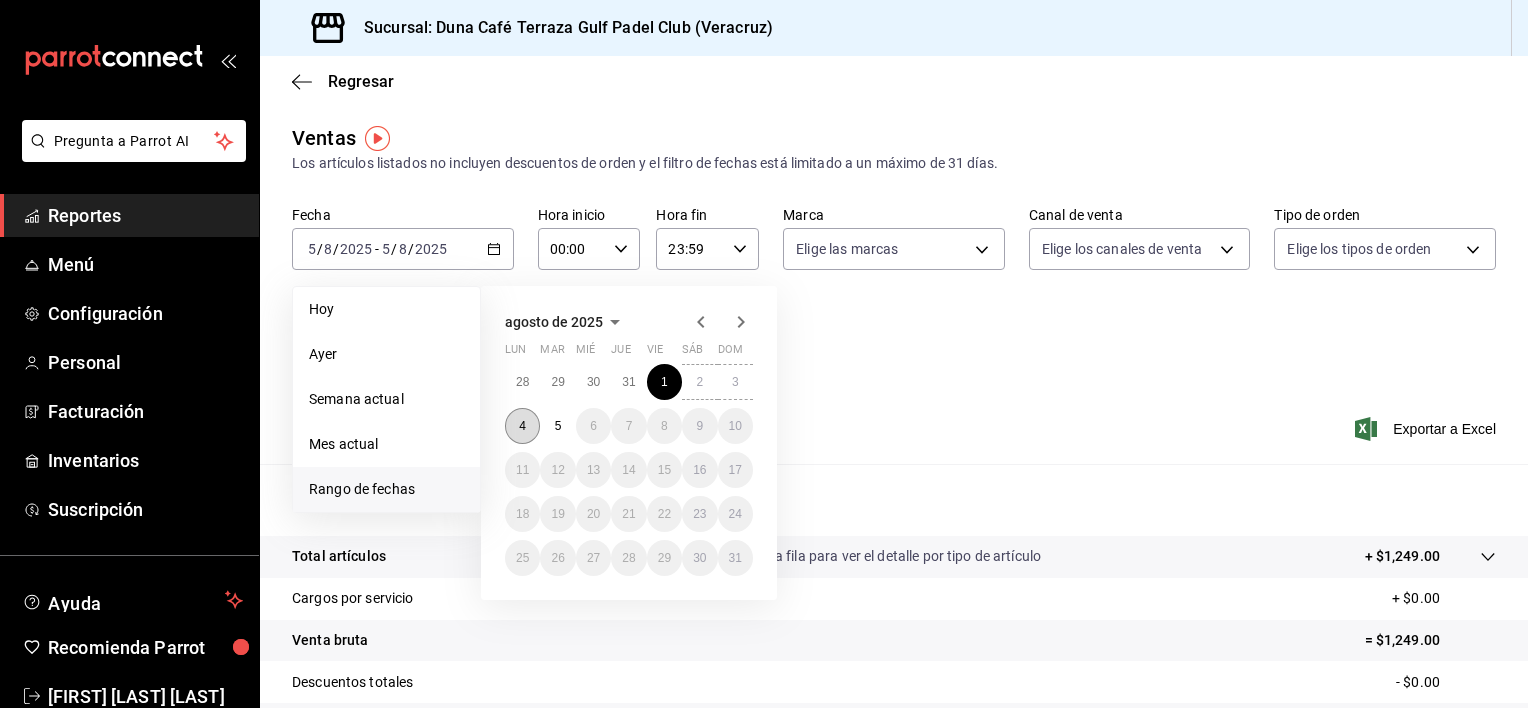 click on "4" at bounding box center [522, 426] 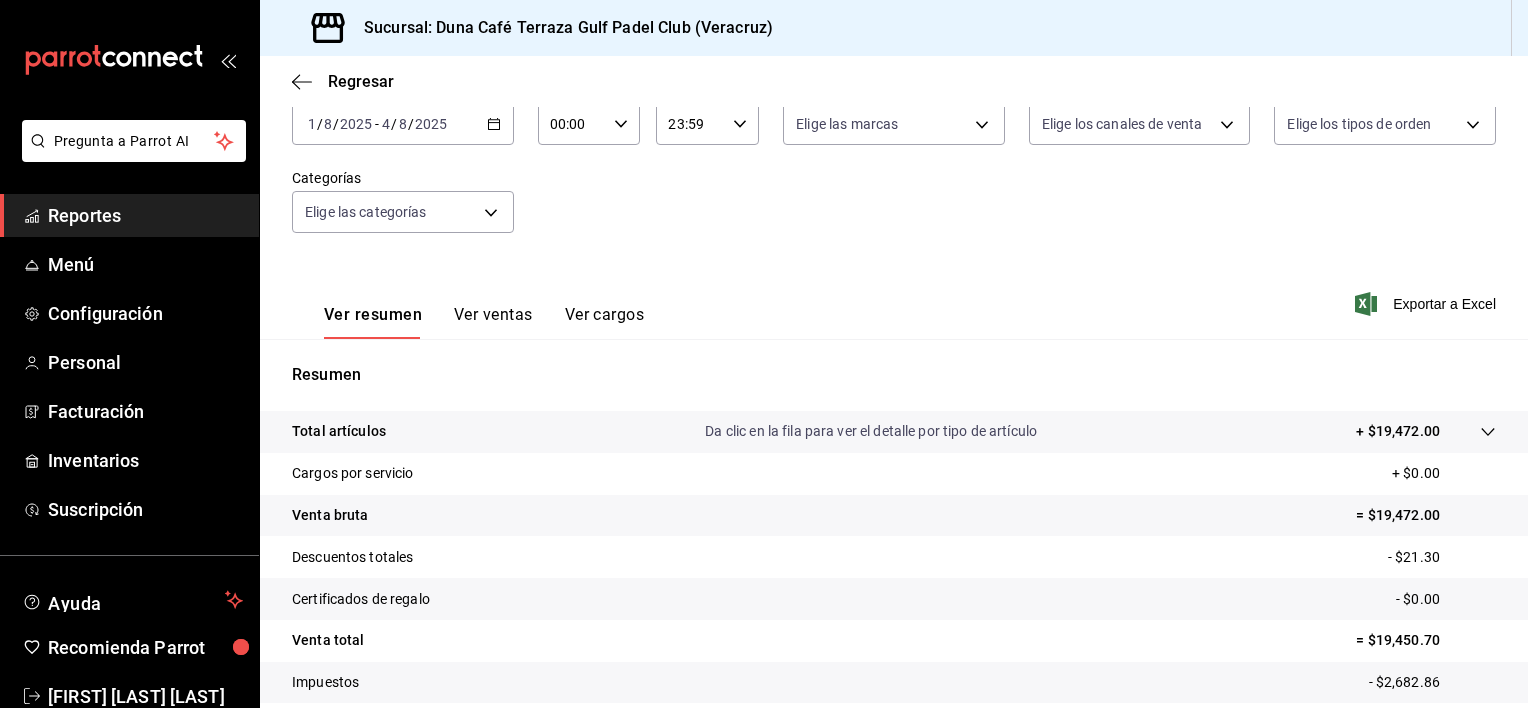 scroll, scrollTop: 127, scrollLeft: 0, axis: vertical 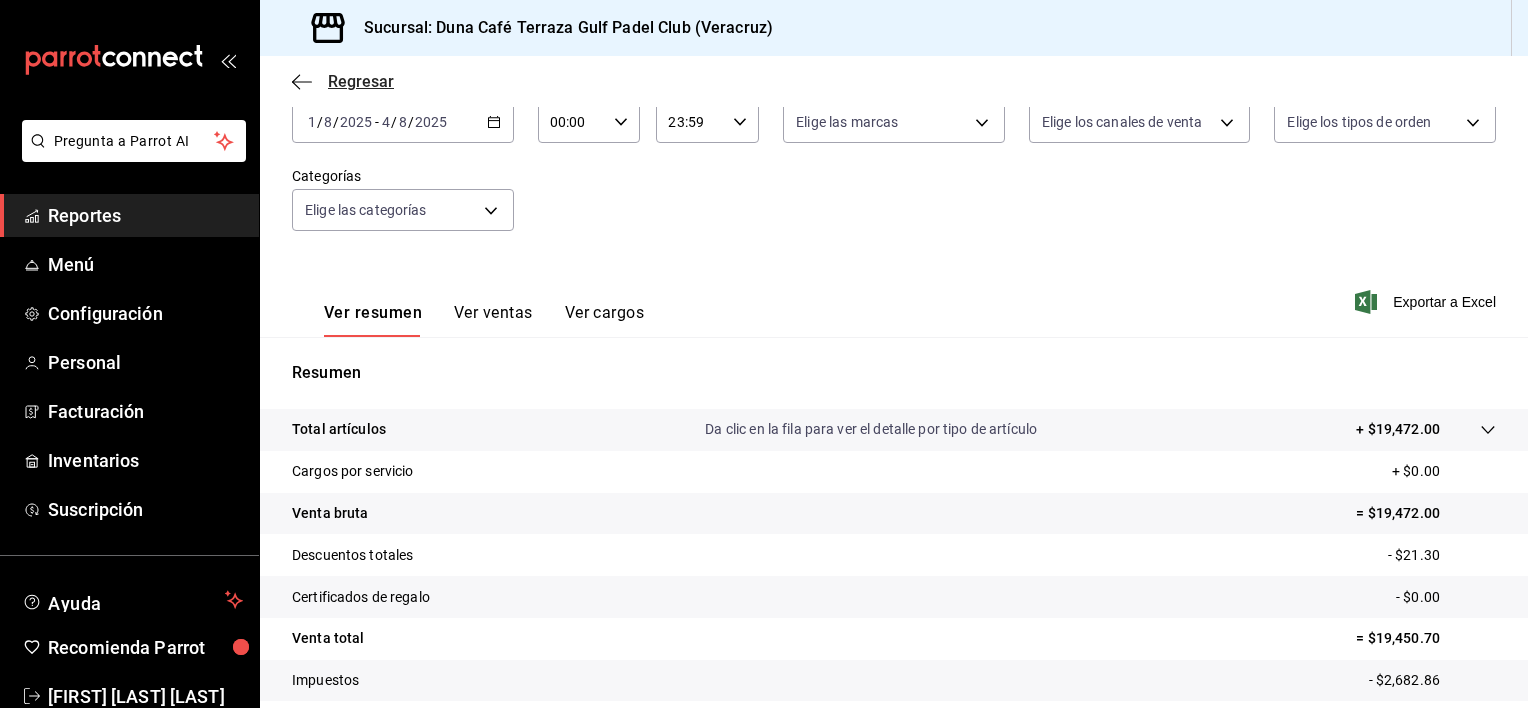 click 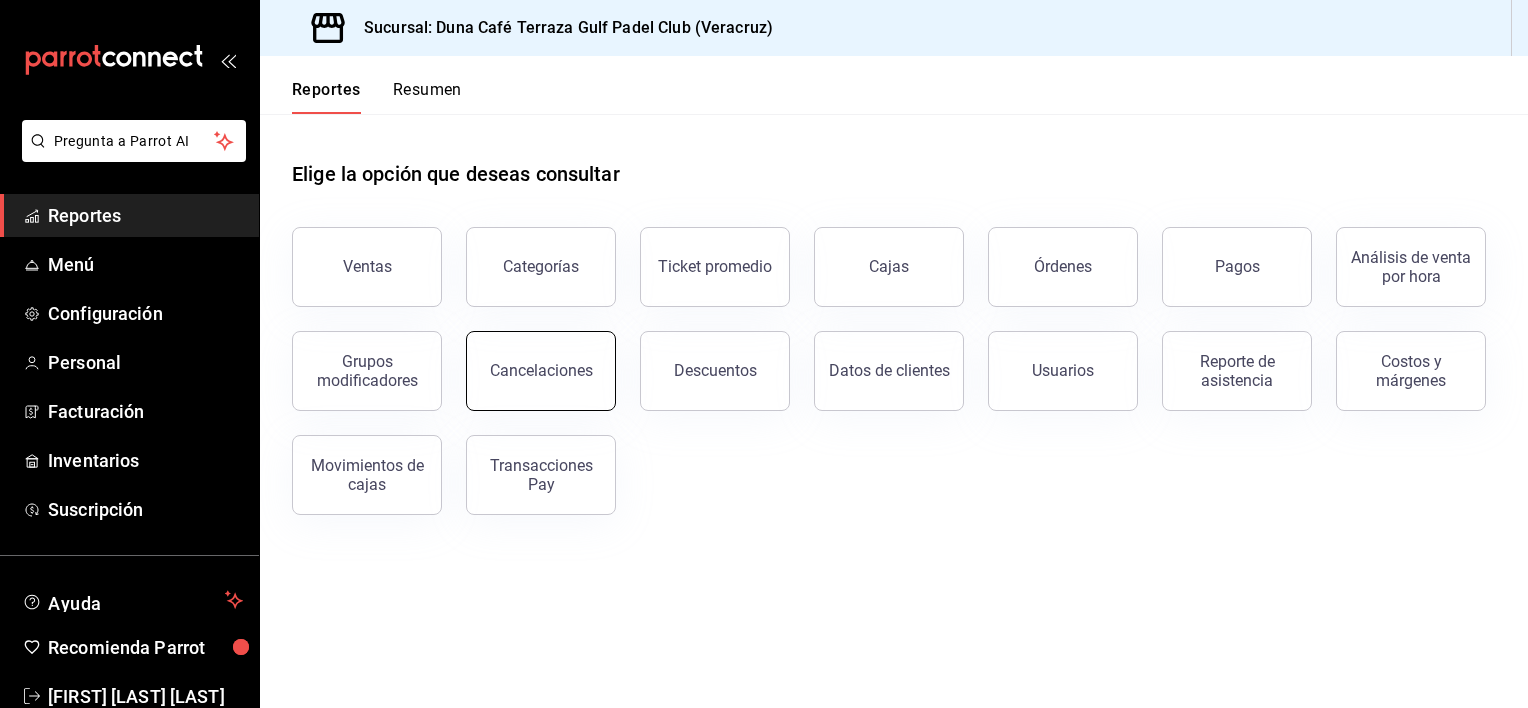 click on "Cancelaciones" at bounding box center [541, 371] 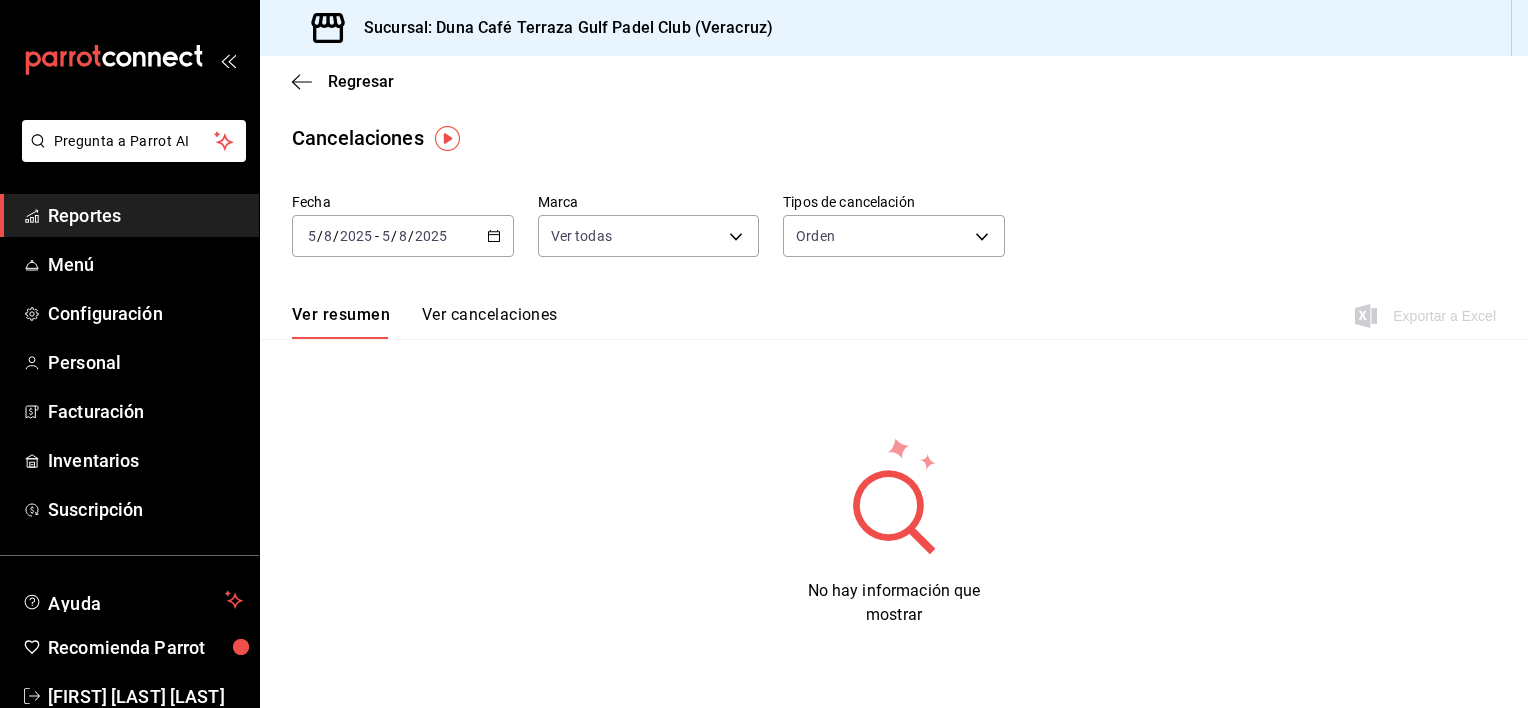 click on "2025-08-05 5 / 8 / 2025 - 2025-08-05 5 / 8 / 2025" at bounding box center (403, 236) 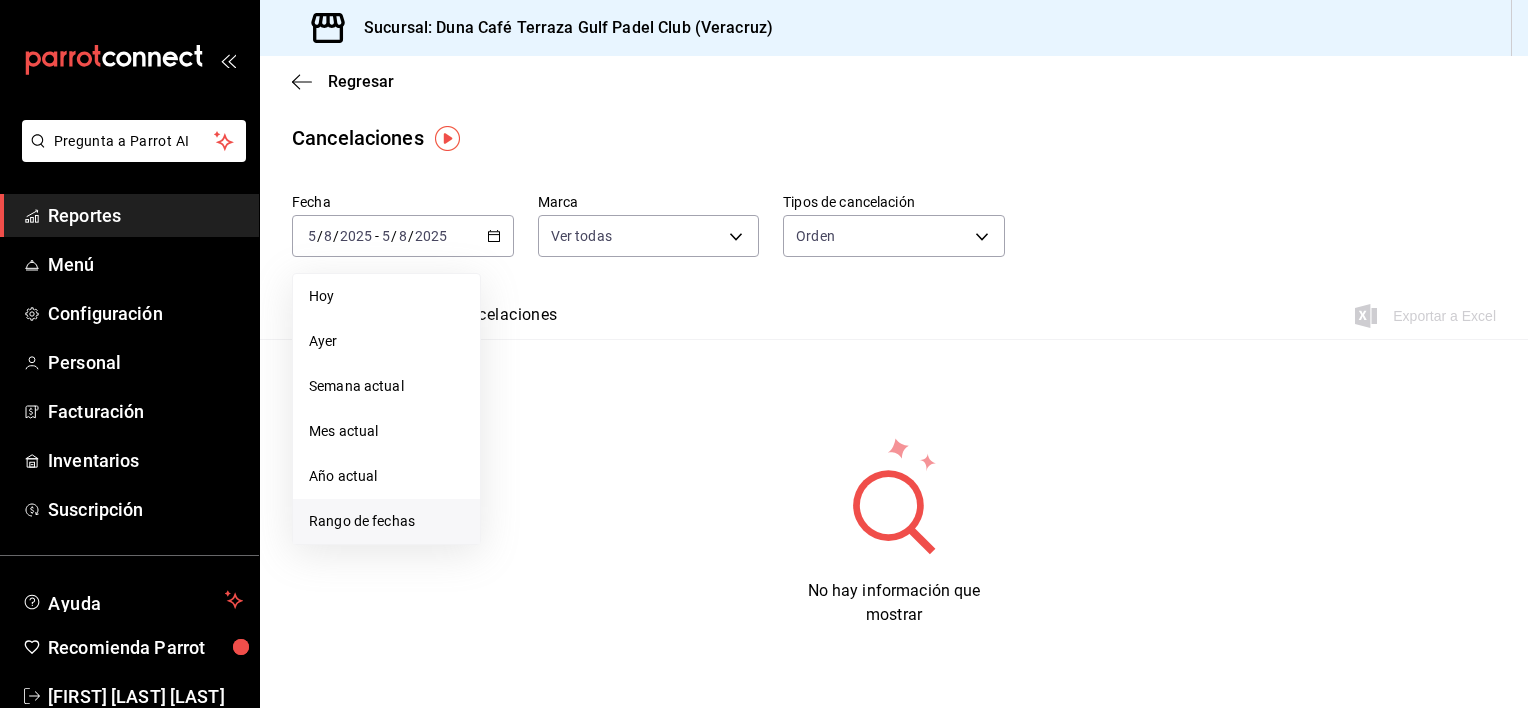 click on "Rango de fechas" at bounding box center [386, 521] 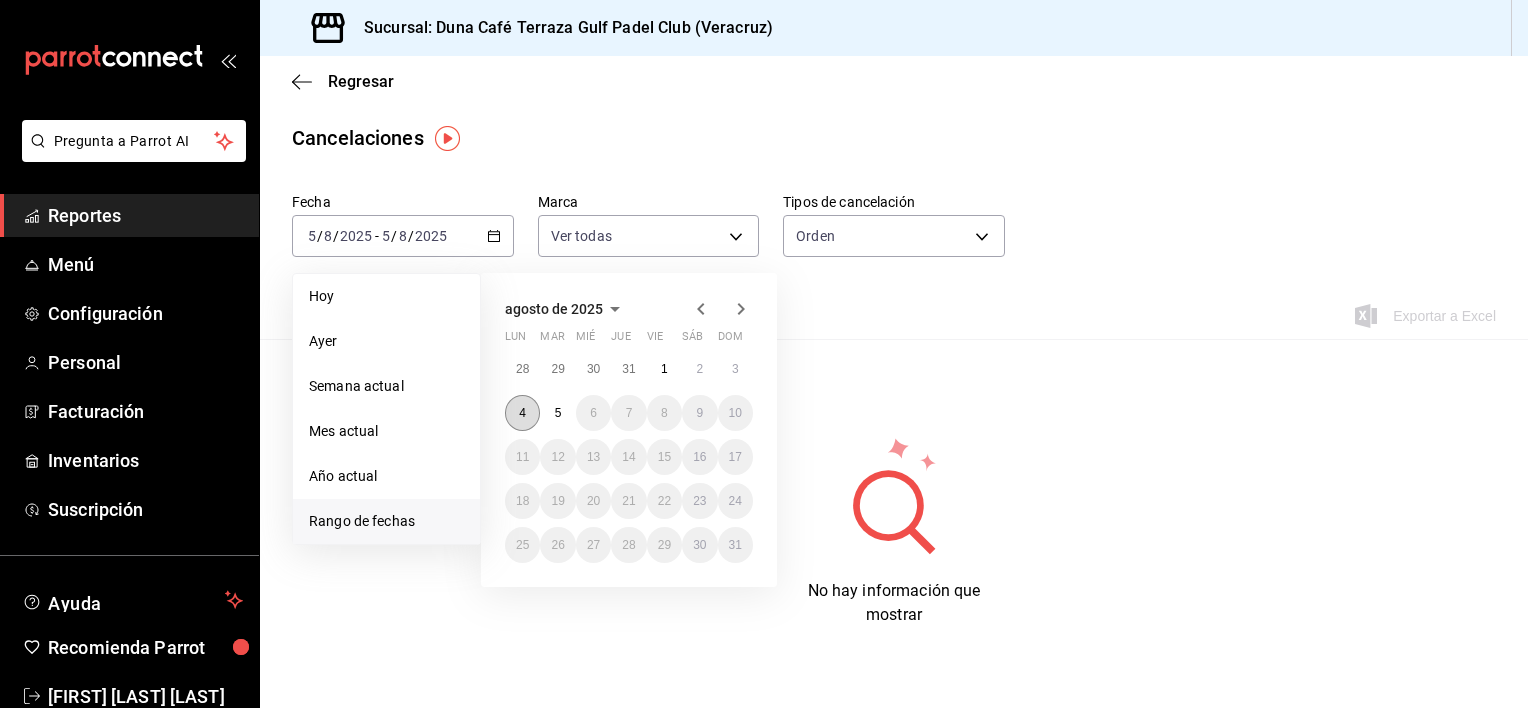 click on "4" at bounding box center [522, 413] 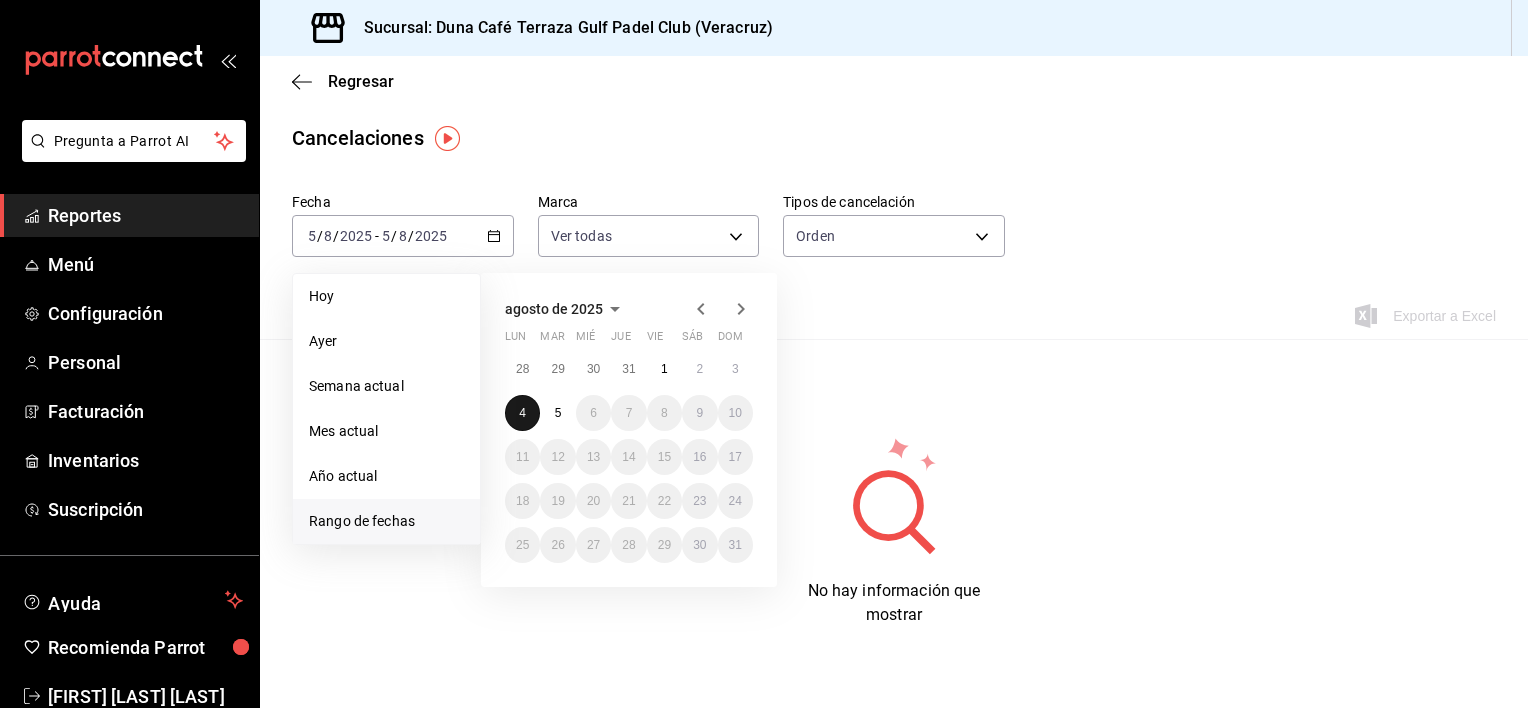 click on "4" at bounding box center (522, 413) 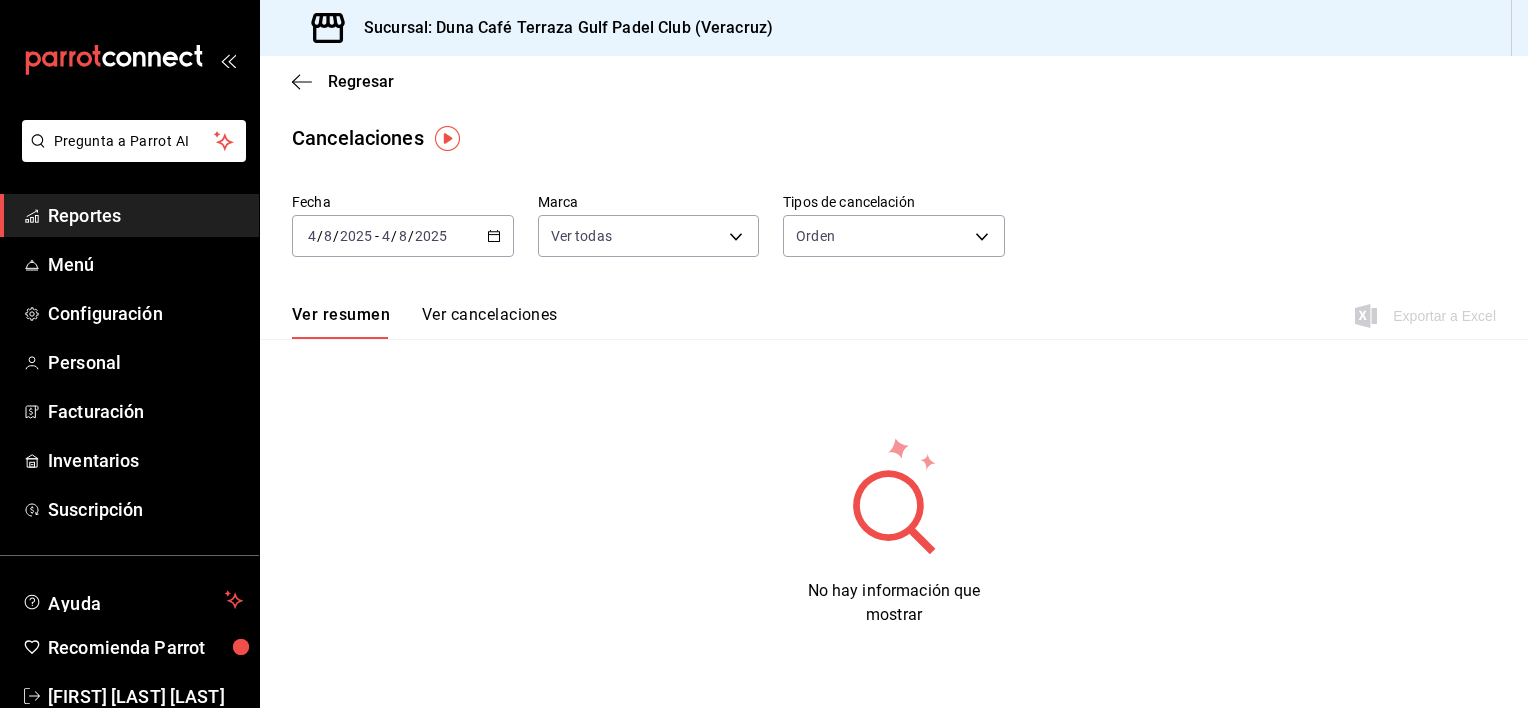 click on "Ver cancelaciones" at bounding box center [490, 322] 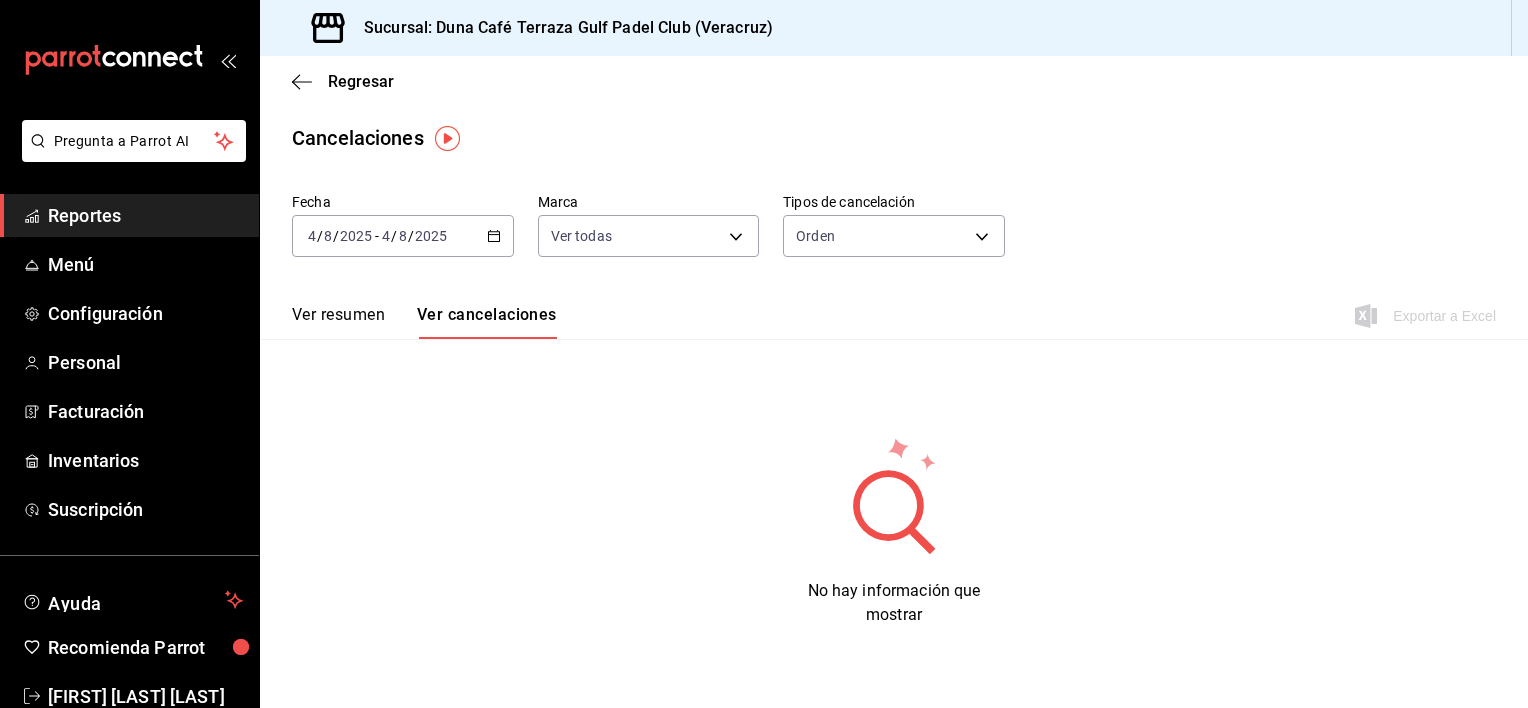 click 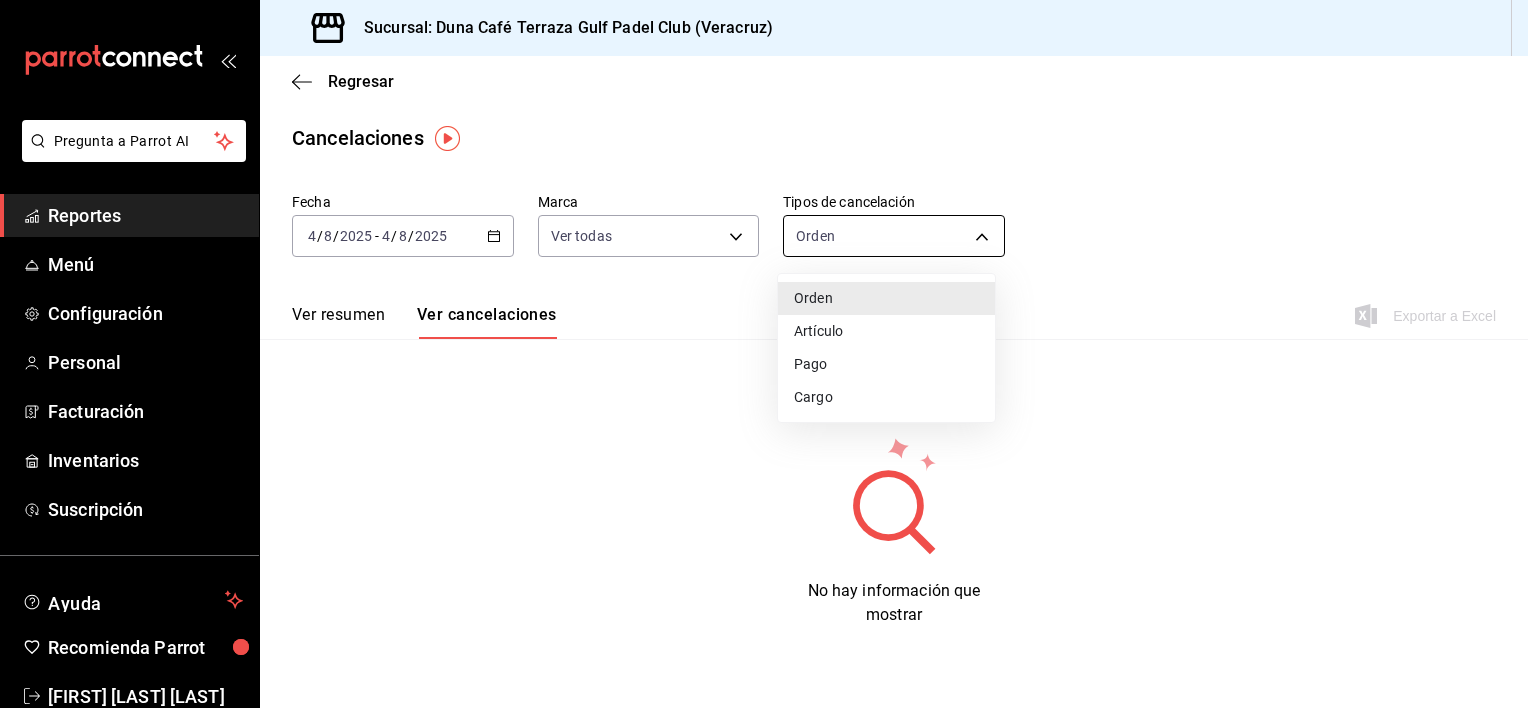 click on "Pregunta a Parrot AI Reportes   Menú   Configuración   Personal   Facturación   Inventarios   Suscripción   Ayuda Recomienda Parrot   [FIRST] [LAST]   Sugerir nueva función   Sucursal: Duna Café Terraza Gulf Padel Club (Veracruz) Regresar Cancelaciones Fecha 2025-08-04 4 / 8 / 2025 - 2025-08-04 4 / 8 / 2025 Marca Ver todas [object Object] Tipos de cancelación Orden ORDER Ver resumen Ver cancelaciones Exportar a Excel No hay información que mostrar Pregunta a Parrot AI Reportes   Menú   Configuración   Personal   Facturación   Inventarios   Suscripción   Ayuda Recomienda Parrot   [FIRST] [LAST]   Sugerir nueva función   GANA 1 MES GRATIS EN TU SUSCRIPCIÓN AQUÍ ¿Recuerdas cómo empezó tu restaurante?
Hoy puedes ayudar a un colega a tener el mismo cambio que tú viviste.
Recomienda Parrot directamente desde tu Portal Administrador.
Es fácil y rápido.
🎁 Por cada restaurante que se una, ganas 1 mes gratis. Ver video tutorial Ir a video Visitar centro de ayuda ([PHONE])" at bounding box center (764, 354) 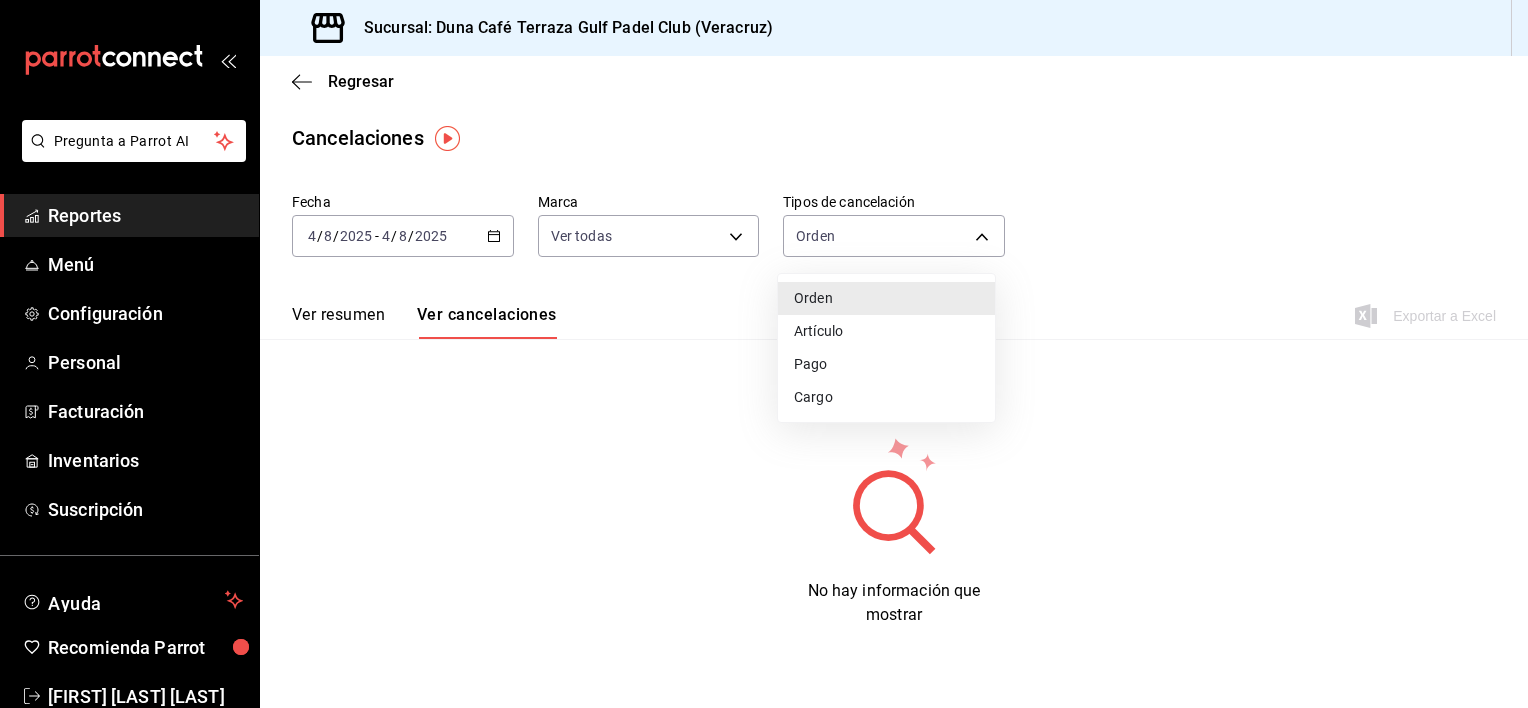 click on "Cargo" at bounding box center (886, 397) 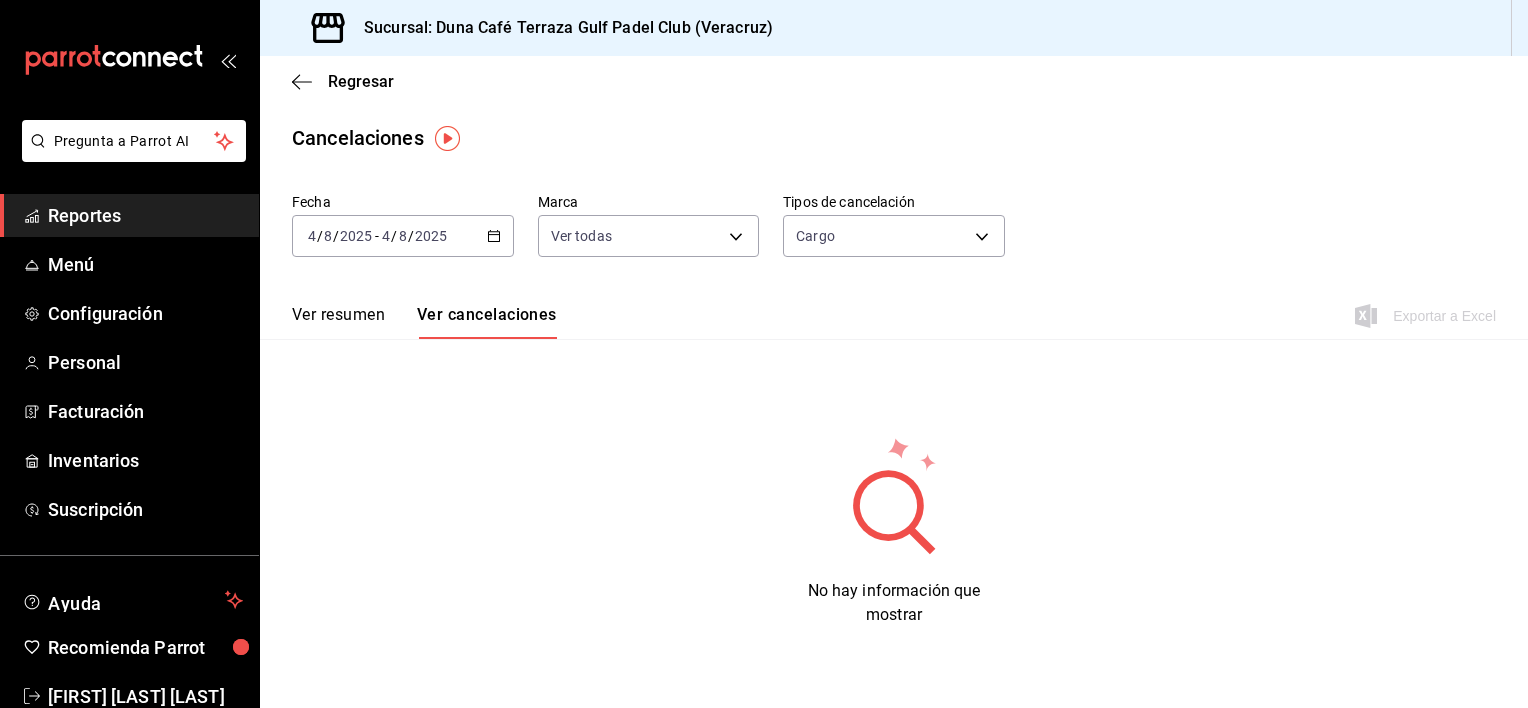 click on "Ver resumen" at bounding box center (338, 322) 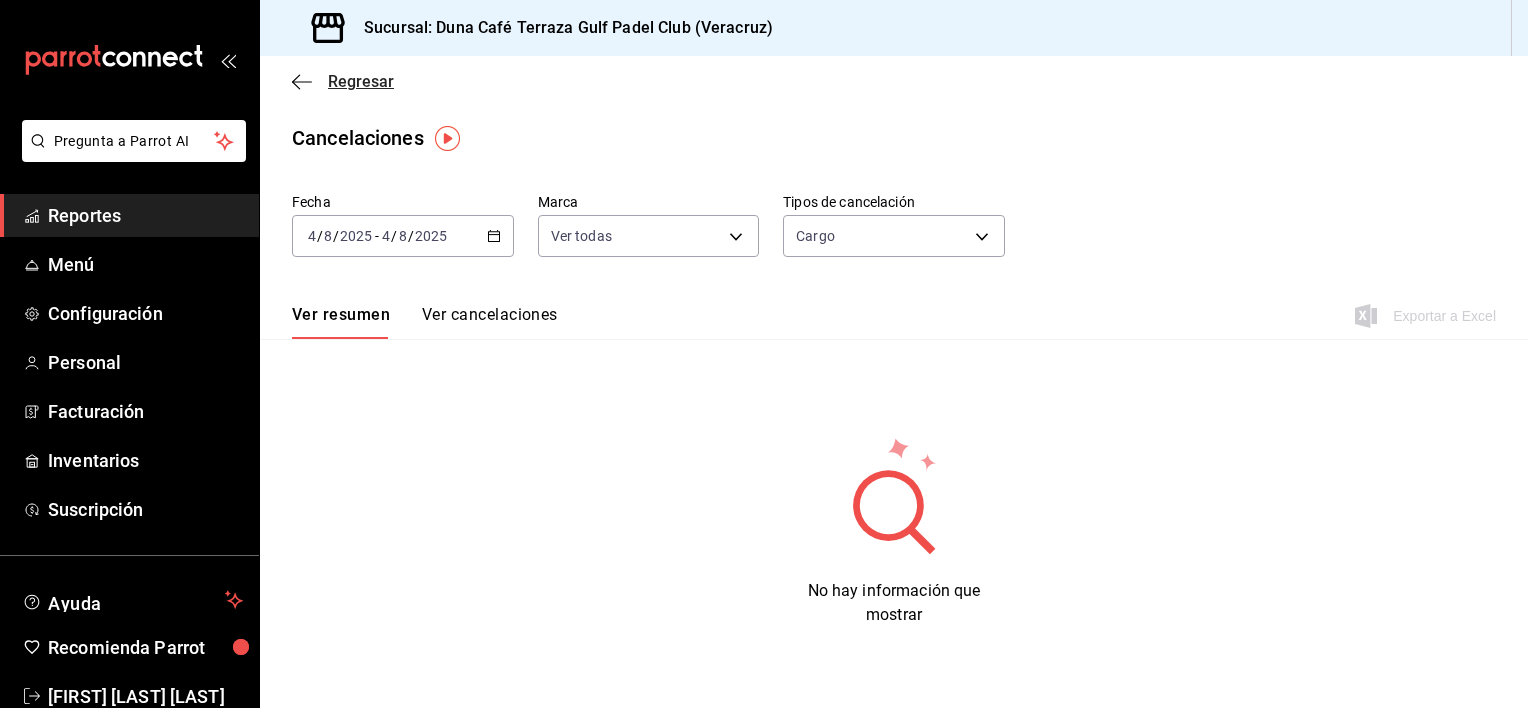 click 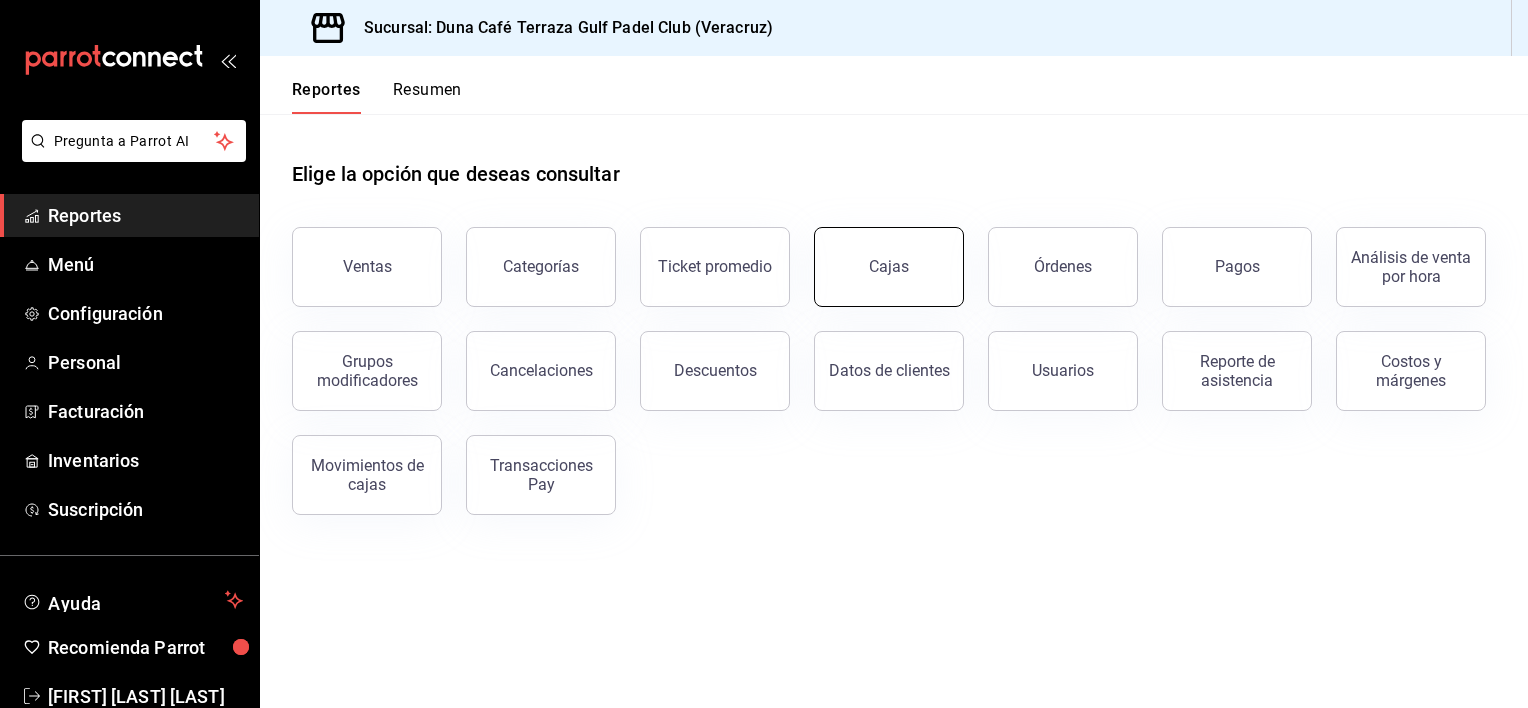 click on "Cajas" at bounding box center (889, 267) 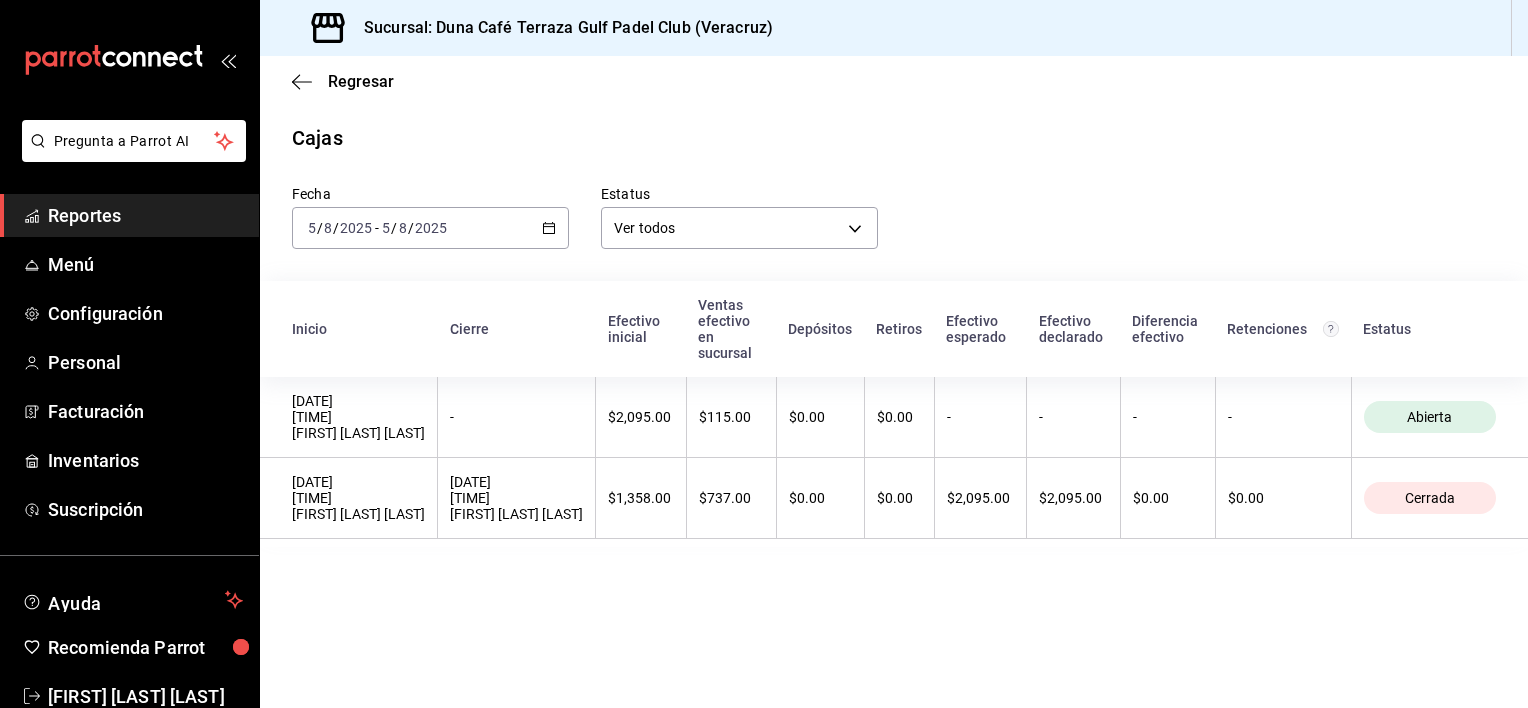 click 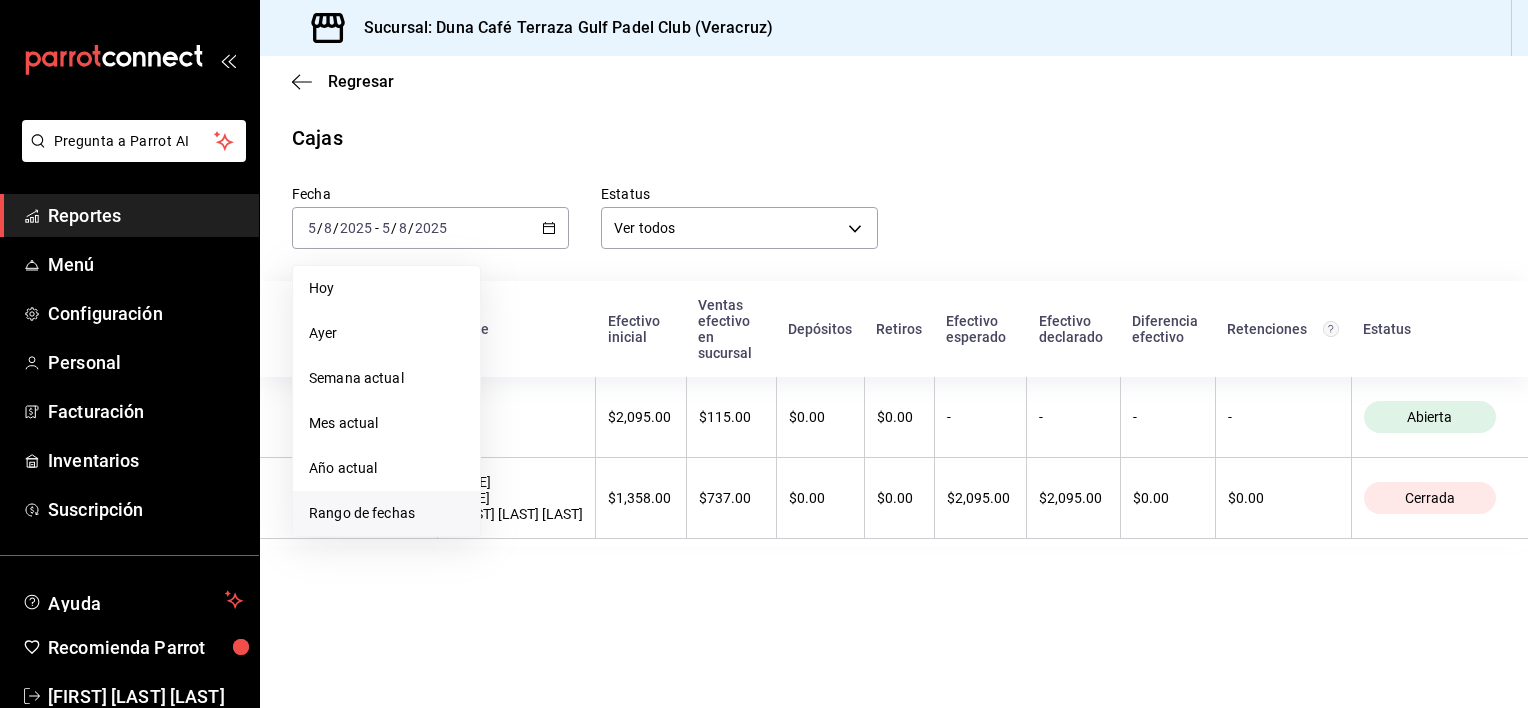 click on "Rango de fechas" at bounding box center [386, 513] 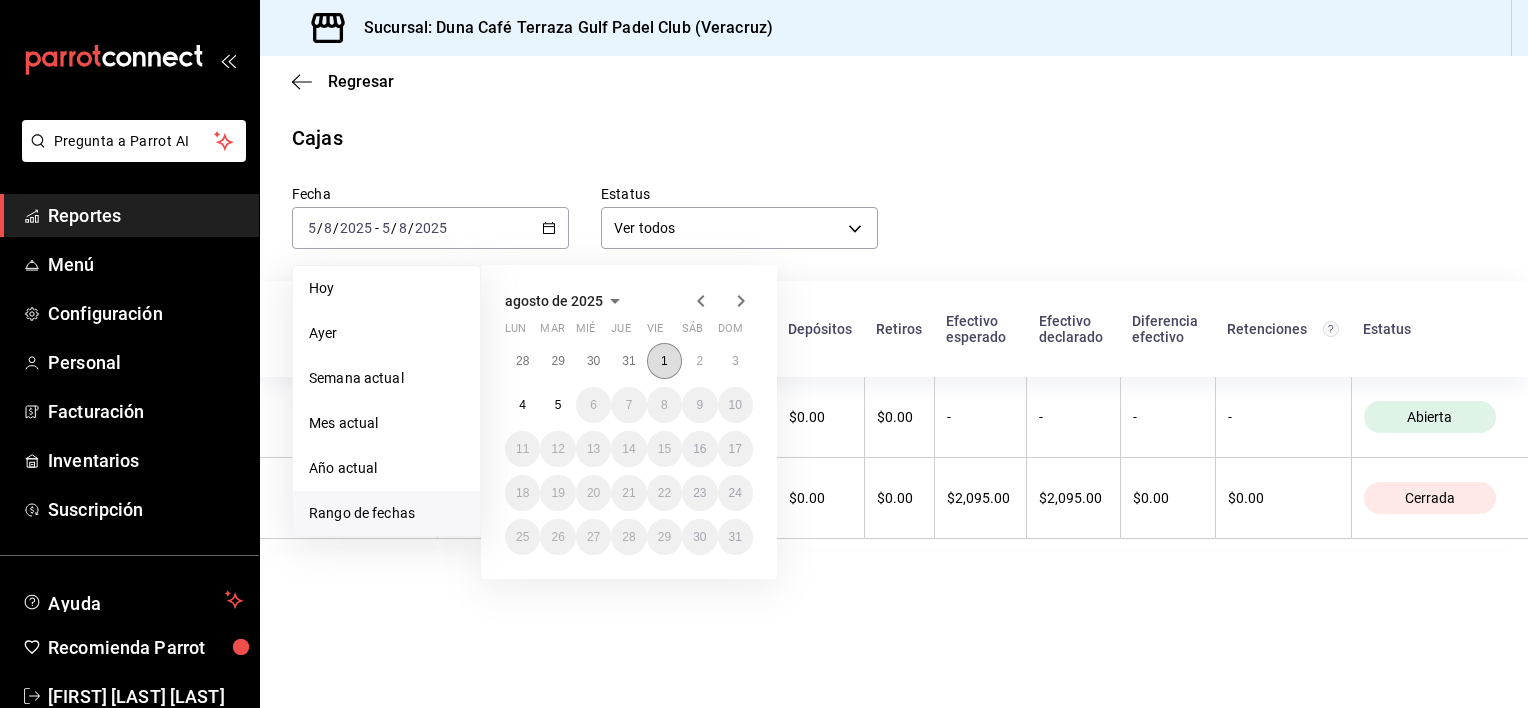 click on "1" at bounding box center (664, 361) 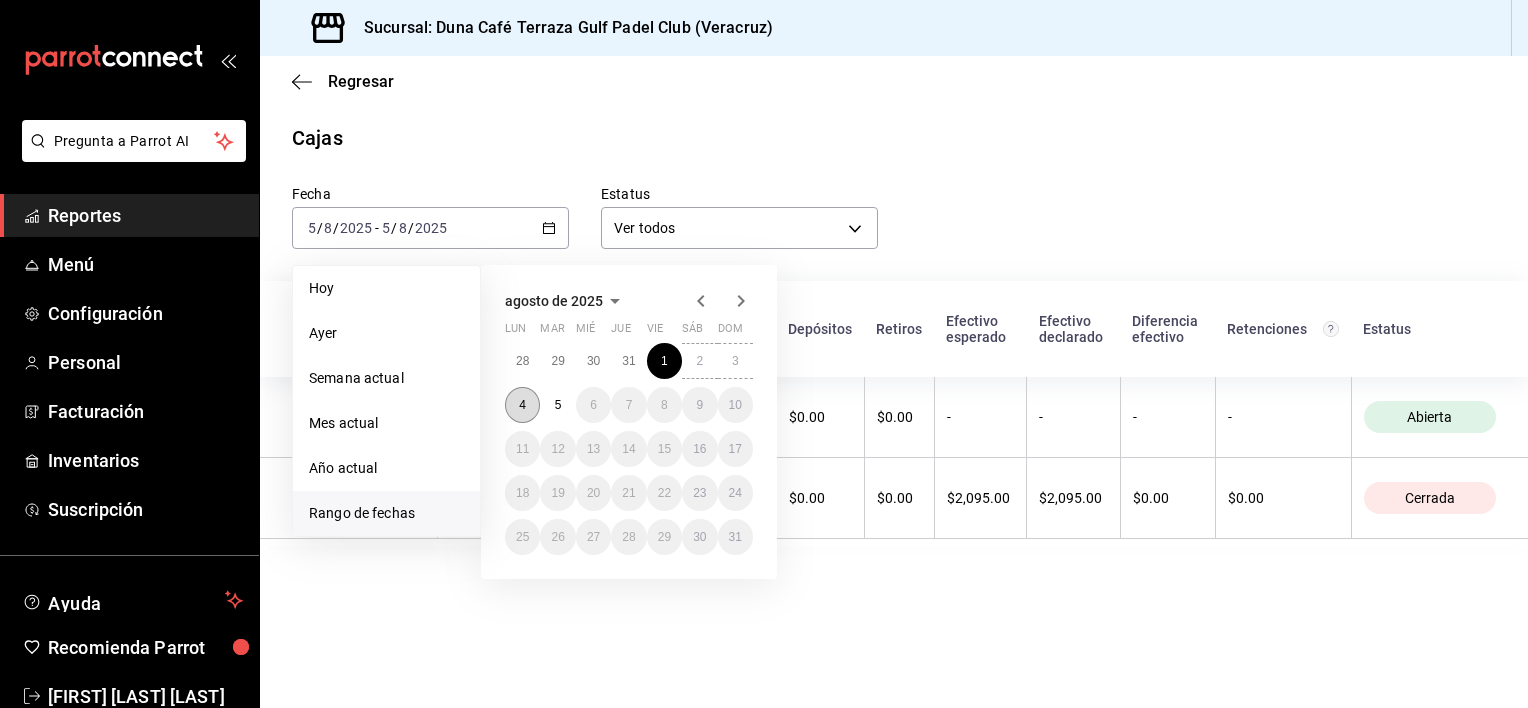 click on "4" at bounding box center (522, 405) 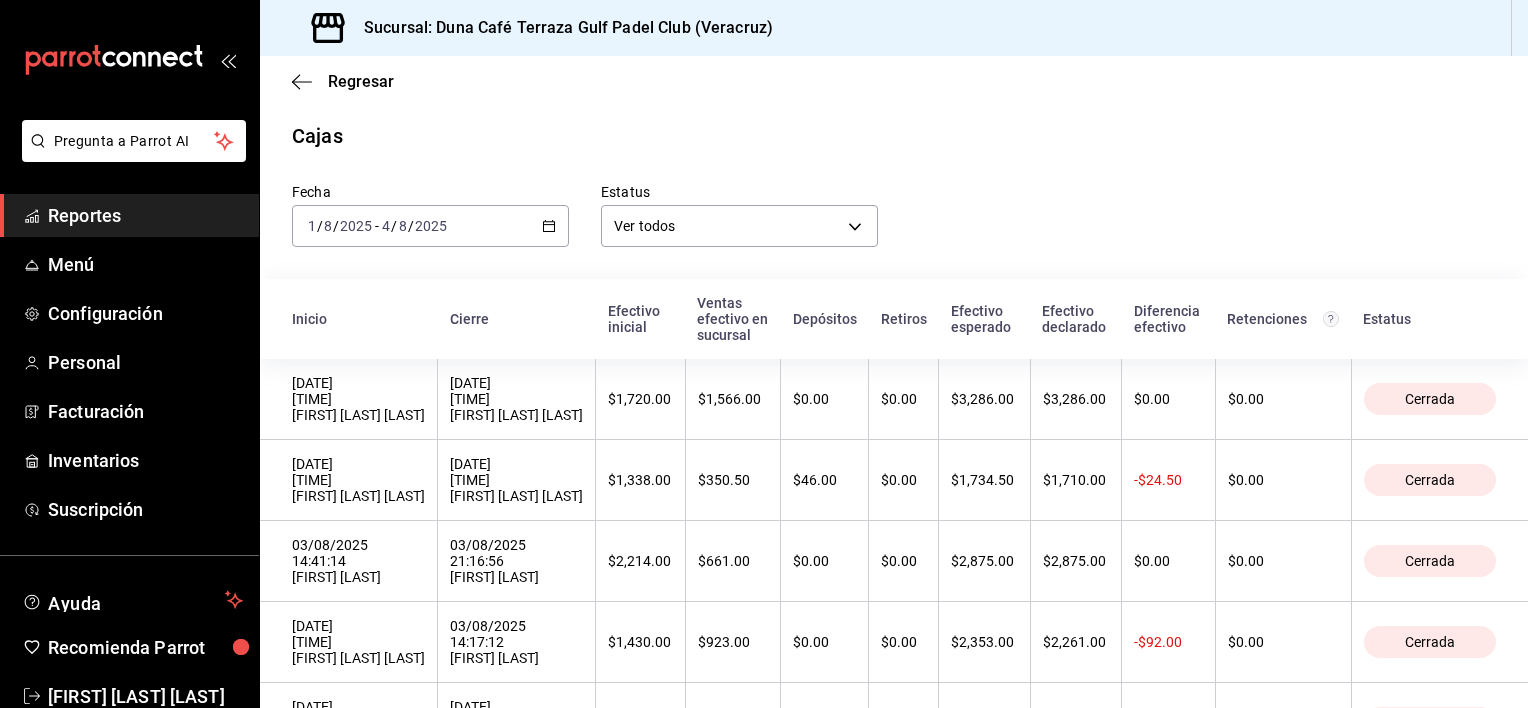 scroll, scrollTop: 0, scrollLeft: 0, axis: both 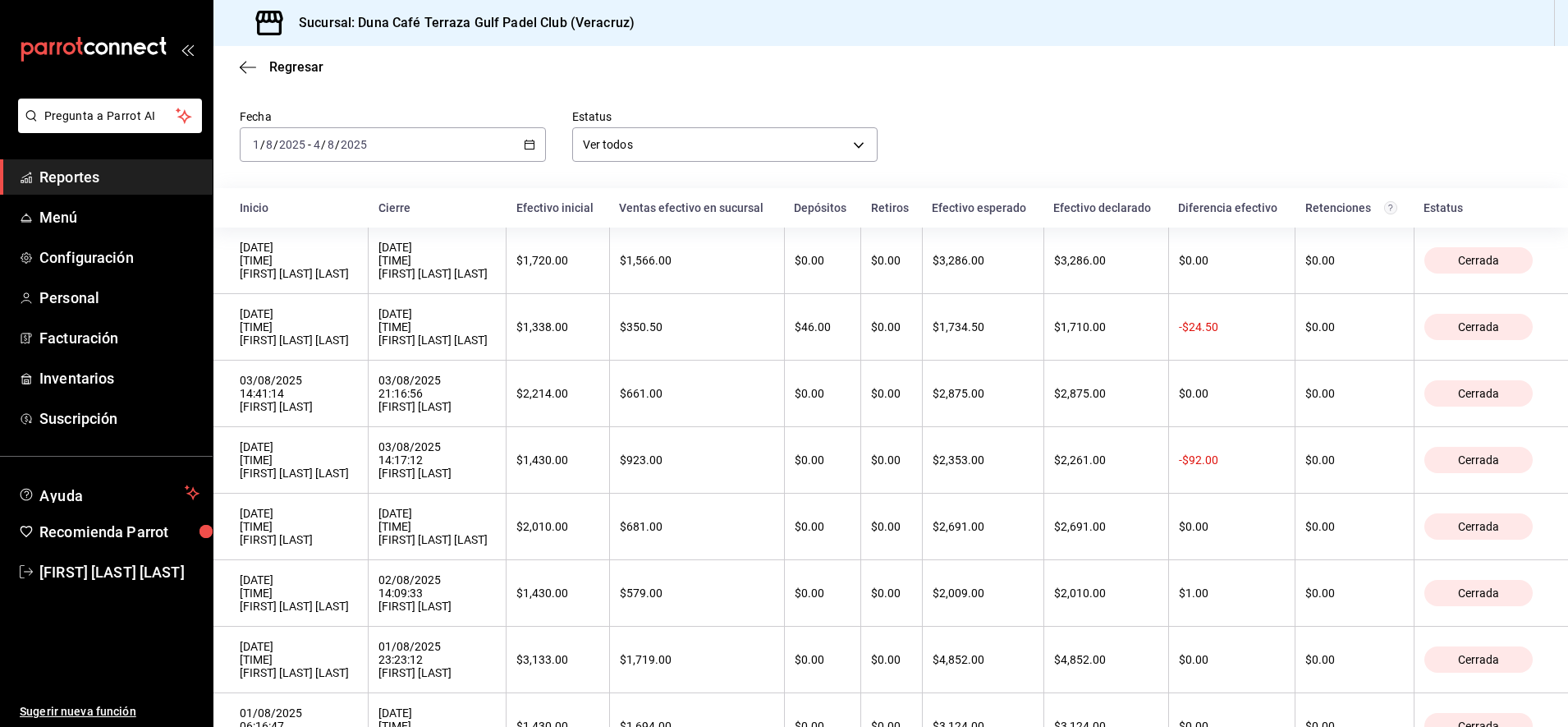 drag, startPoint x: 1192, startPoint y: 0, endPoint x: 988, endPoint y: 115, distance: 234.18155 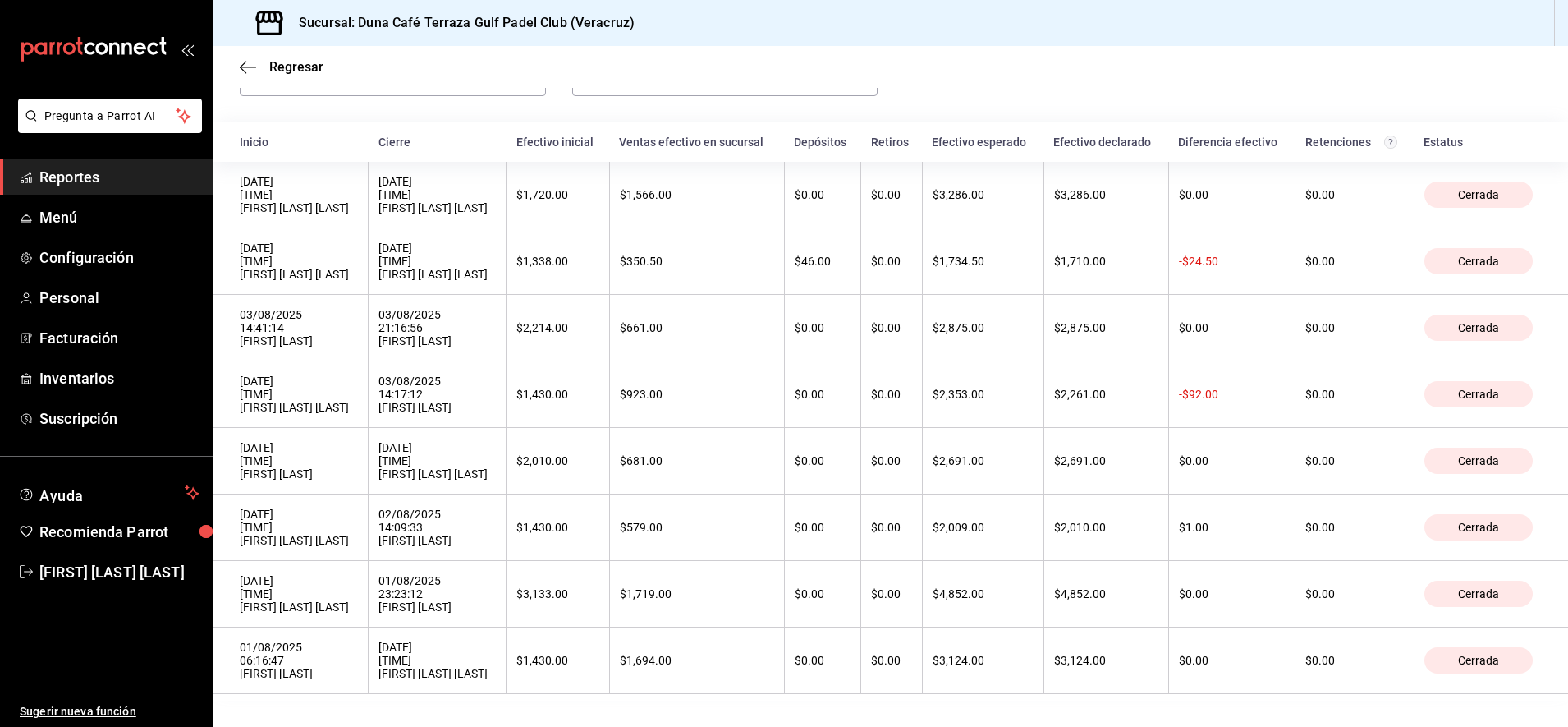 scroll, scrollTop: 0, scrollLeft: 0, axis: both 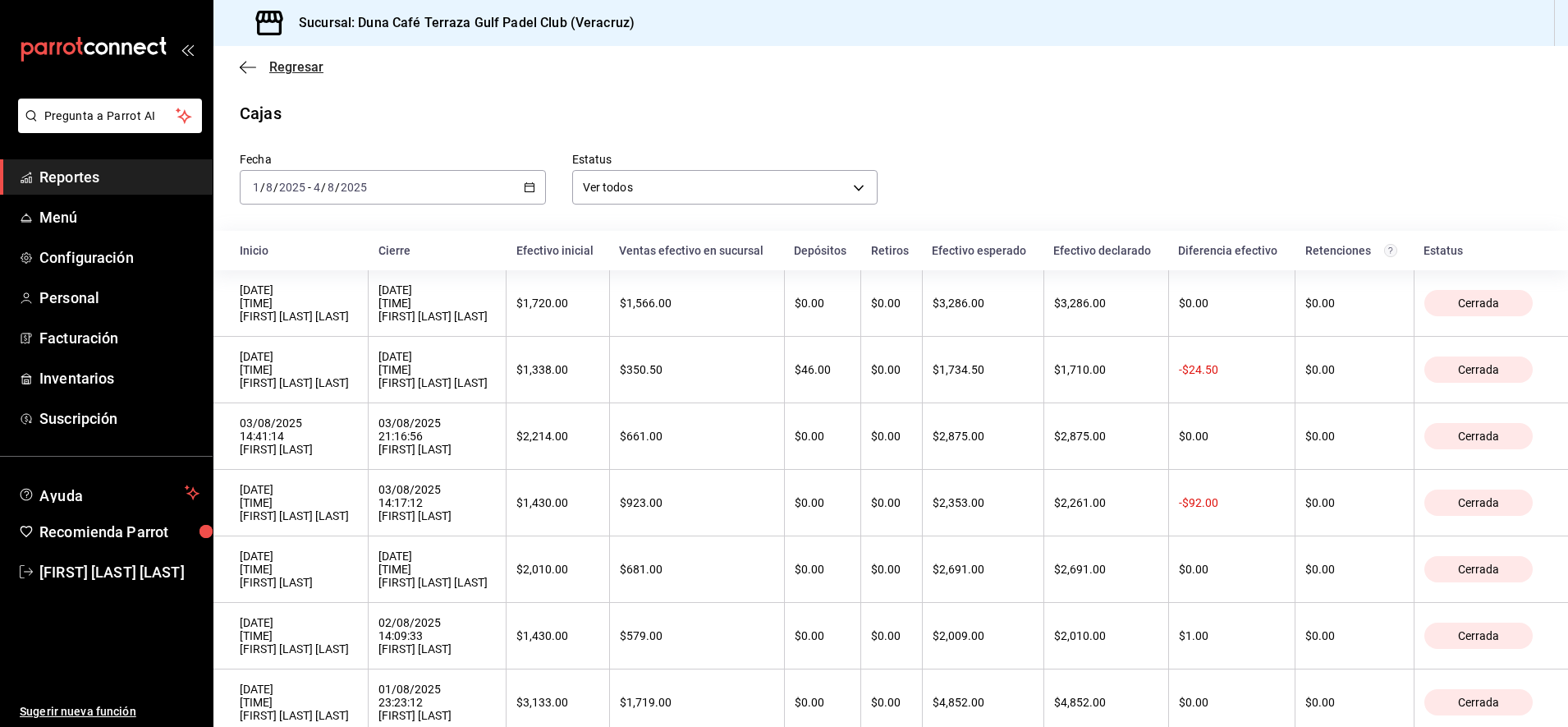 click 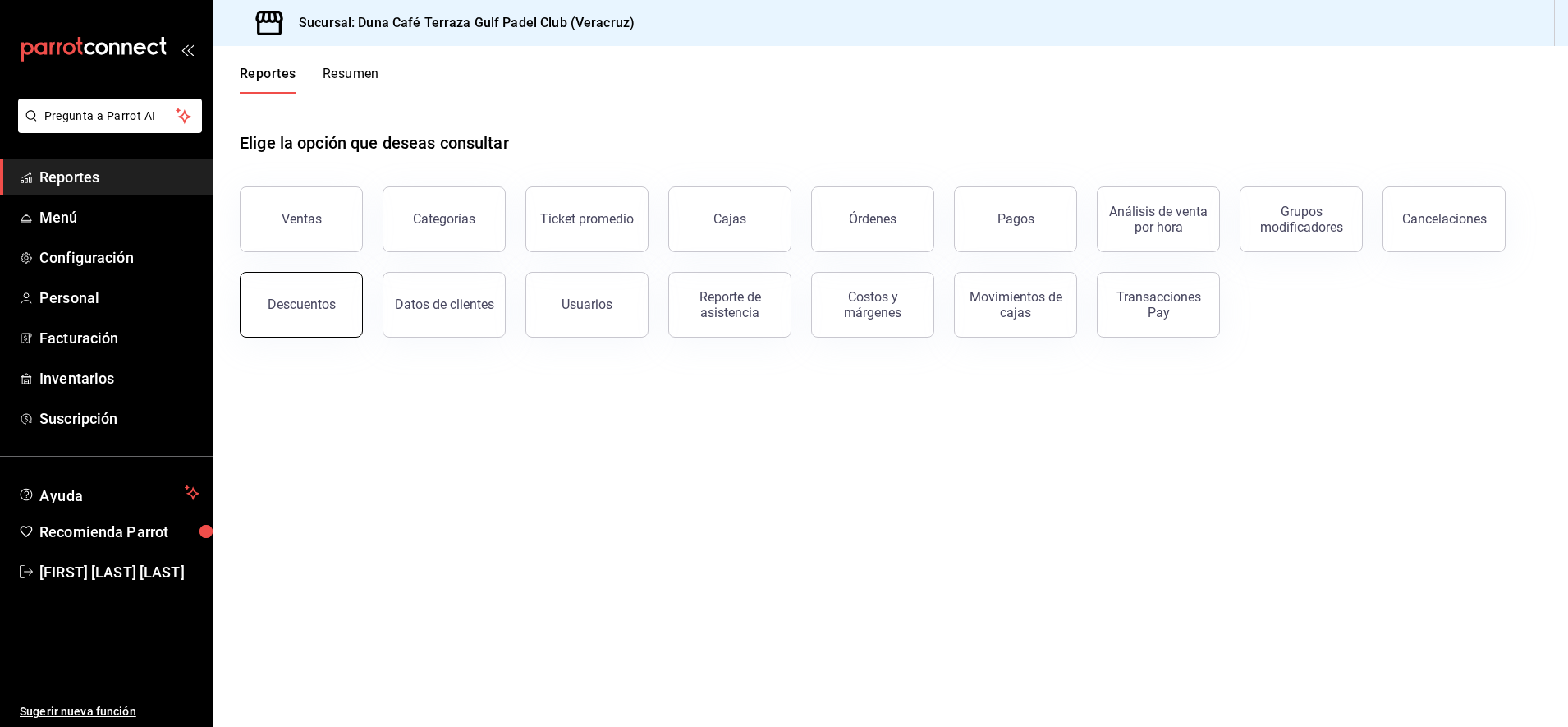 click on "Descuentos" at bounding box center (301, 305) 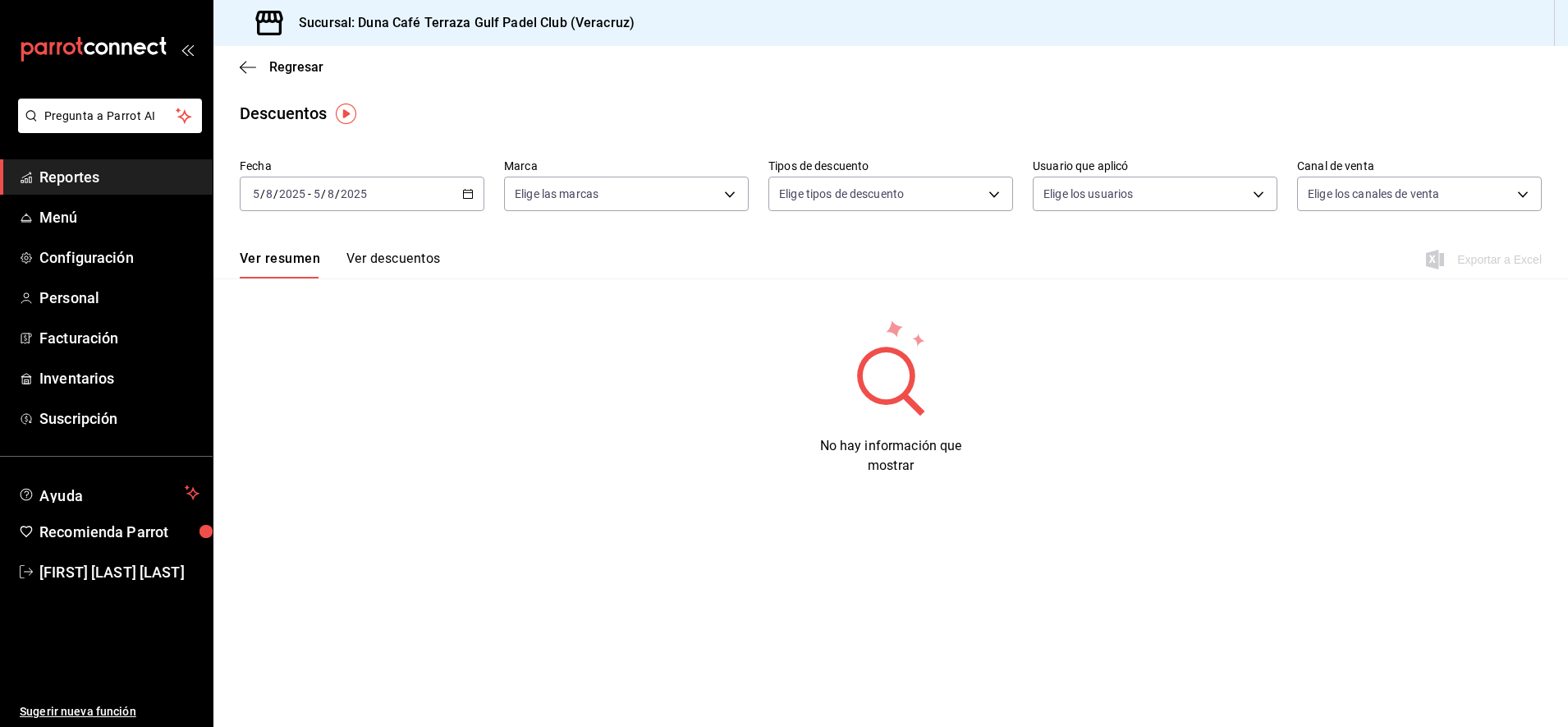 click on "2025-08-05 5 / 8 / 2025 - 2025-08-05 5 / 8 / 2025" at bounding box center (362, 194) 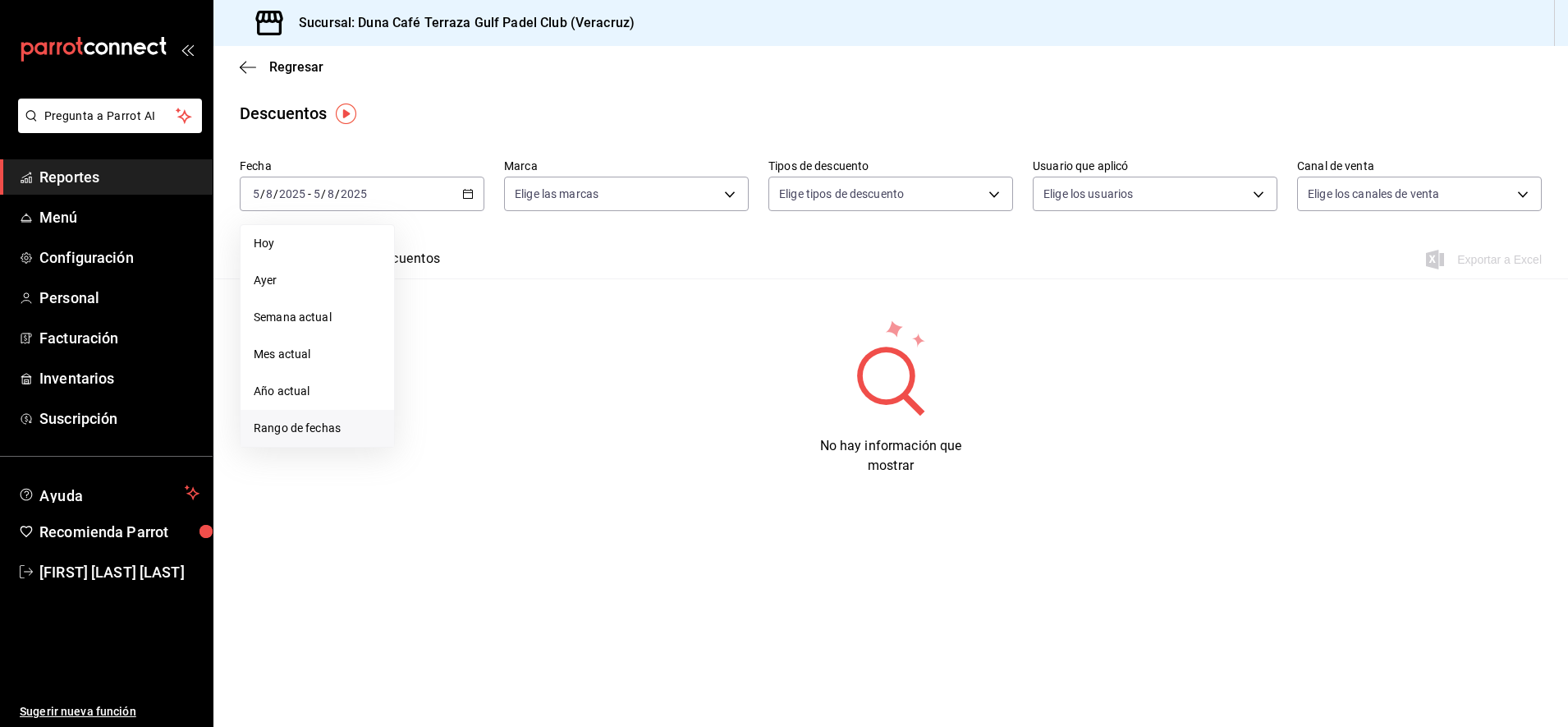 click on "Rango de fechas" at bounding box center [317, 428] 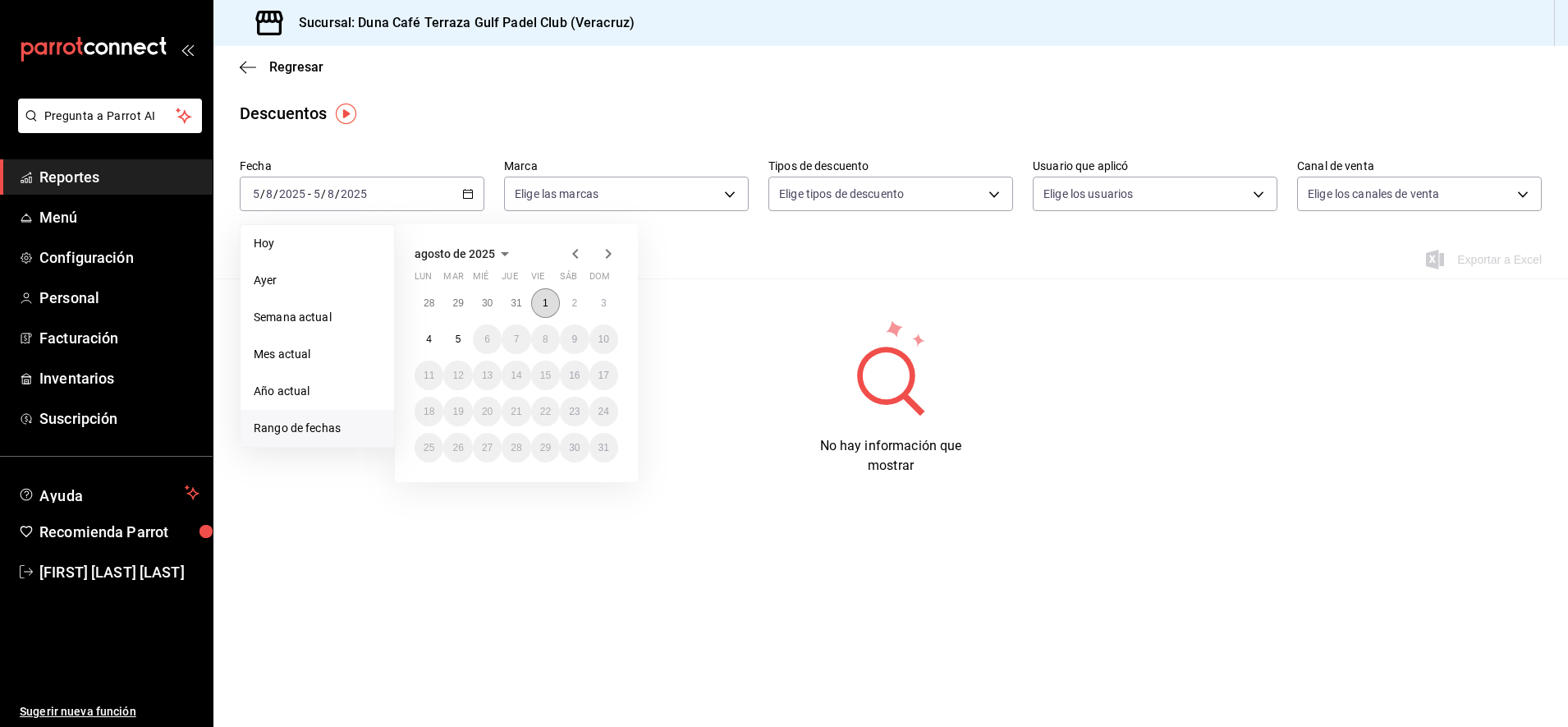 click on "1" at bounding box center (545, 303) 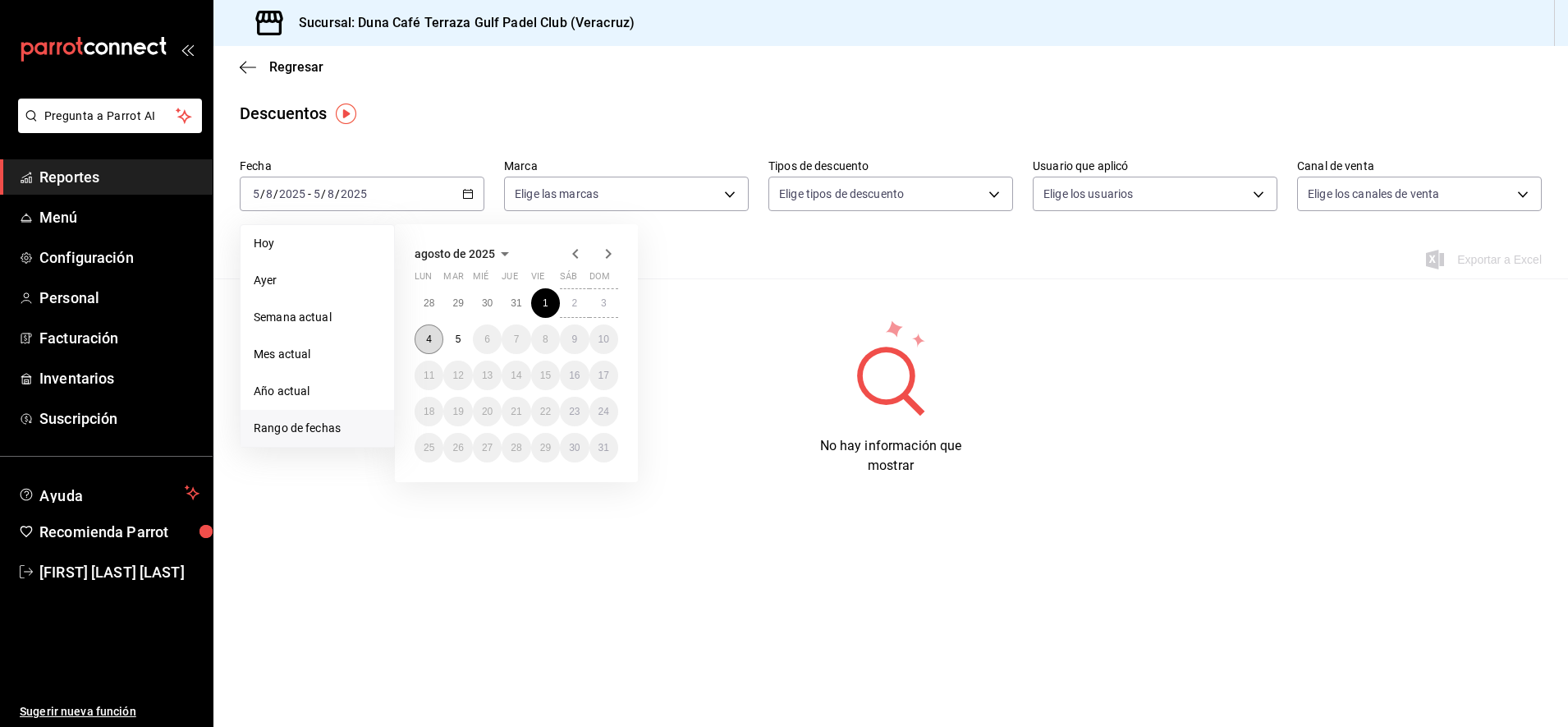click on "4" at bounding box center [429, 339] 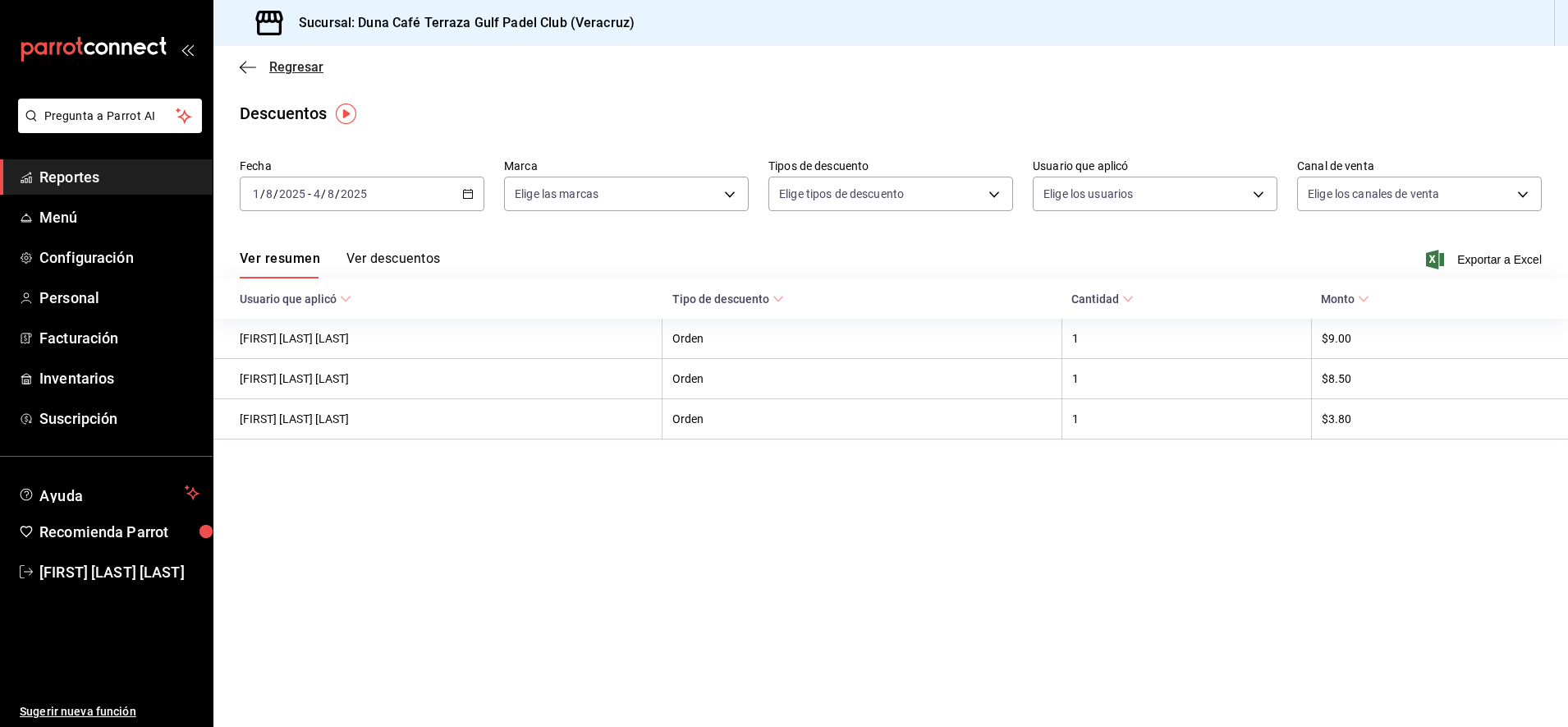 click 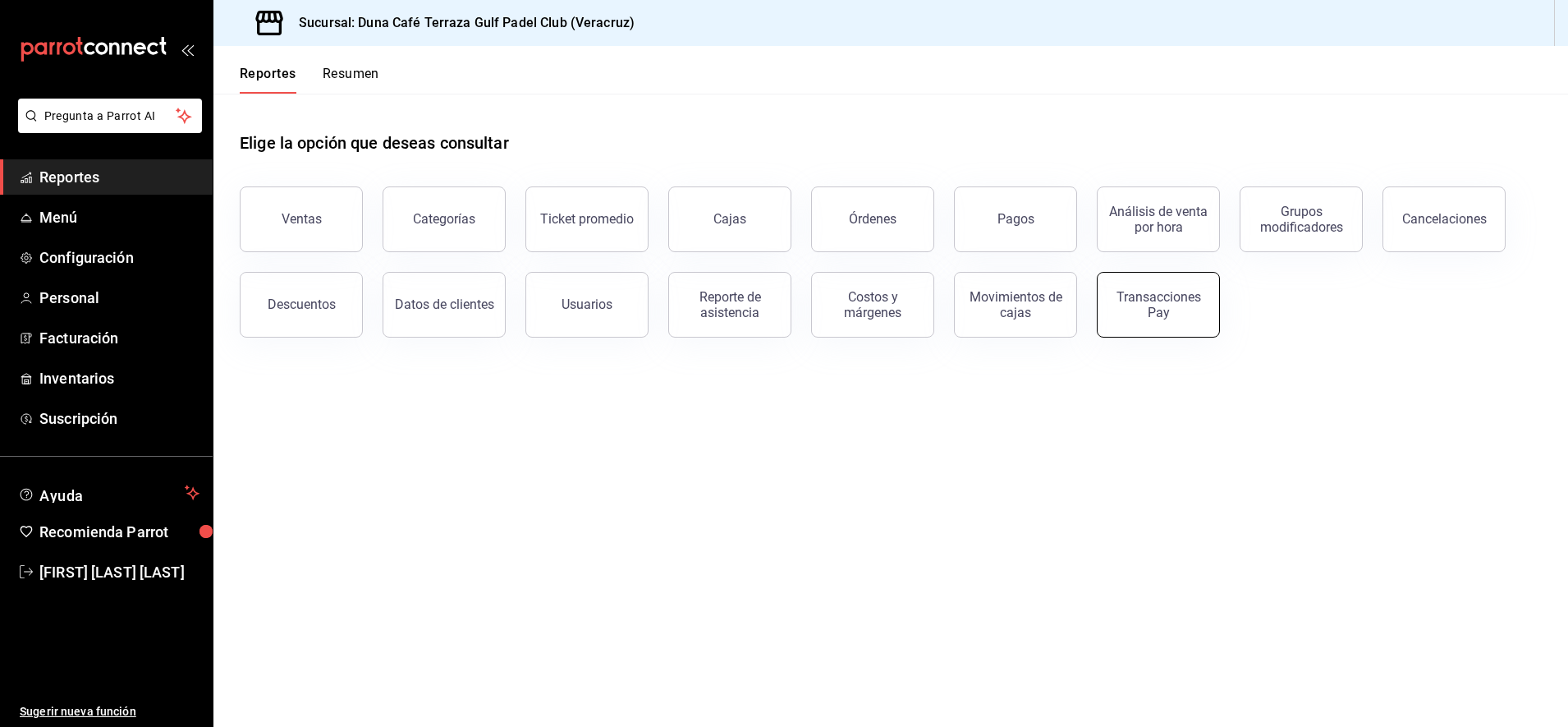 click on "Transacciones Pay" at bounding box center (1158, 305) 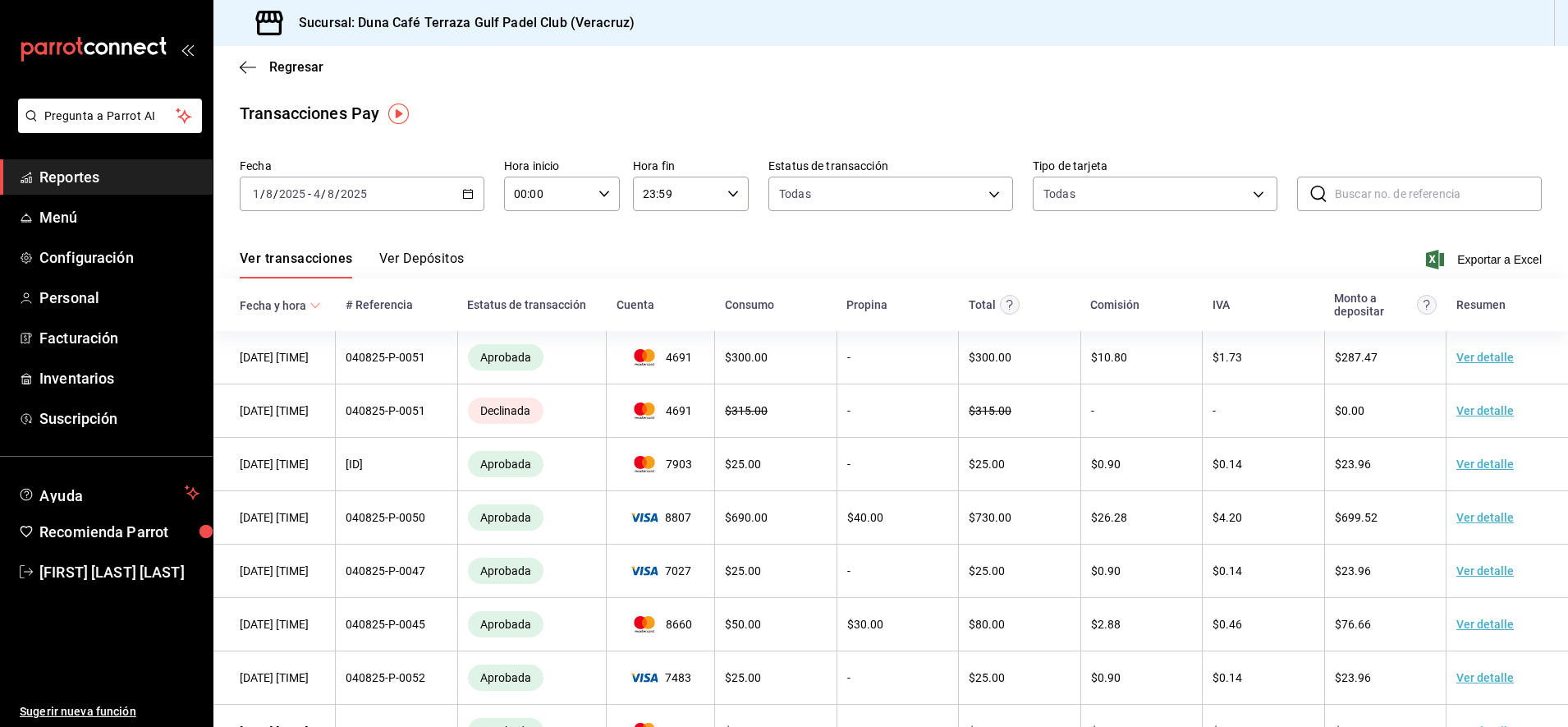 click 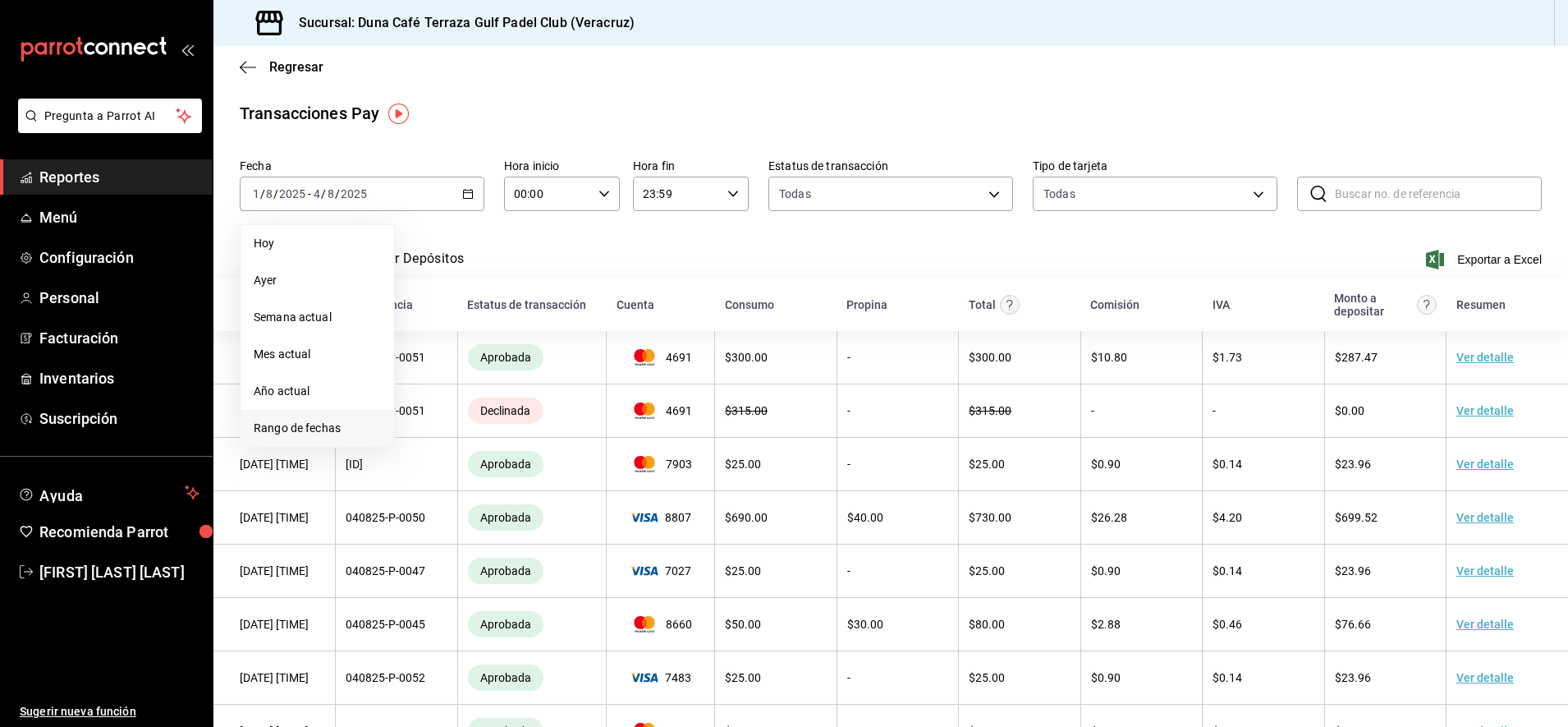 click on "Rango de fechas" at bounding box center (317, 428) 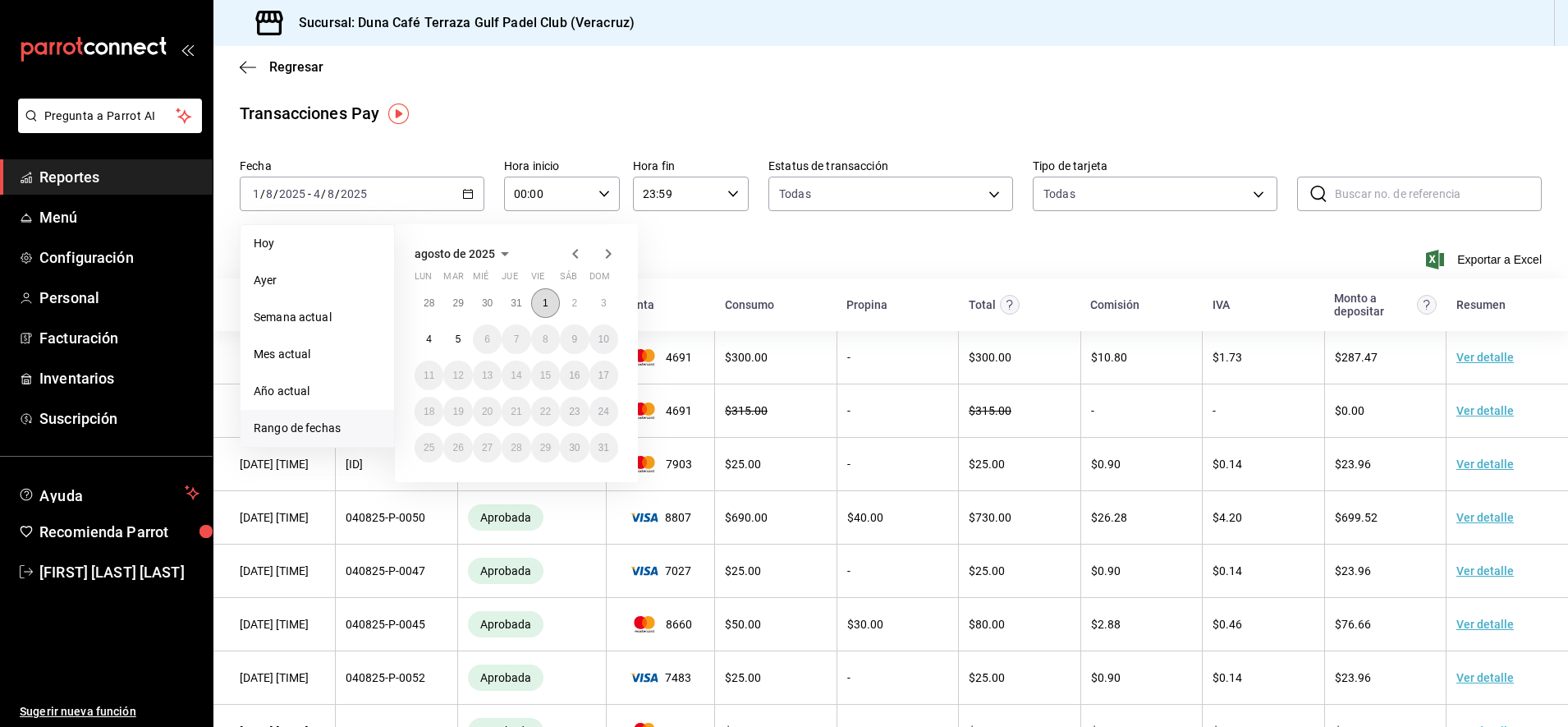 click on "1" at bounding box center (545, 303) 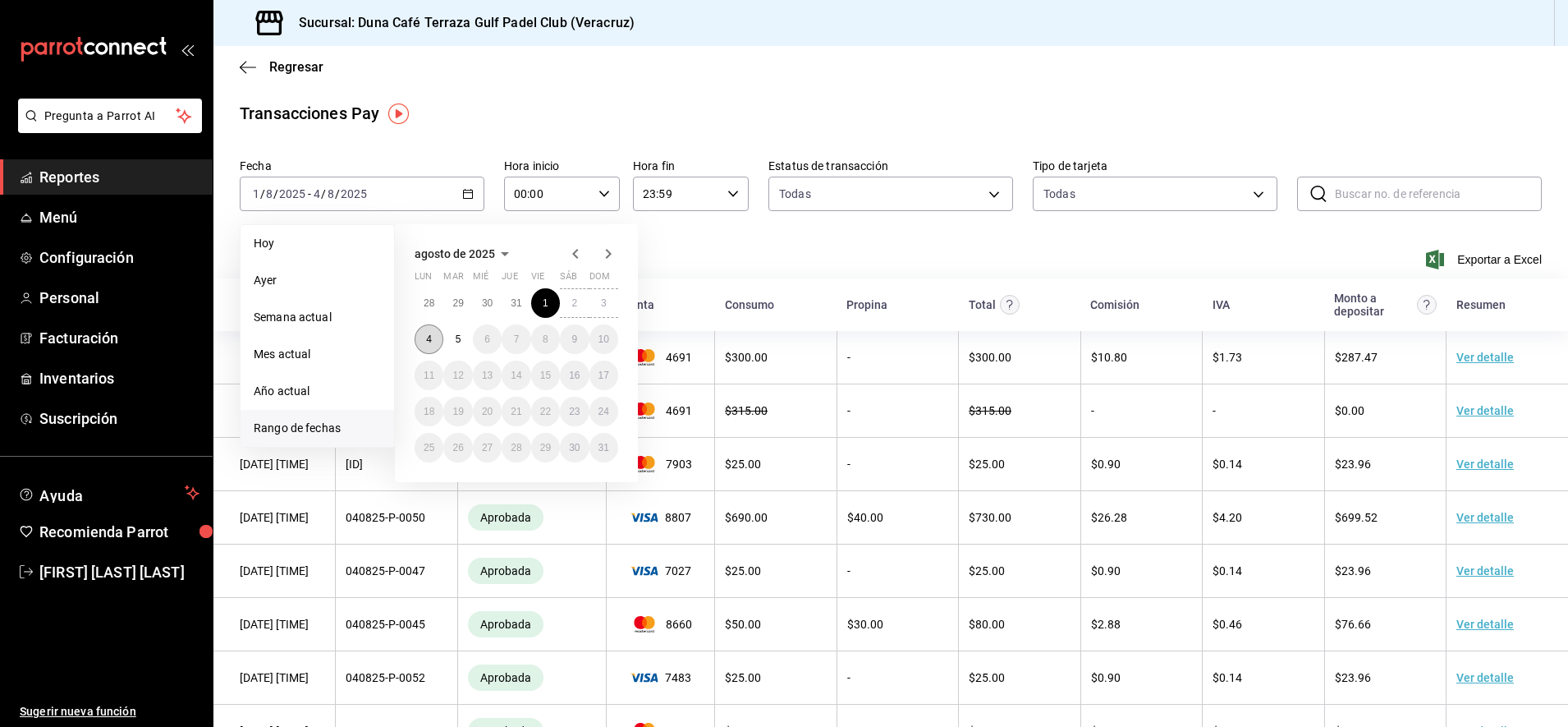 click on "4" at bounding box center (429, 339) 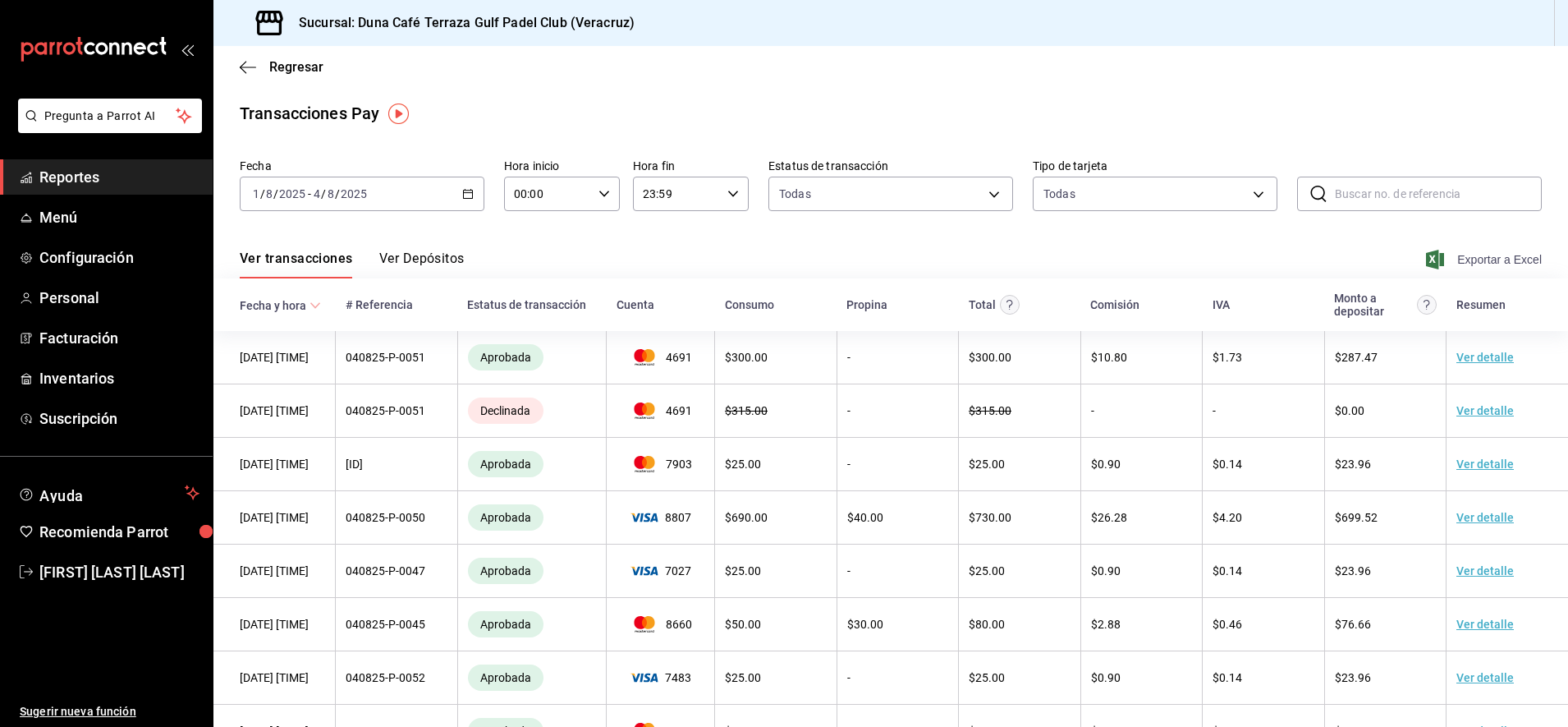 click on "Exportar a Excel" at bounding box center (1485, 260) 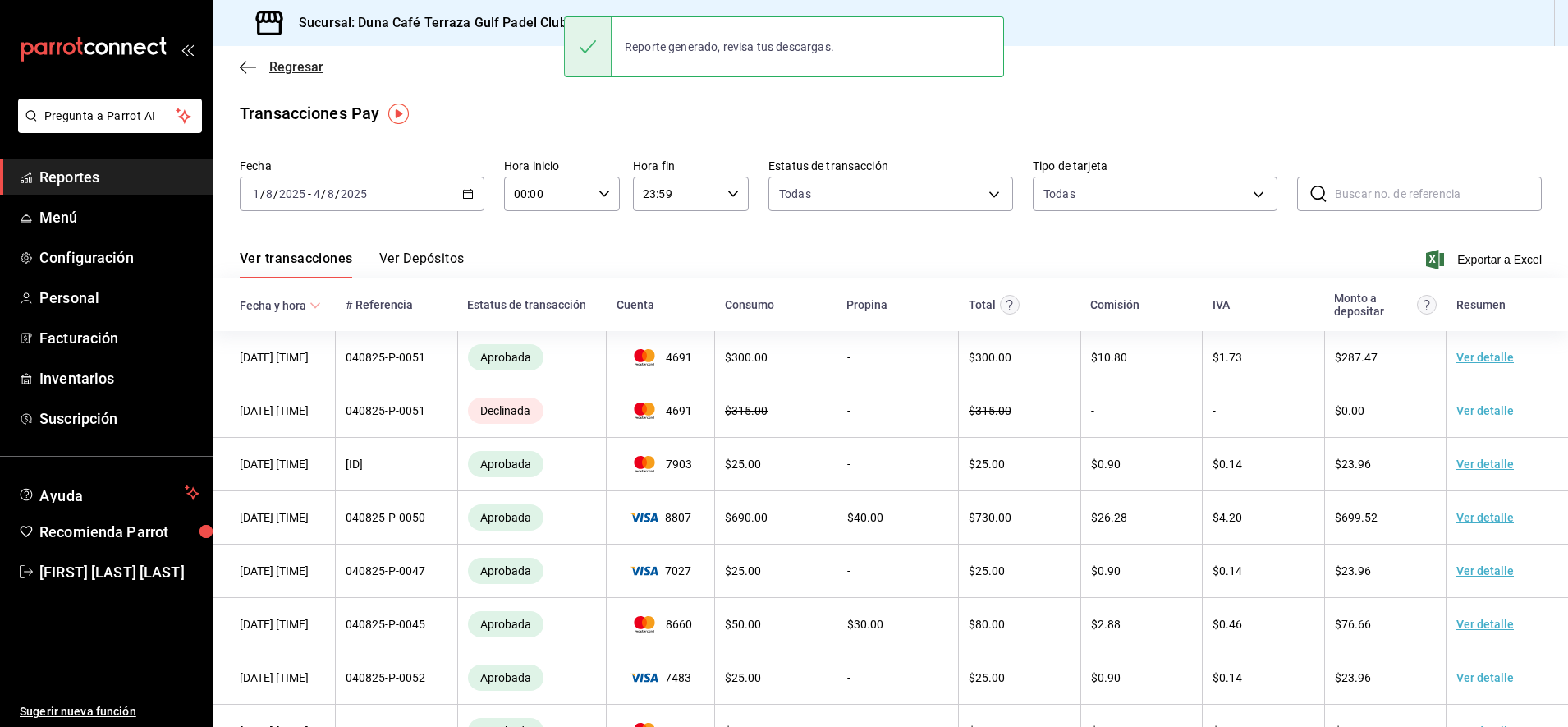 click 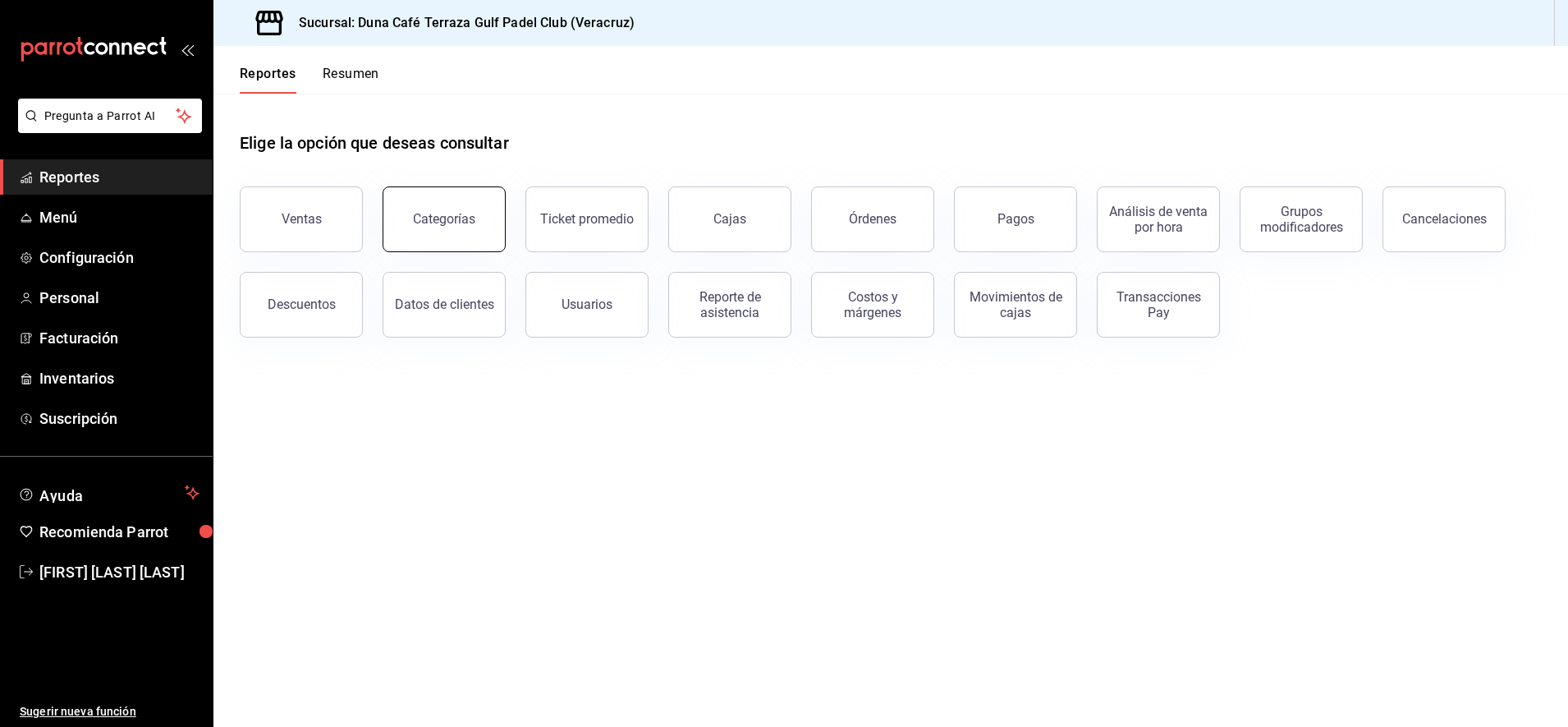 click on "Categorías" at bounding box center (444, 219) 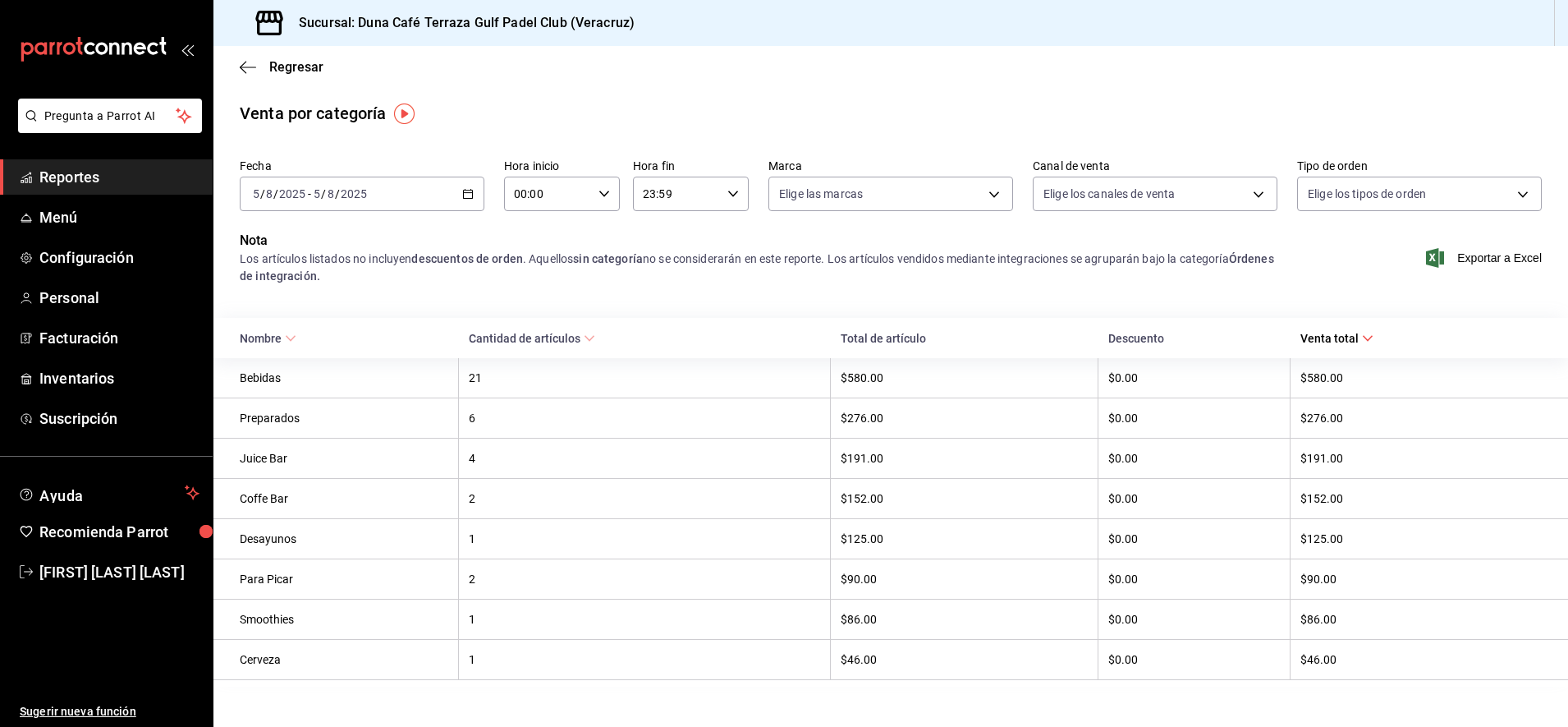 scroll, scrollTop: 20, scrollLeft: 0, axis: vertical 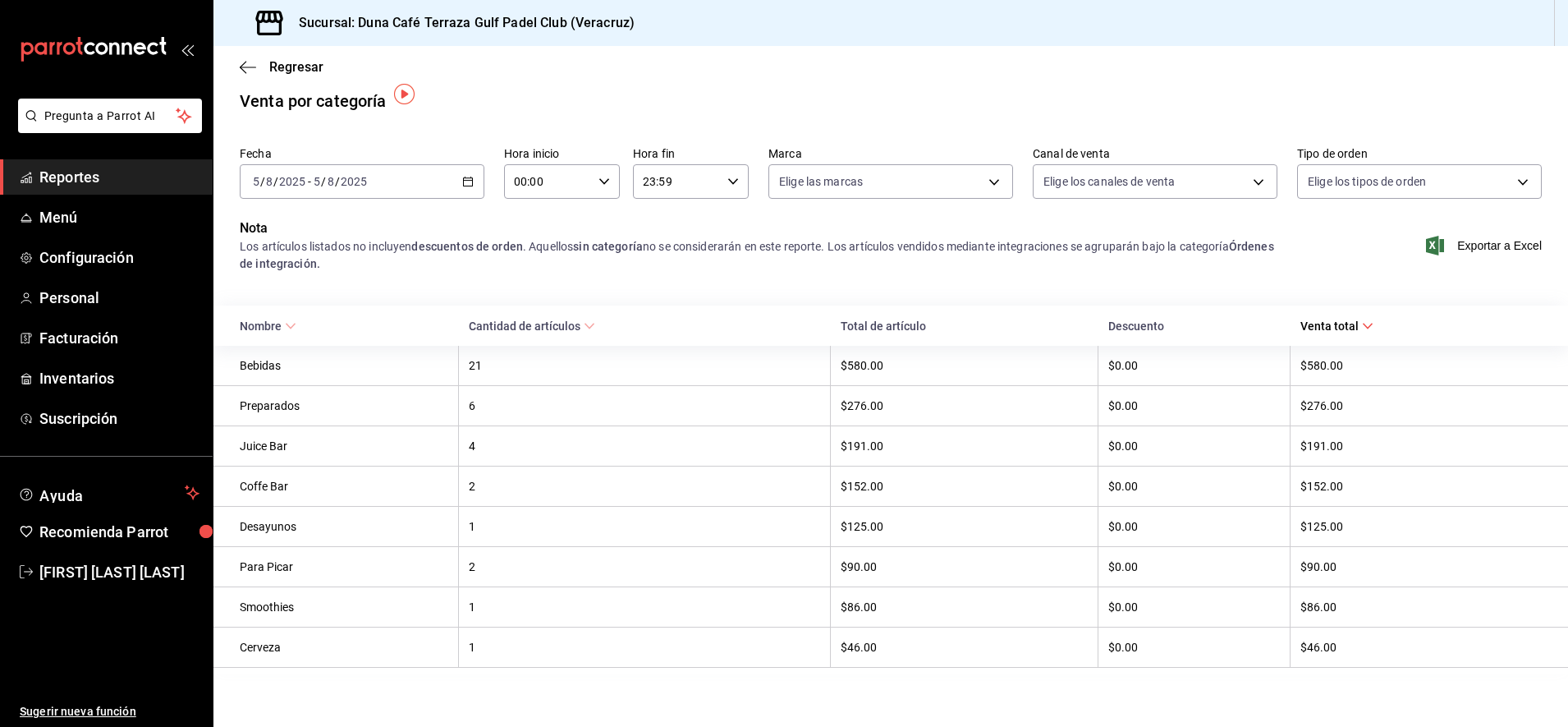 click 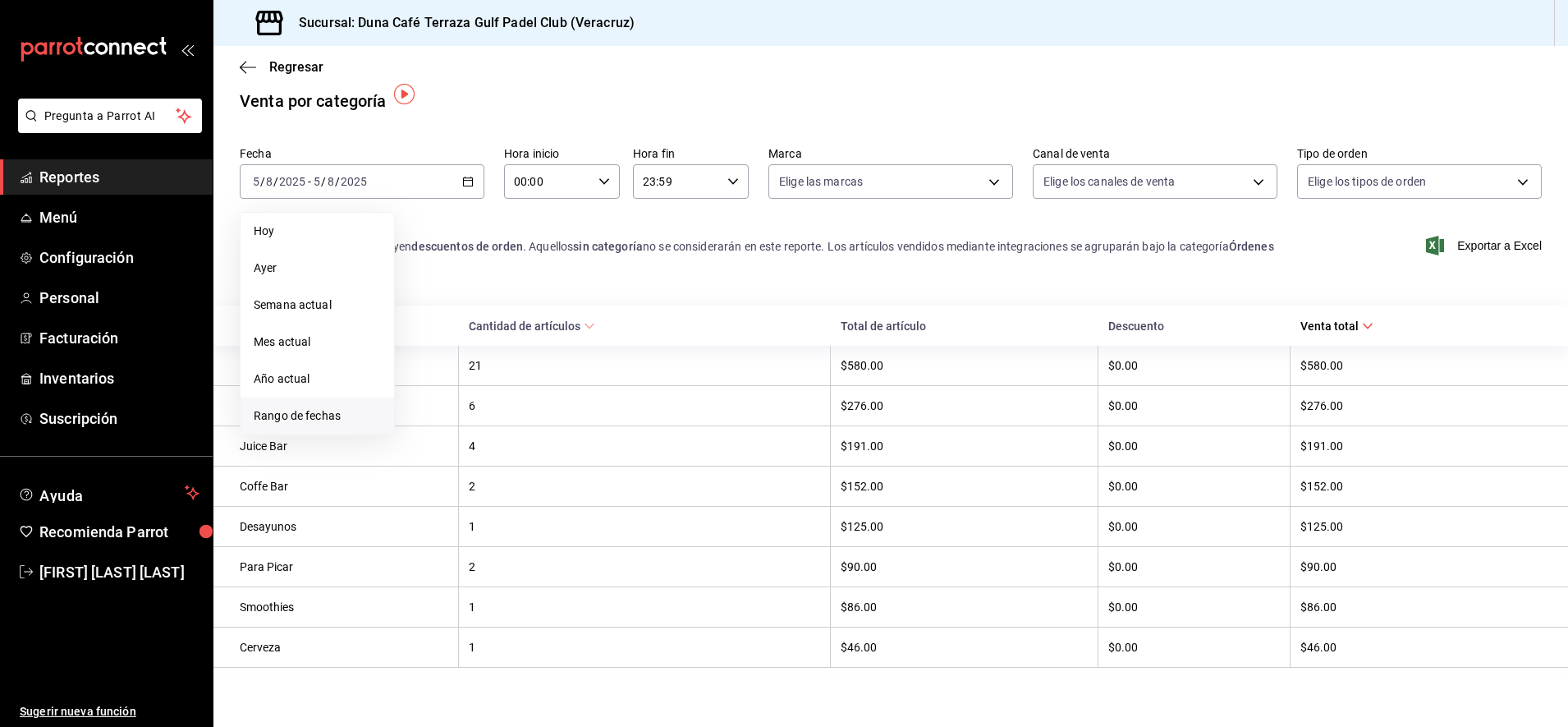 click on "Rango de fechas" at bounding box center [317, 416] 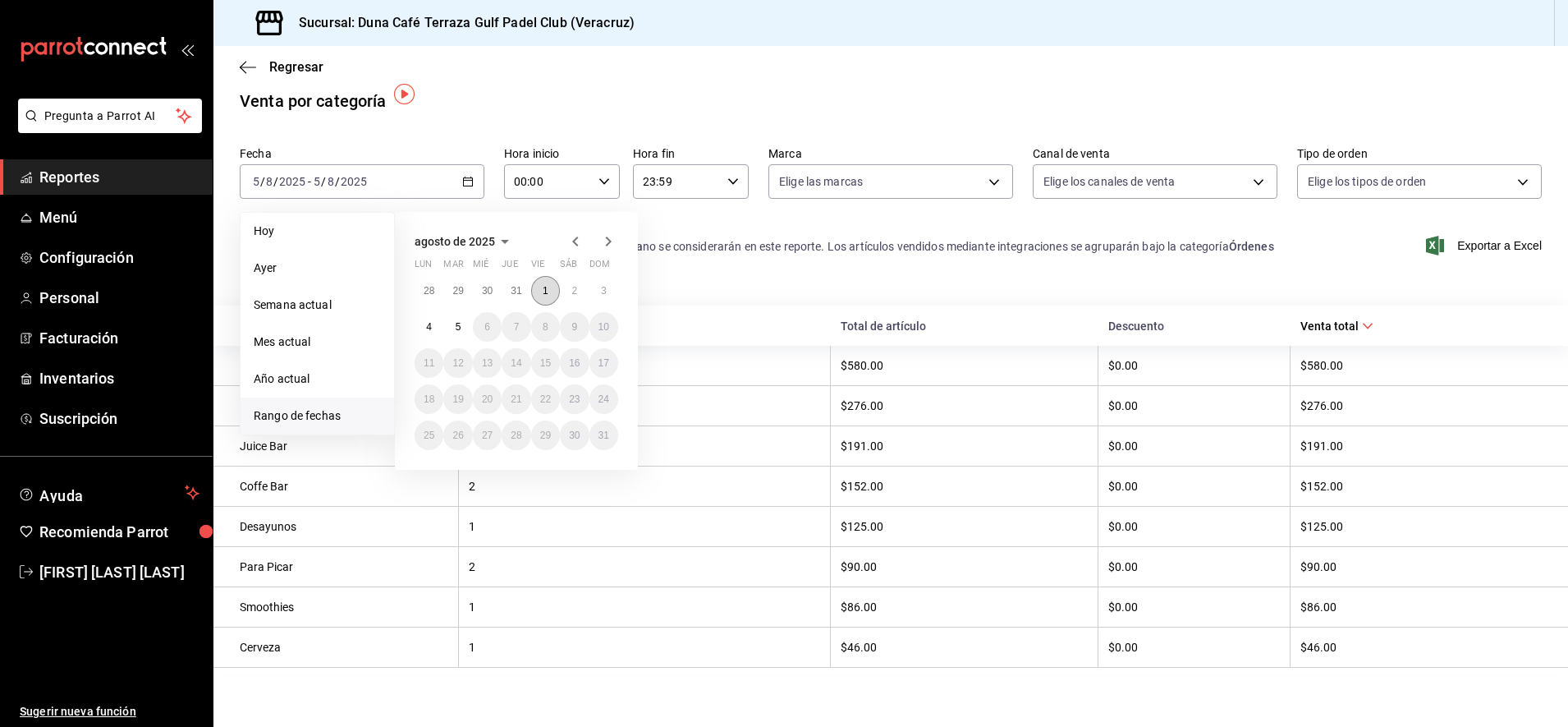 click on "1" at bounding box center [545, 291] 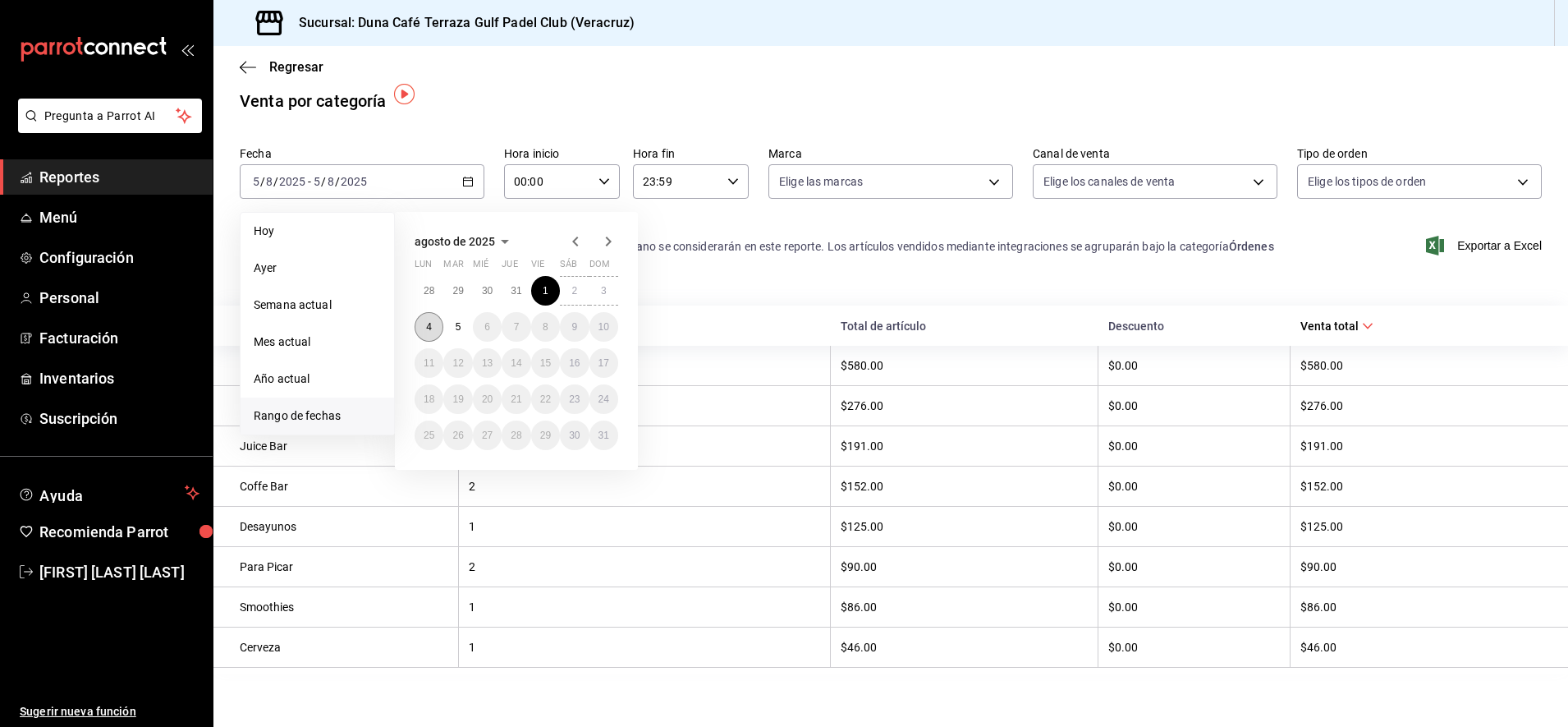 click on "4" at bounding box center (429, 327) 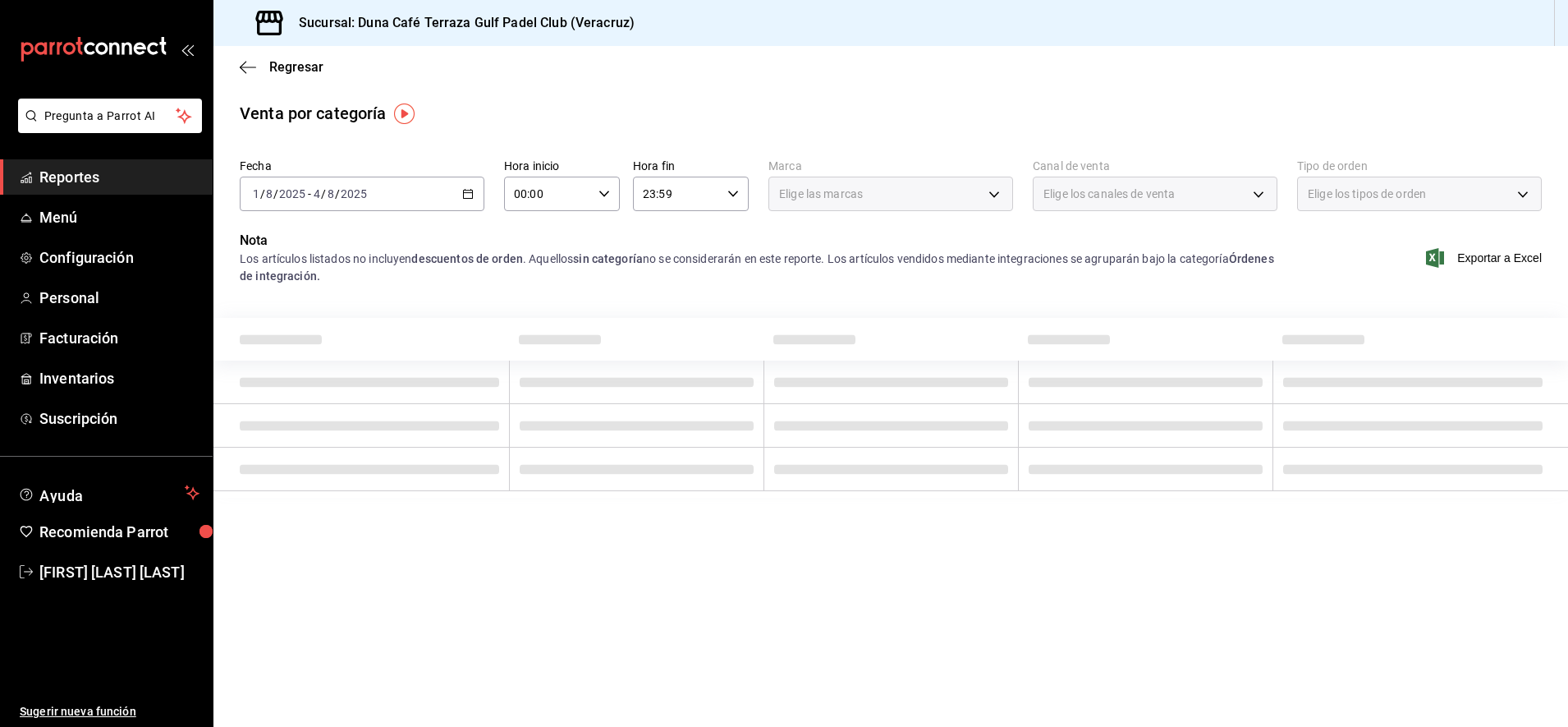 scroll, scrollTop: 0, scrollLeft: 0, axis: both 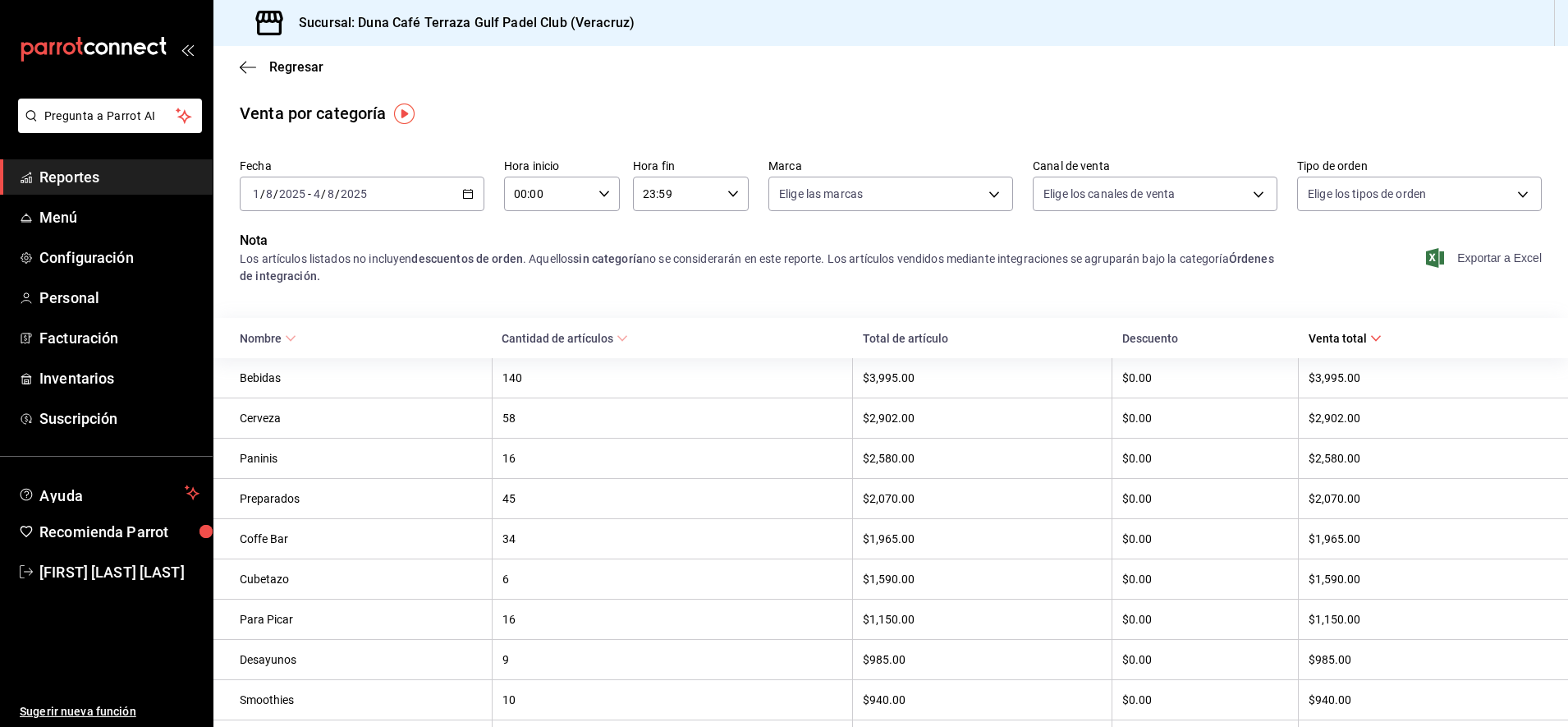 click on "Exportar a Excel" at bounding box center (1485, 258) 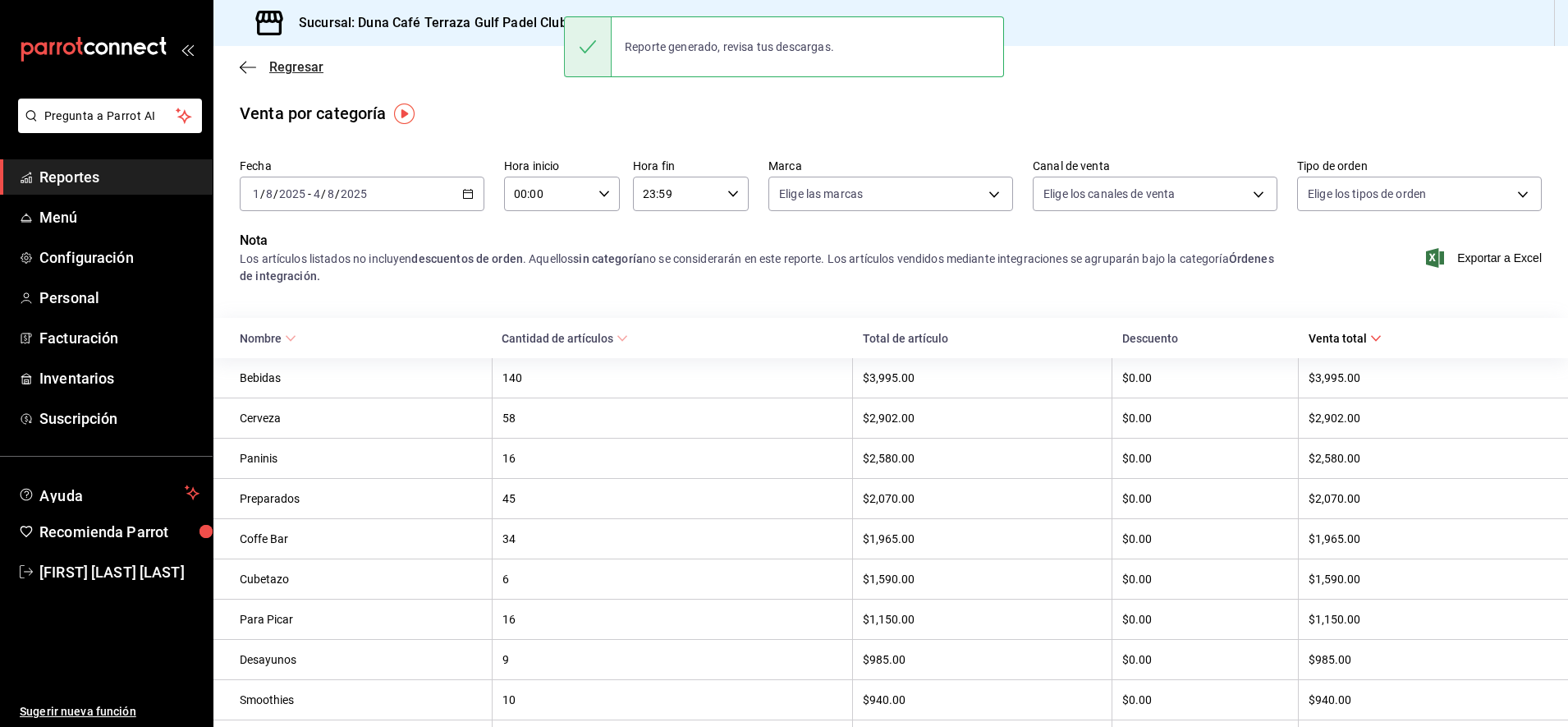 click 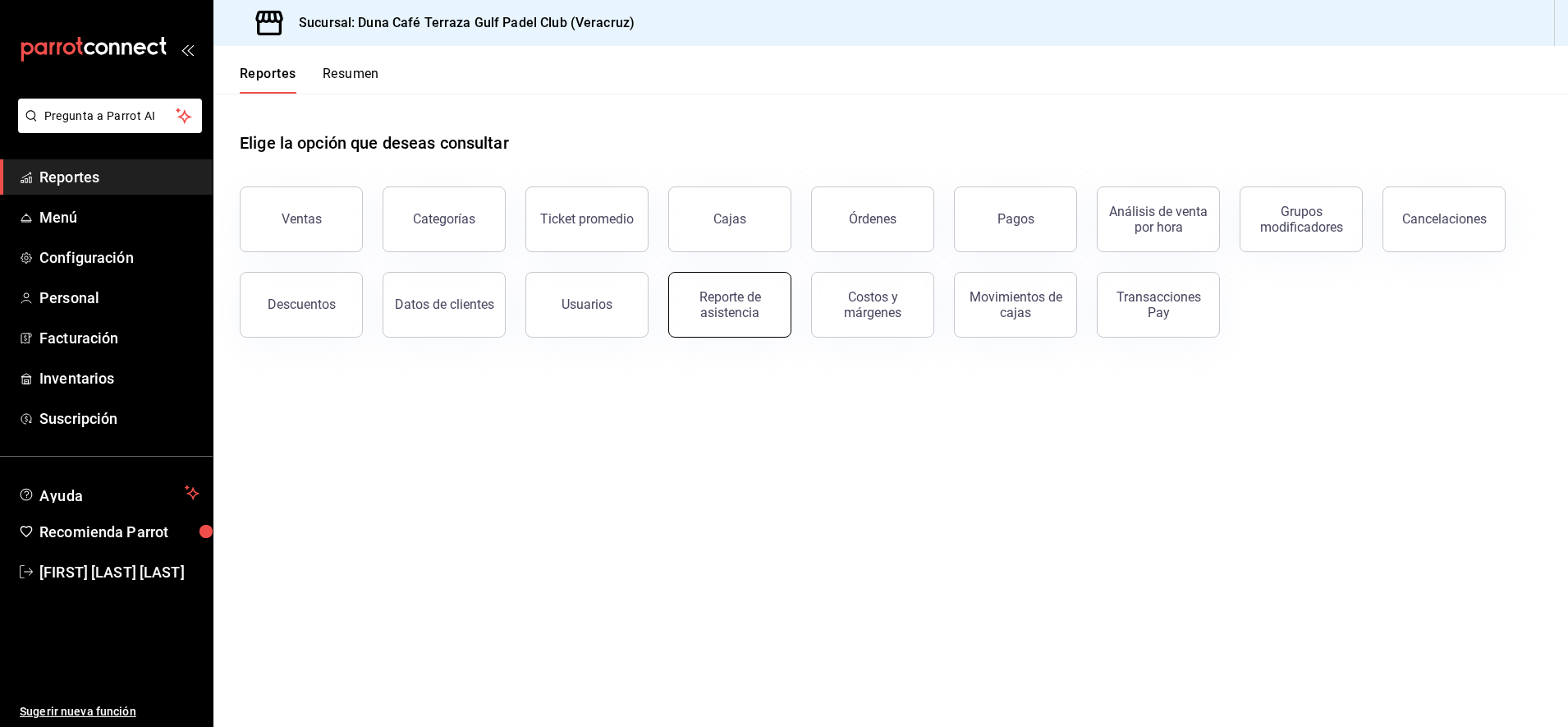 click on "Reporte de asistencia" at bounding box center (730, 305) 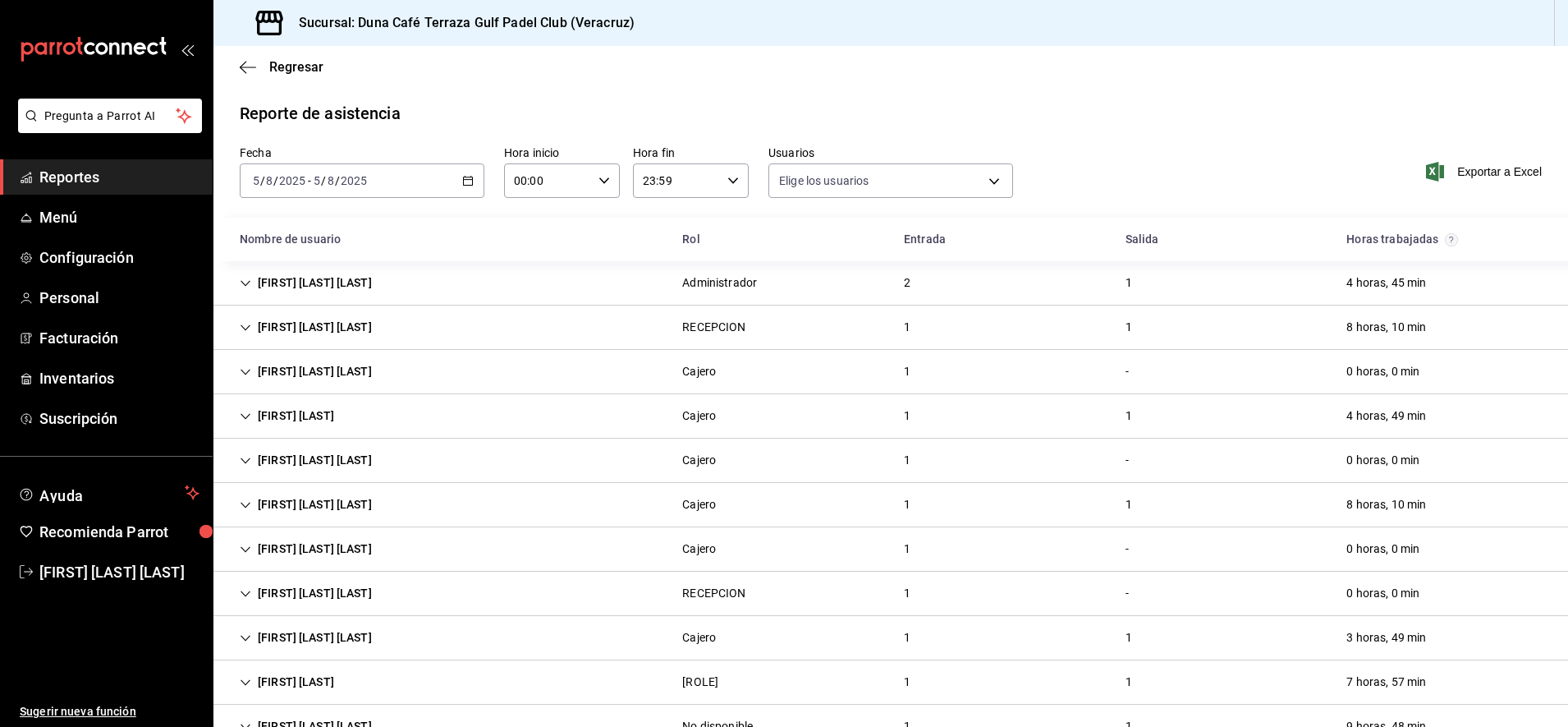 type on "eb3d7074-9f23-47b6-8094-e72f29ee2a01,1ccb65e5-75e6-41e7-b536-ac9d7384736a,a6fa1b1c-112b-4785-ac20-e07ddf77c42e,9ca0f6a1-e52b-4c29-bc80-736111ec3856,31c8d013-2bfe-4fa8-90d0-879014e137c5,2ab4e4bc-d9b3-476f-80f4-2c34f2af38fd,2db95817-70e1-45e0-93f2-546f5b2a35fa,6cd8d580-3db2-45fe-948f-36fcfe2d7f1e,030a7516-4008-44cf-b570-6215b11b68b5,68a2cf23-ca18-490b-83cb-7a1f61d9369b,6db0f3b5-66f7-4c65-8812-d95bc7eb48f1,c8c63e94-3059-48d9-a204-0ef1ddf3b581,808abd23-c1f6-4bc8-bd54-360025ac4c06,4a9f53d5-0e74-4cde-aa30-0a9f725f5bac,8d18b871-8467-44cc-b5f4-1d5703152072" 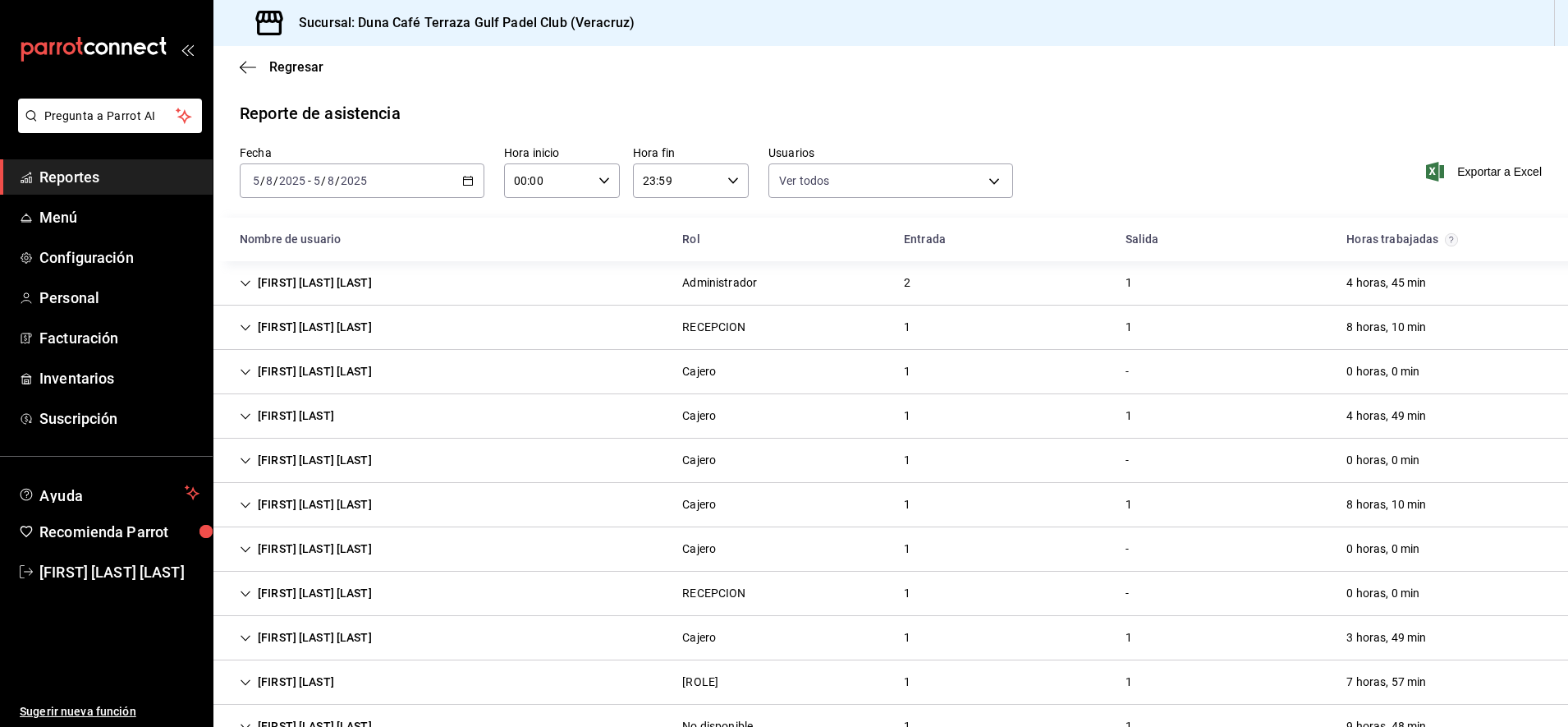 scroll, scrollTop: 48, scrollLeft: 0, axis: vertical 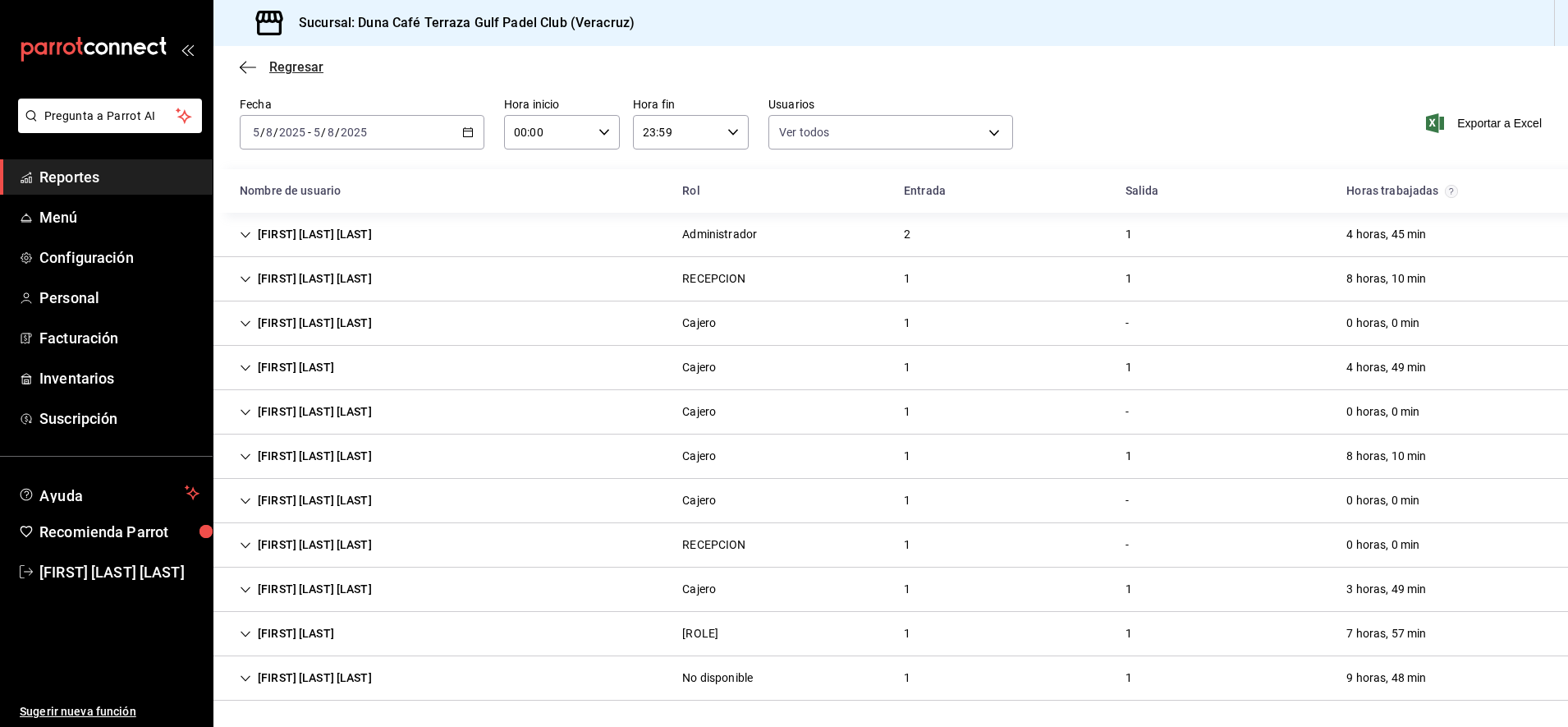click 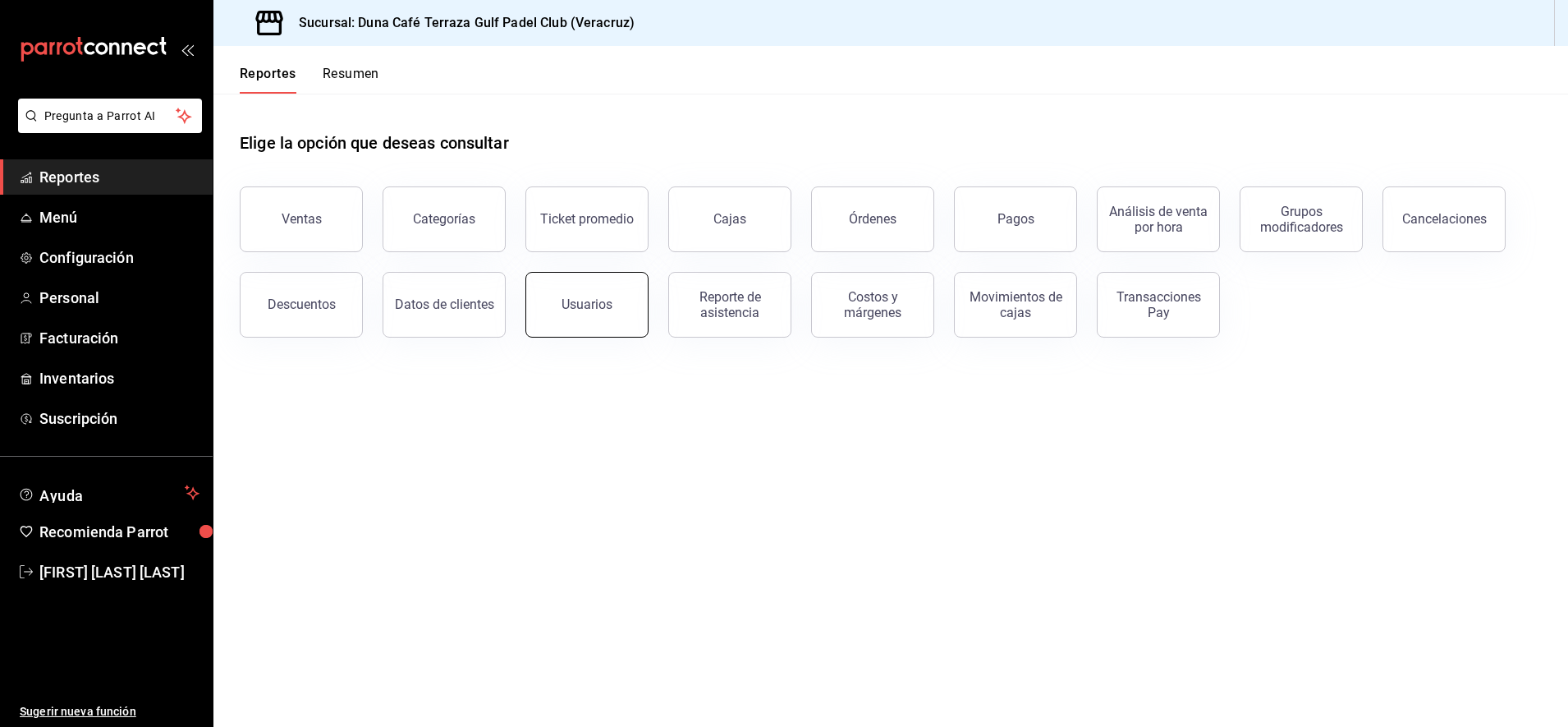click on "Usuarios" at bounding box center (587, 305) 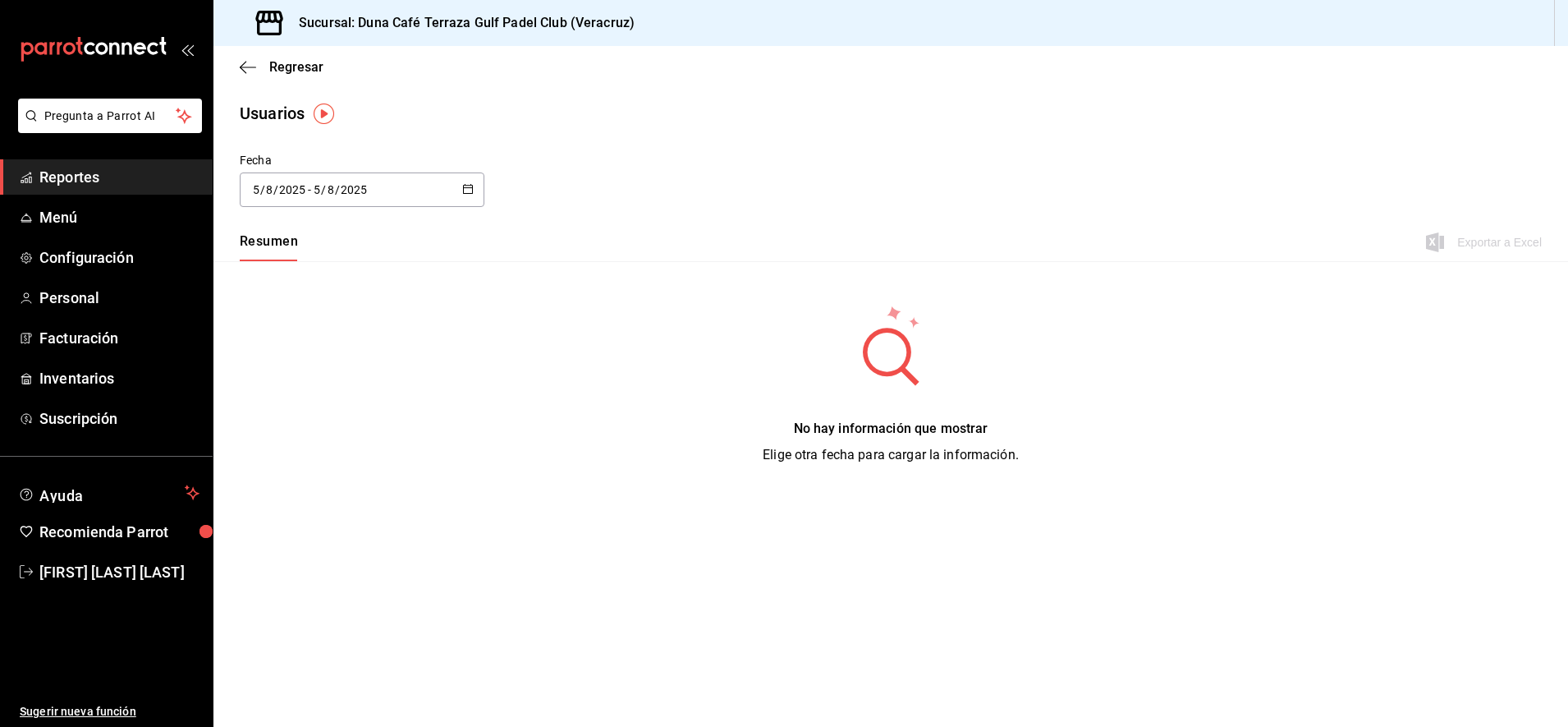 click on "2025-08-05 5 / 8 / 2025 - 2025-08-05 5 / 8 / 2025" at bounding box center (362, 190) 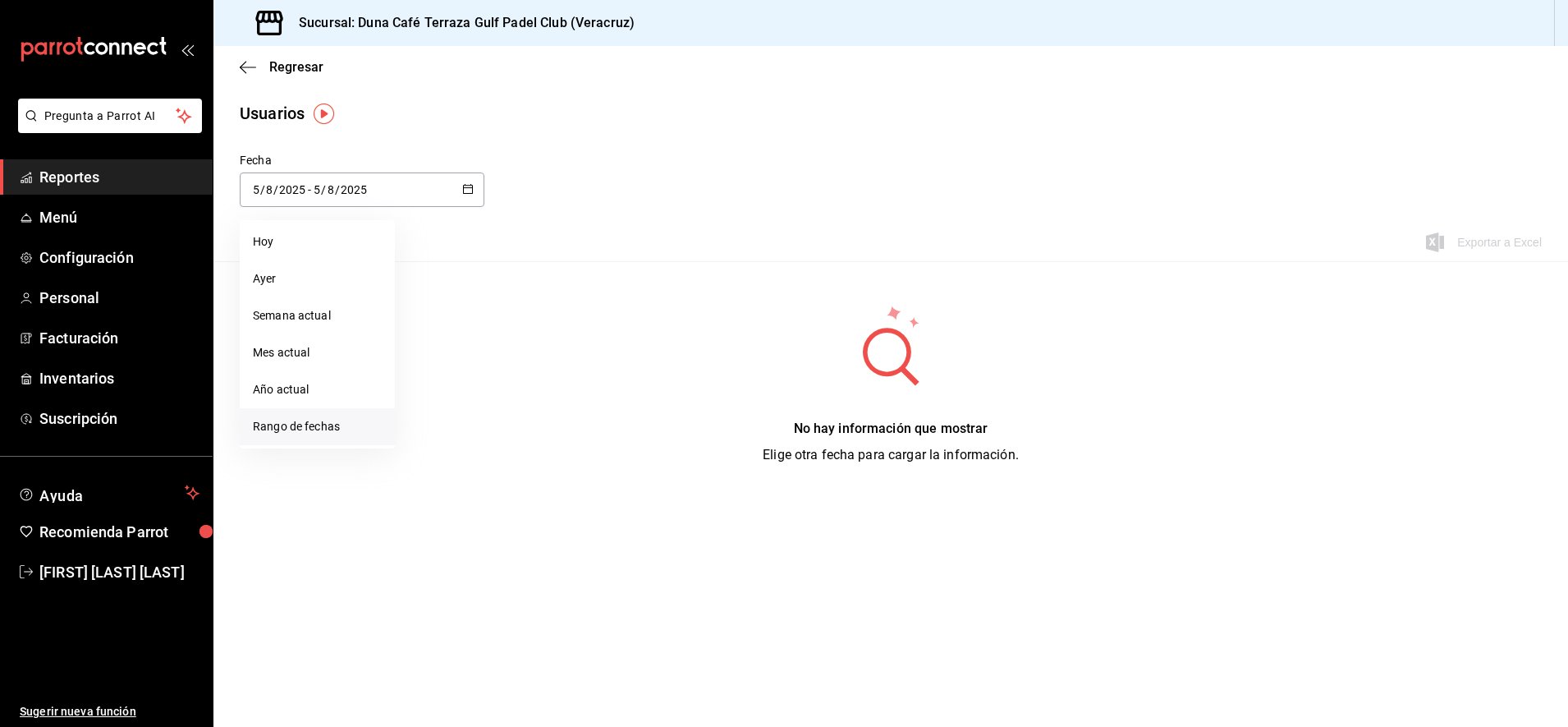 click on "Rango de fechas" at bounding box center (317, 426) 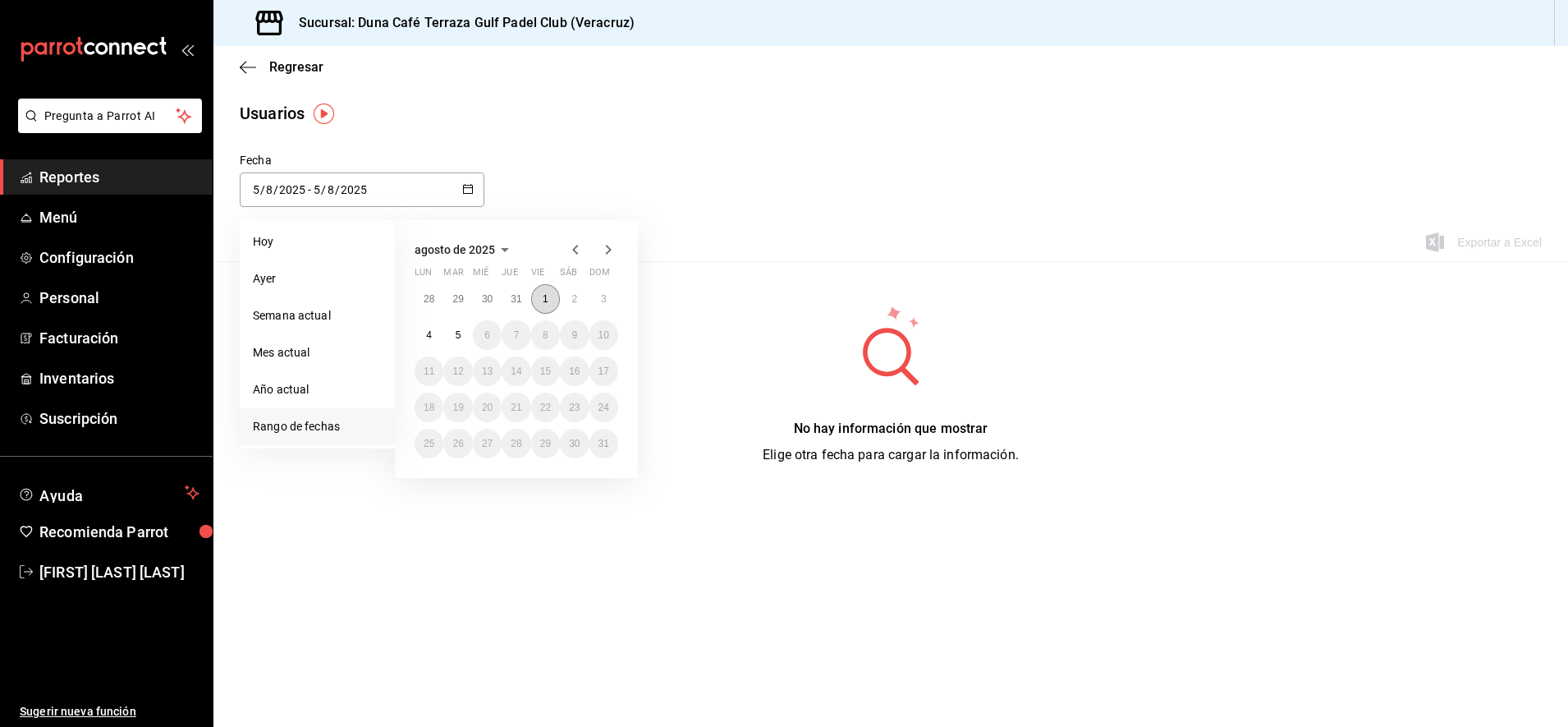 click on "1" at bounding box center [545, 299] 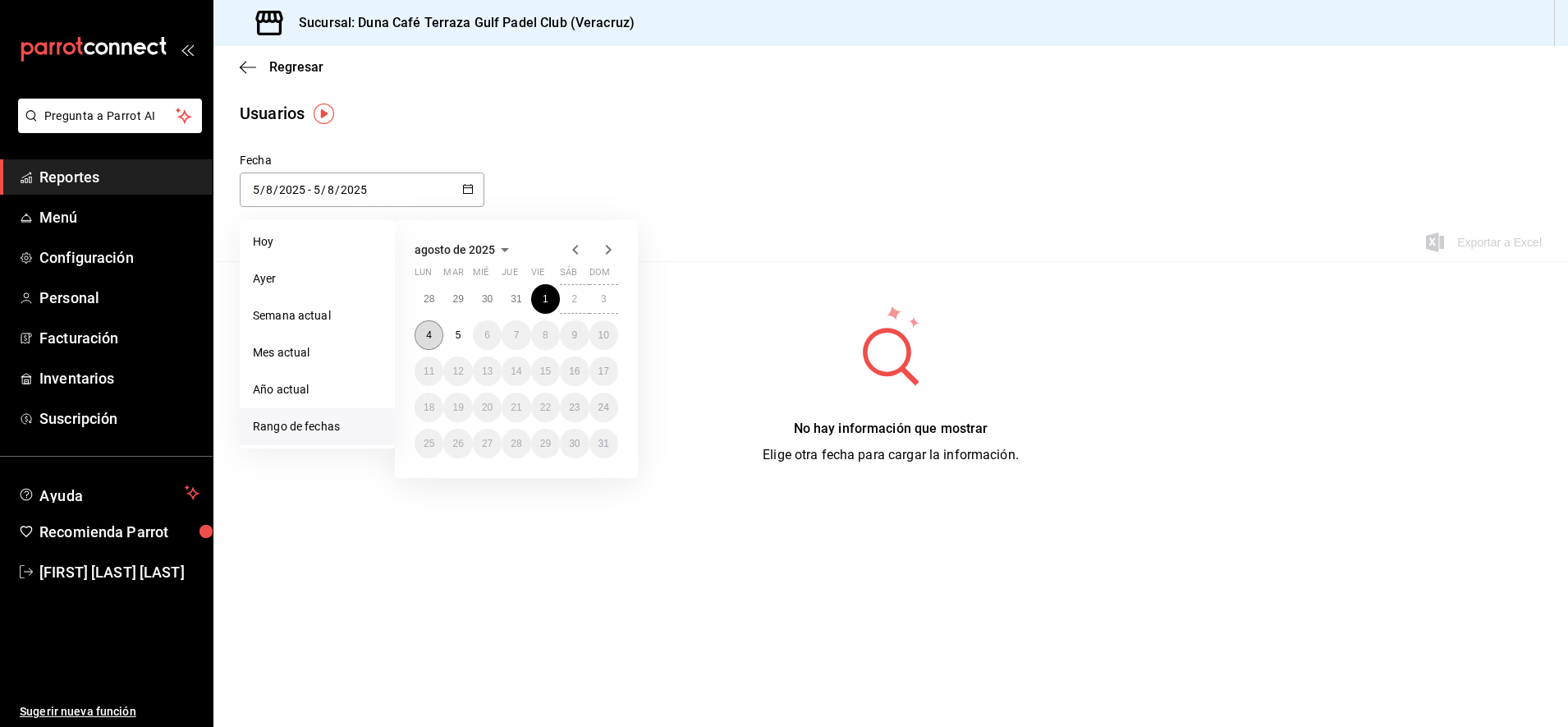 click on "4" at bounding box center [429, 335] 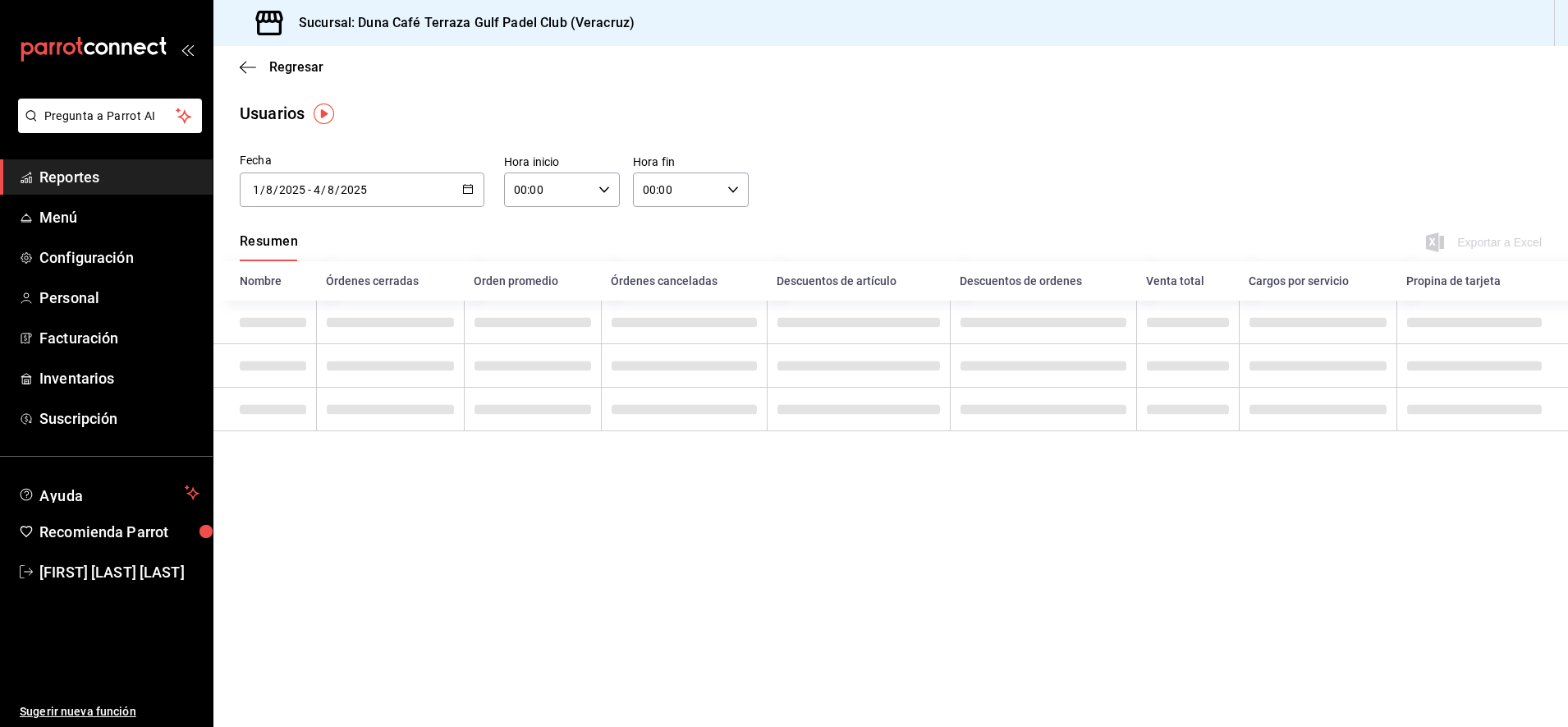 type on "2025-08-01" 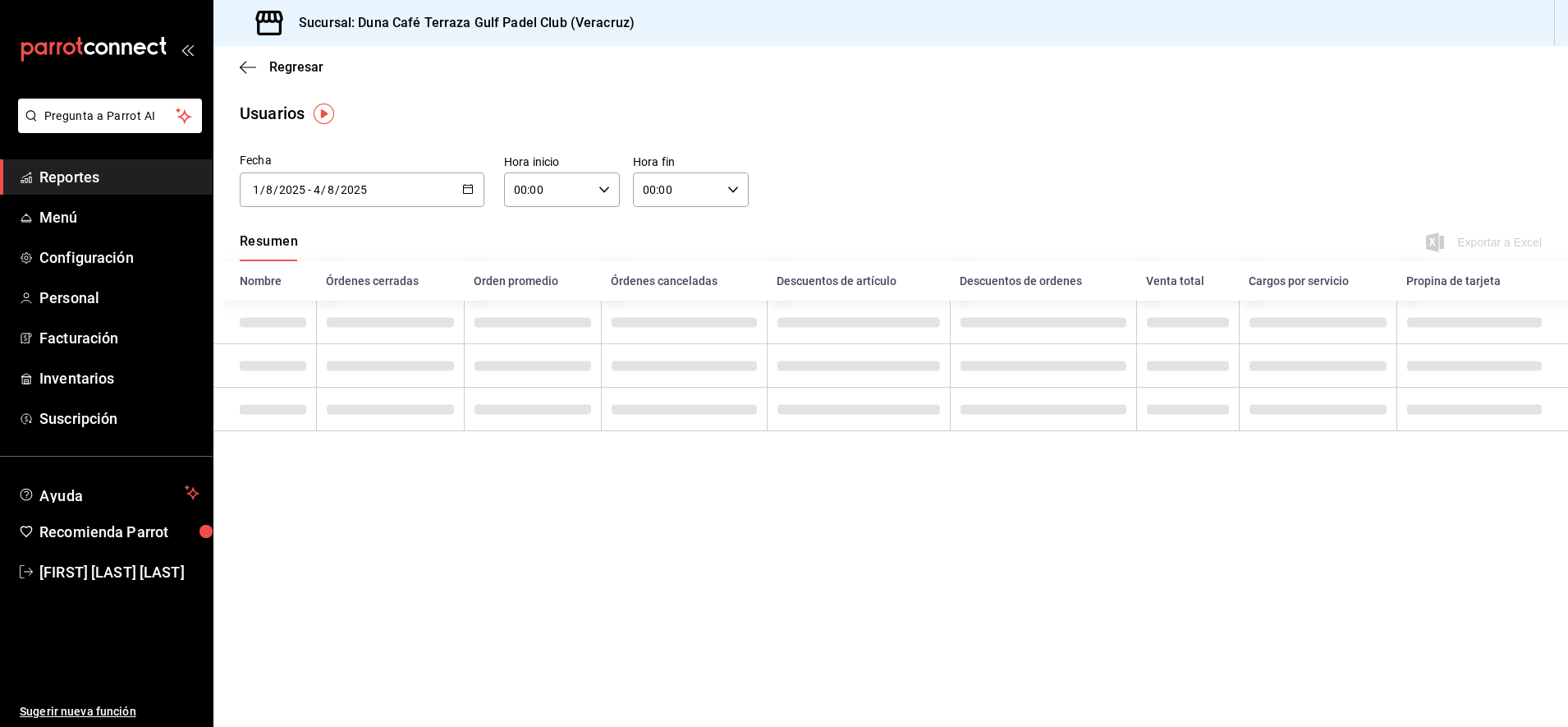 type on "2025-08-04" 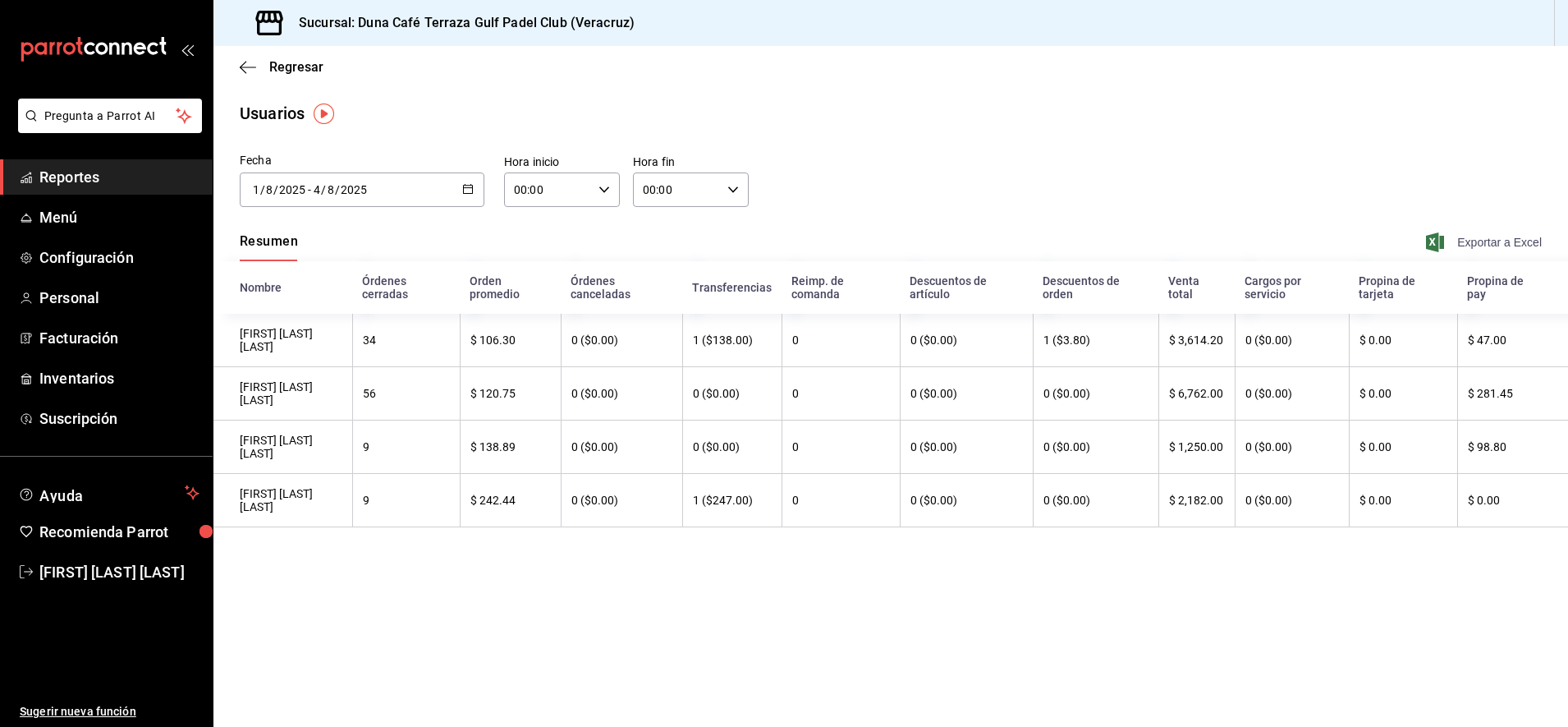 click on "Exportar a Excel" at bounding box center [1485, 242] 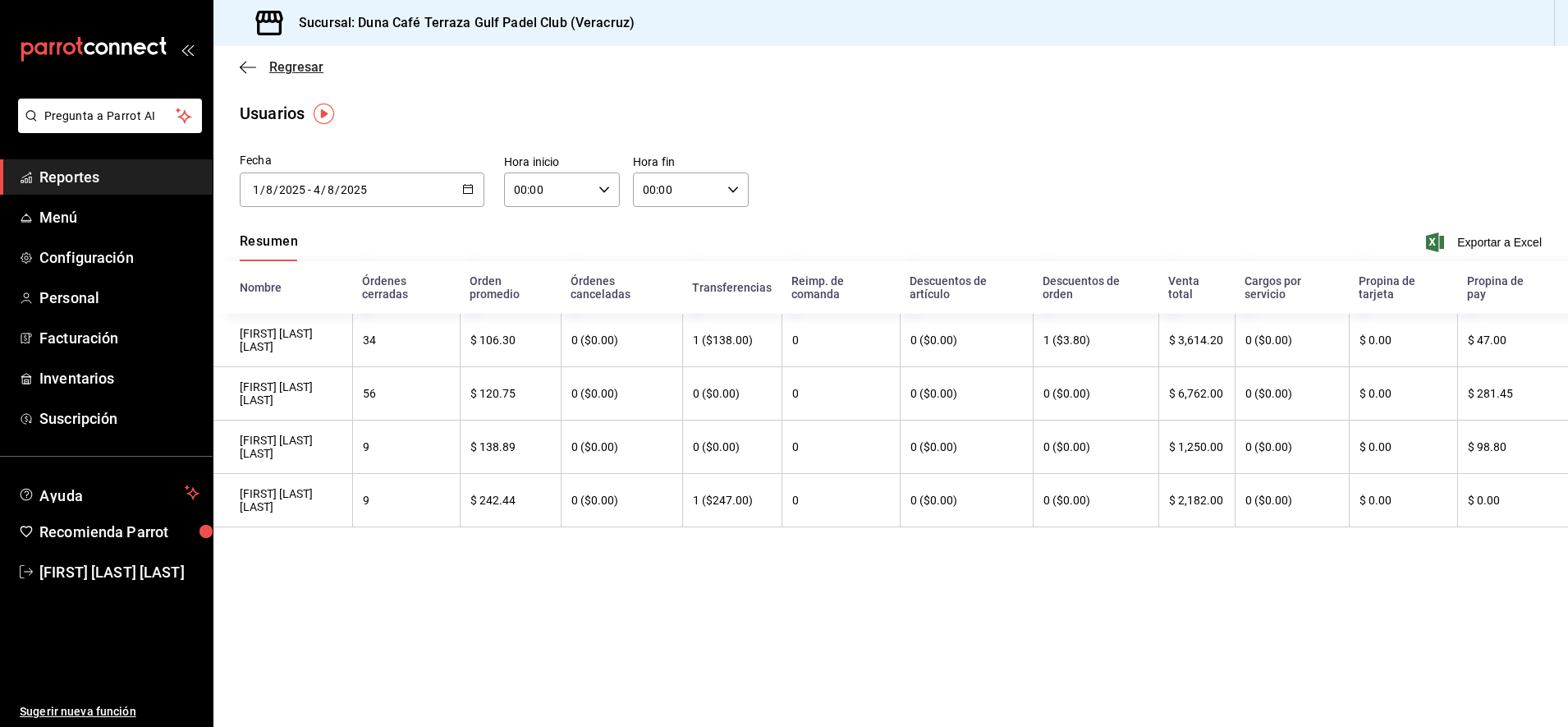 click 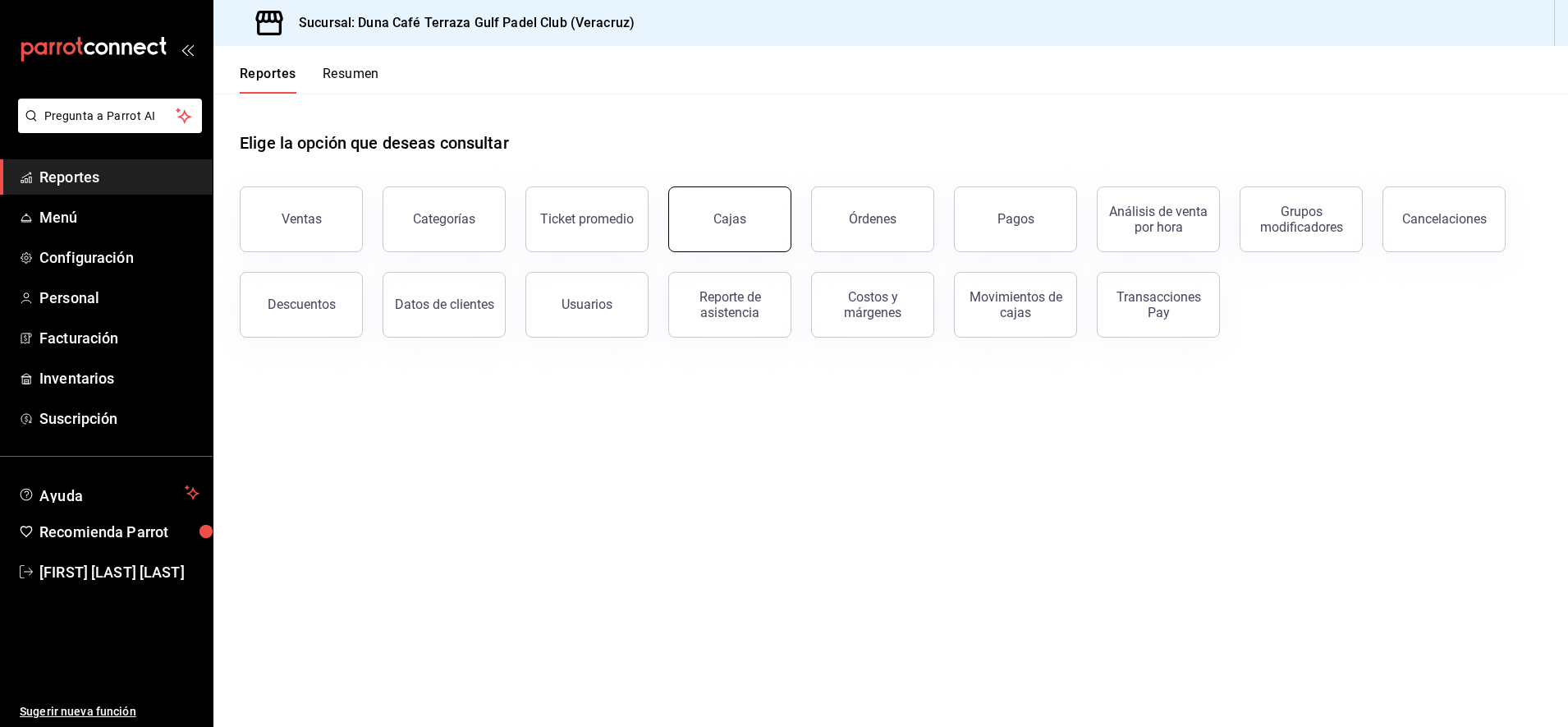 click on "Cajas" at bounding box center [730, 219] 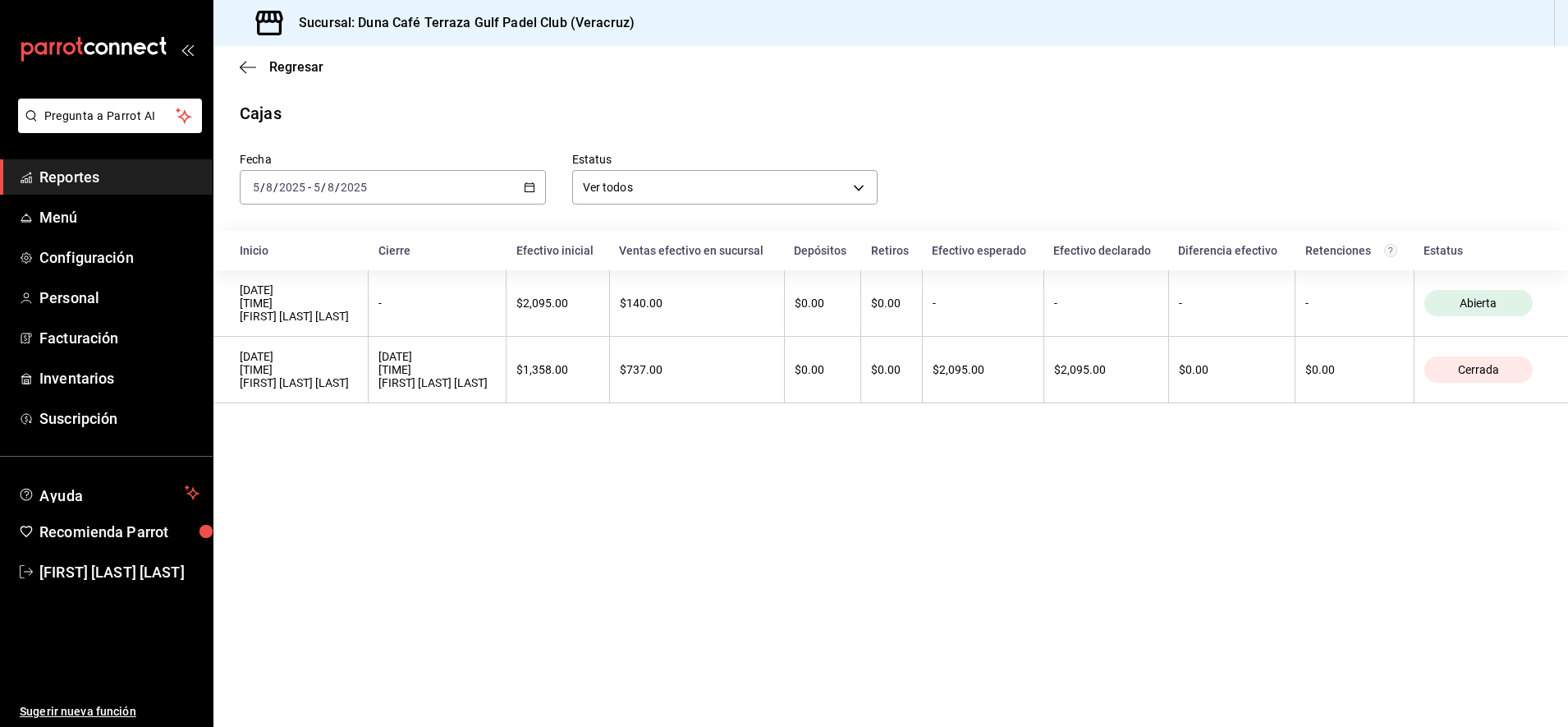 click 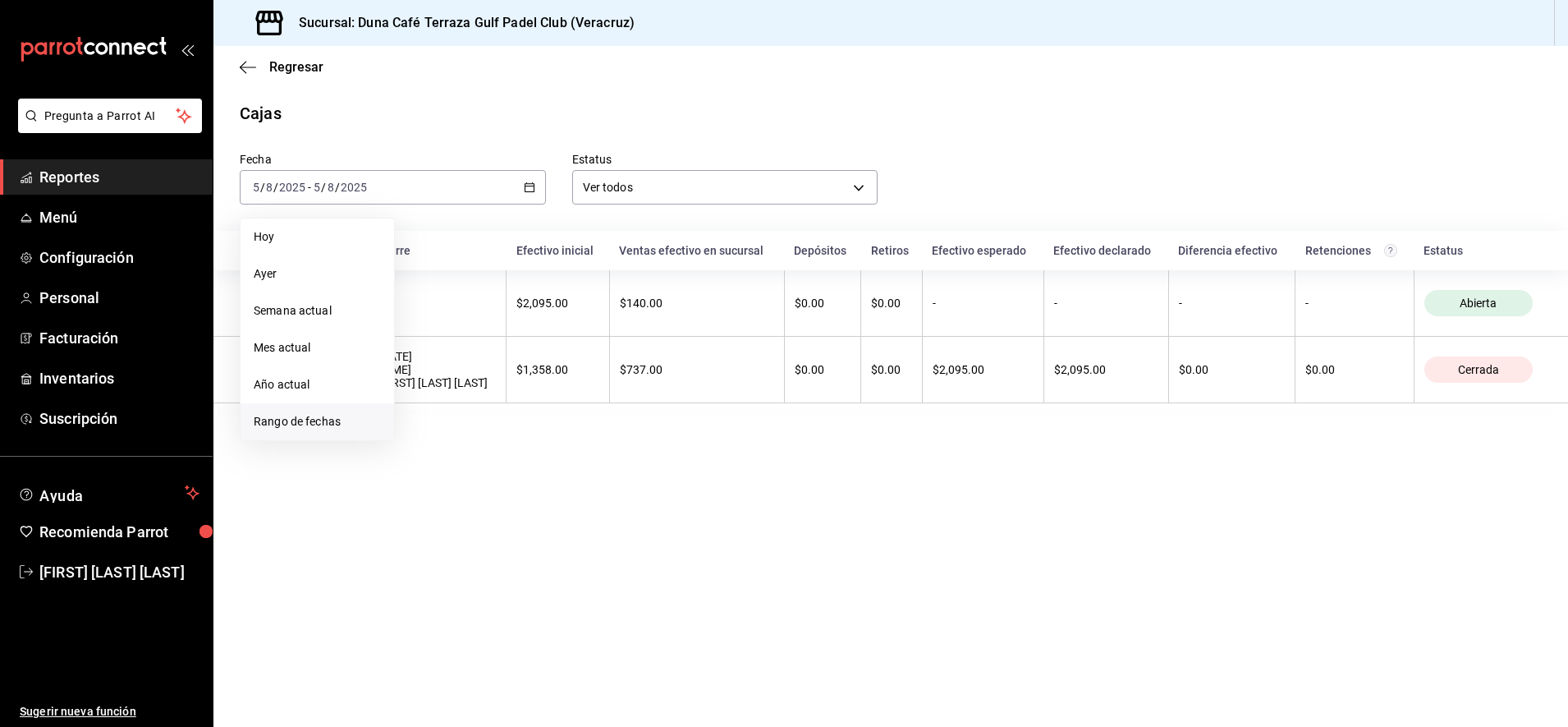 click on "Rango de fechas" at bounding box center (317, 421) 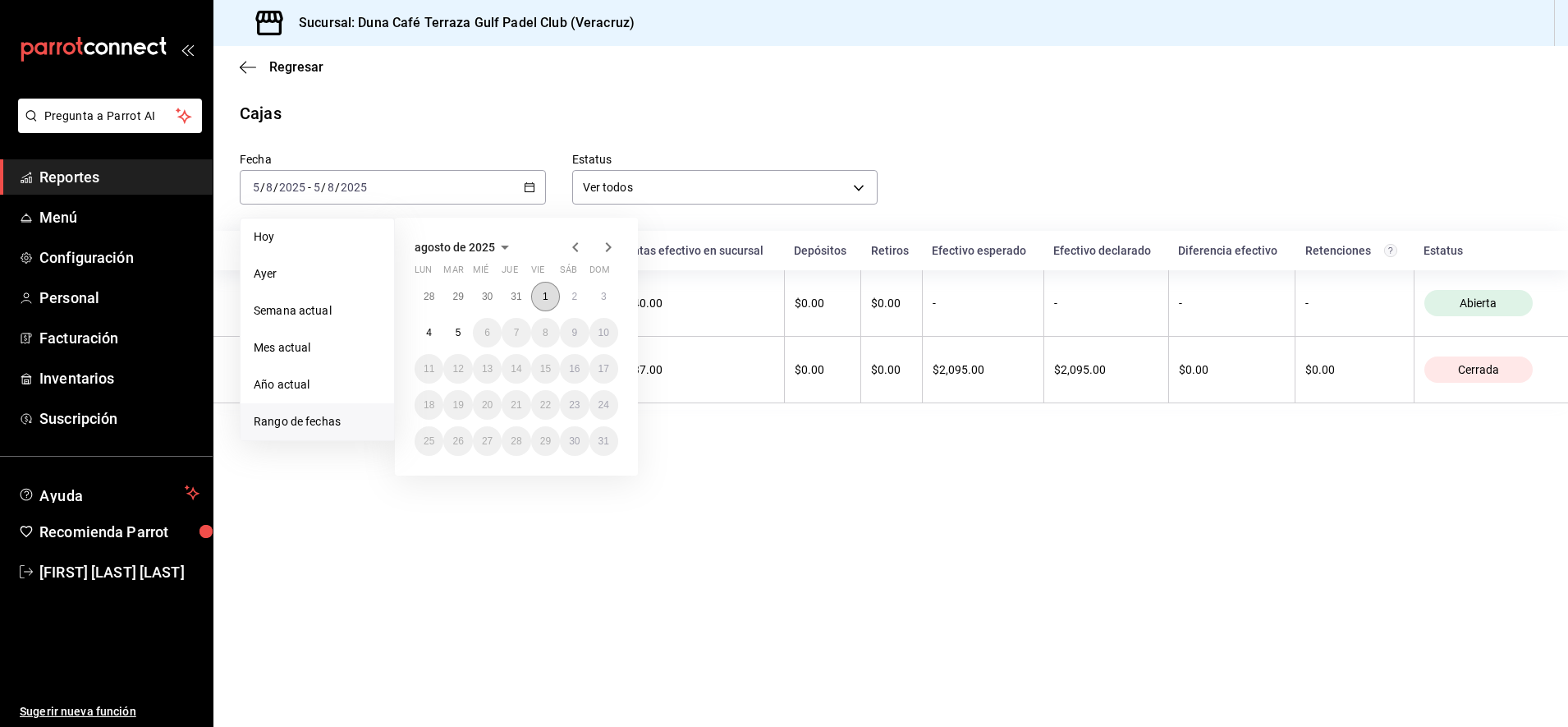 click on "1" at bounding box center [545, 297] 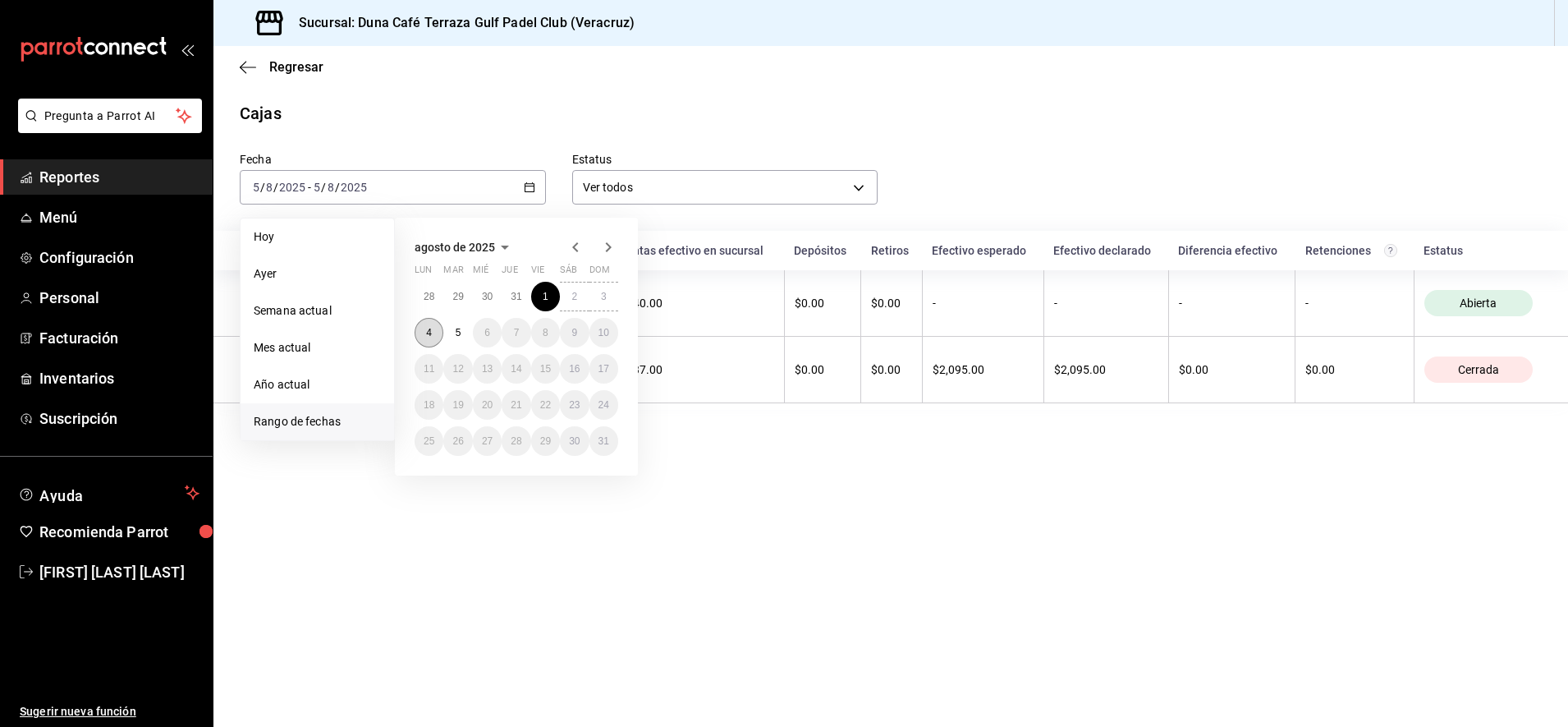 click on "4" at bounding box center [429, 333] 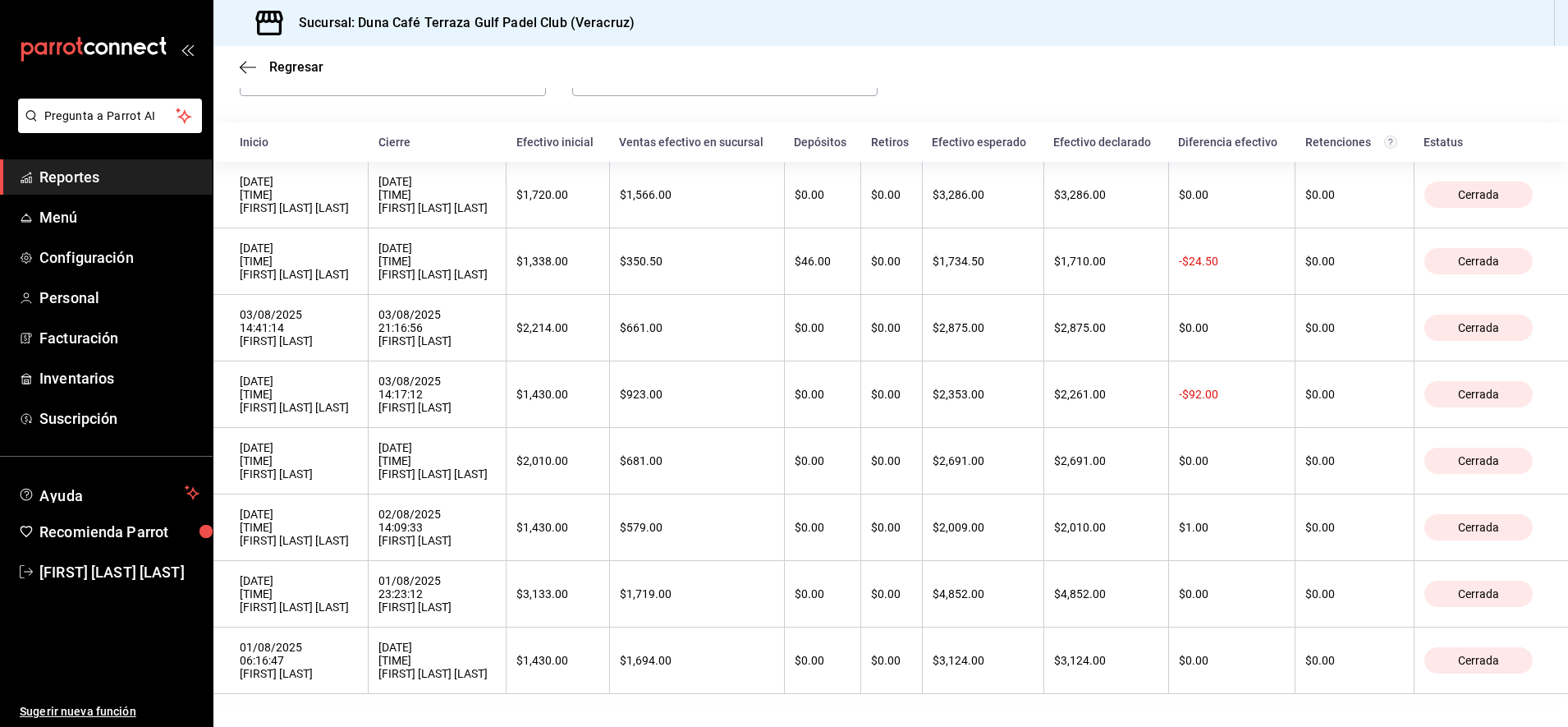 scroll, scrollTop: 157, scrollLeft: 0, axis: vertical 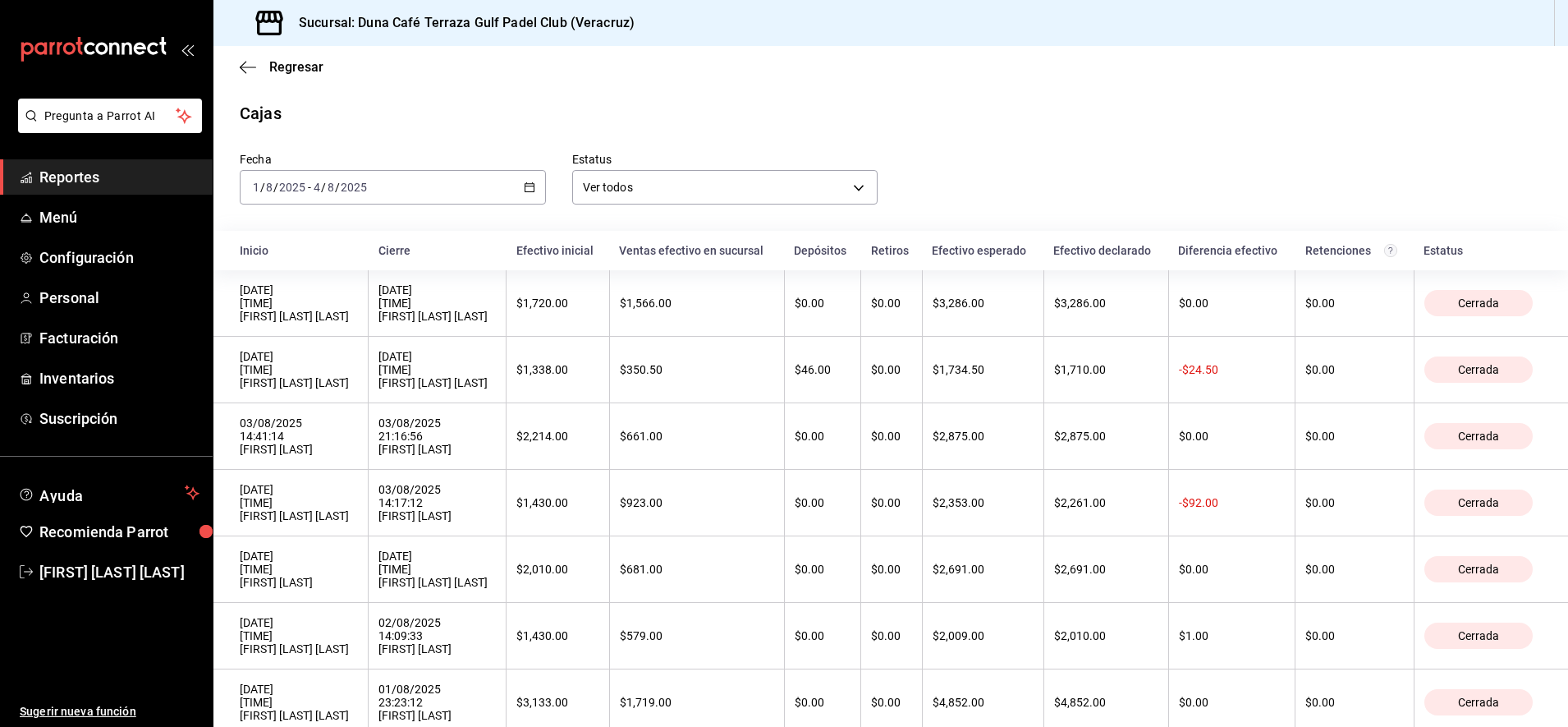 click on "Reportes" at bounding box center (119, 177) 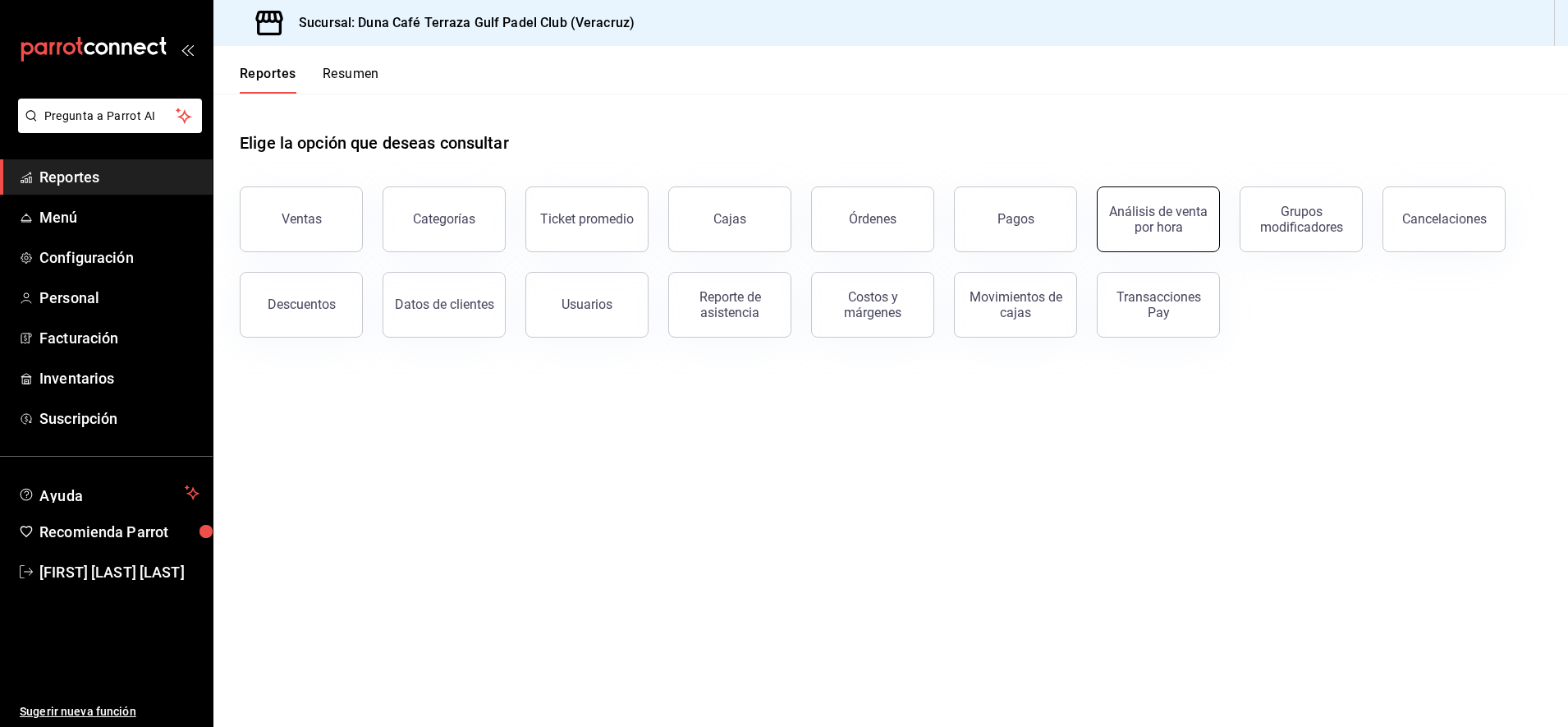 click on "Análisis de venta por hora" at bounding box center (1158, 219) 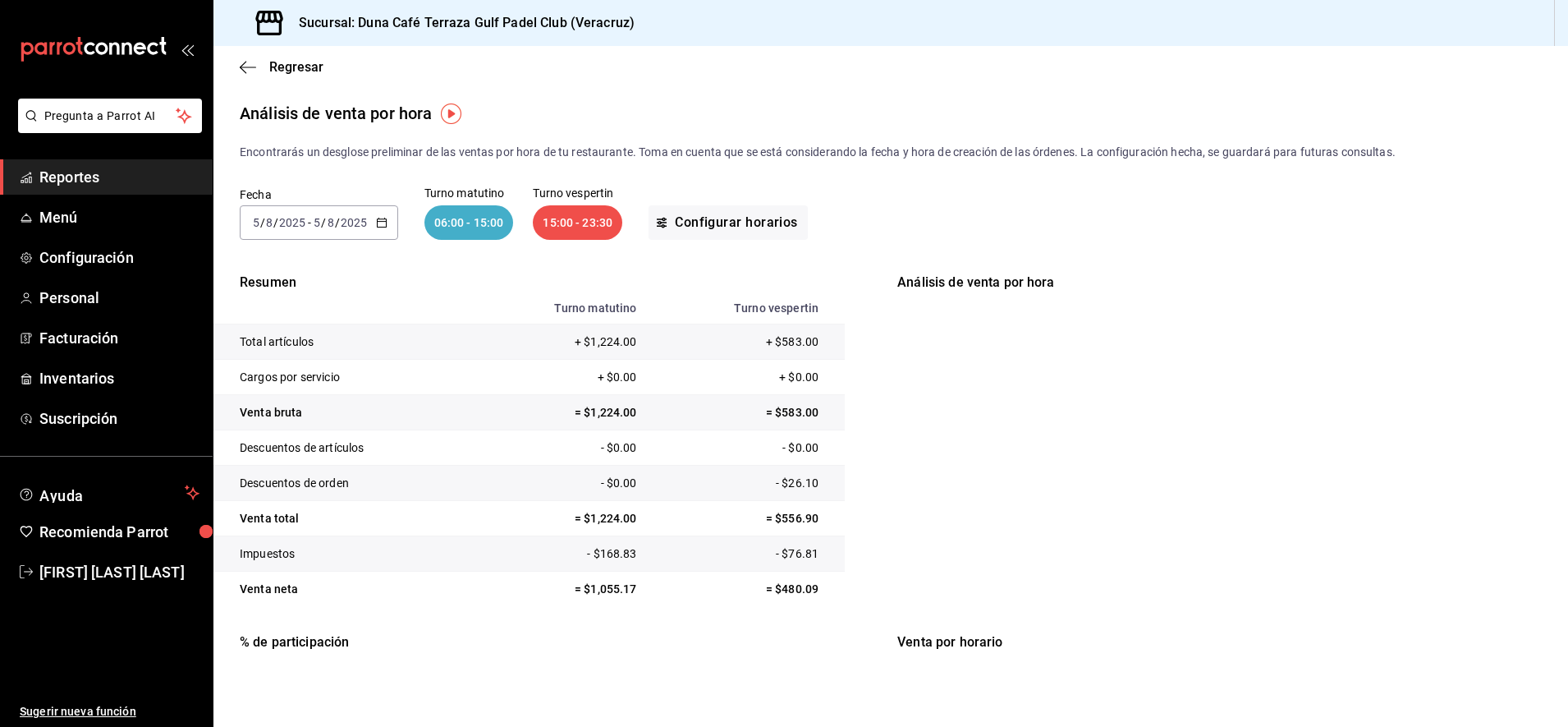 click on "2025-08-05 5 / 8 / 2025 - 2025-08-05 5 / 8 / 2025" at bounding box center (319, 223) 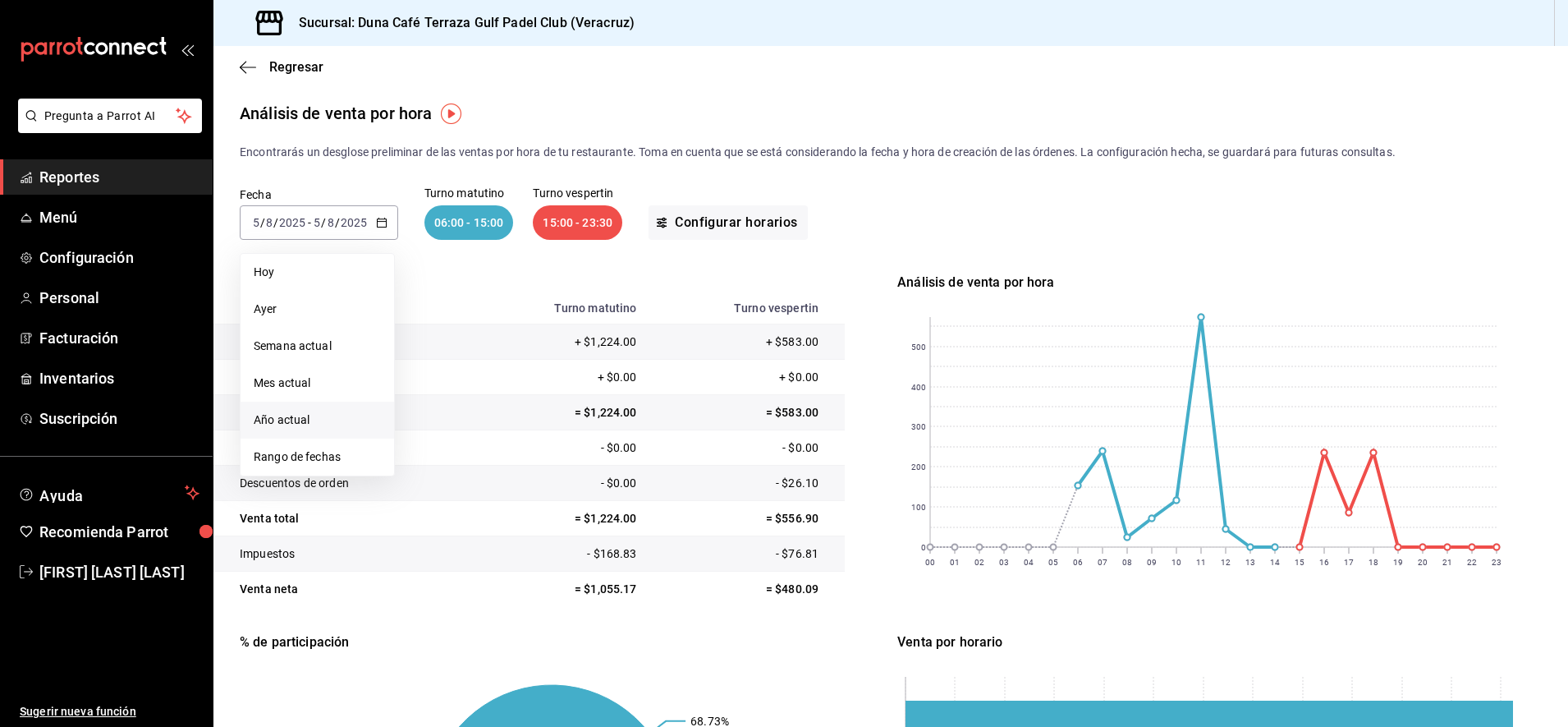 drag, startPoint x: 314, startPoint y: 457, endPoint x: 280, endPoint y: 415, distance: 54.03702 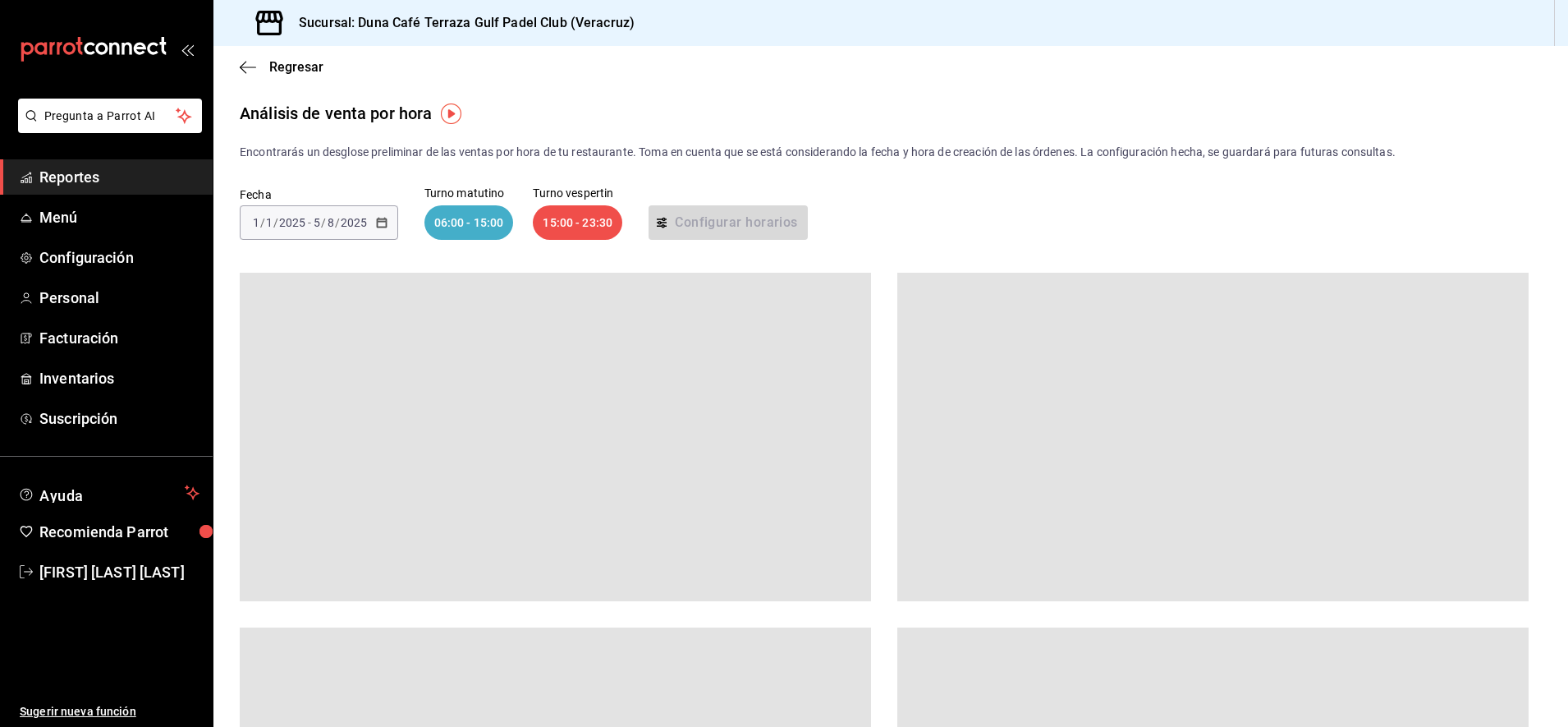 click at bounding box center [555, 437] 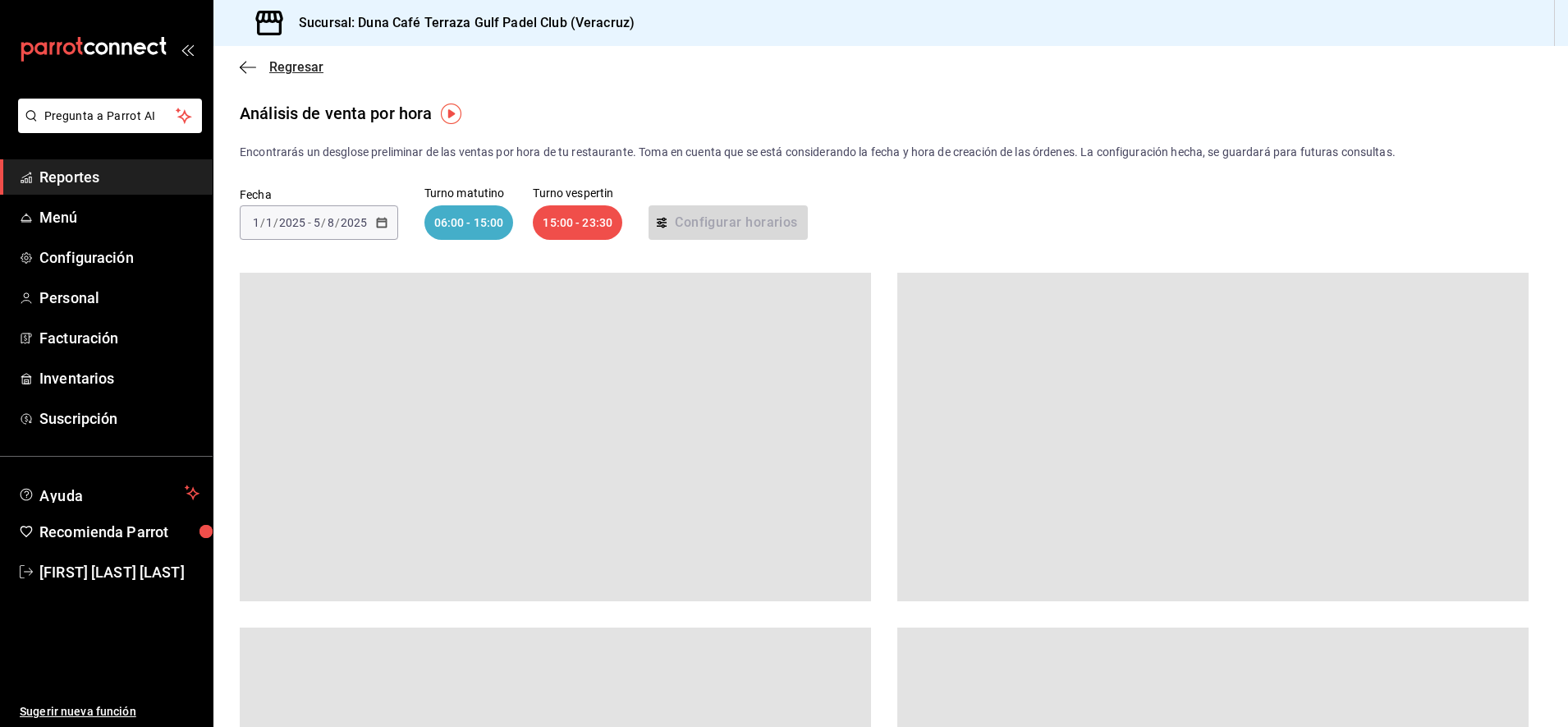 click 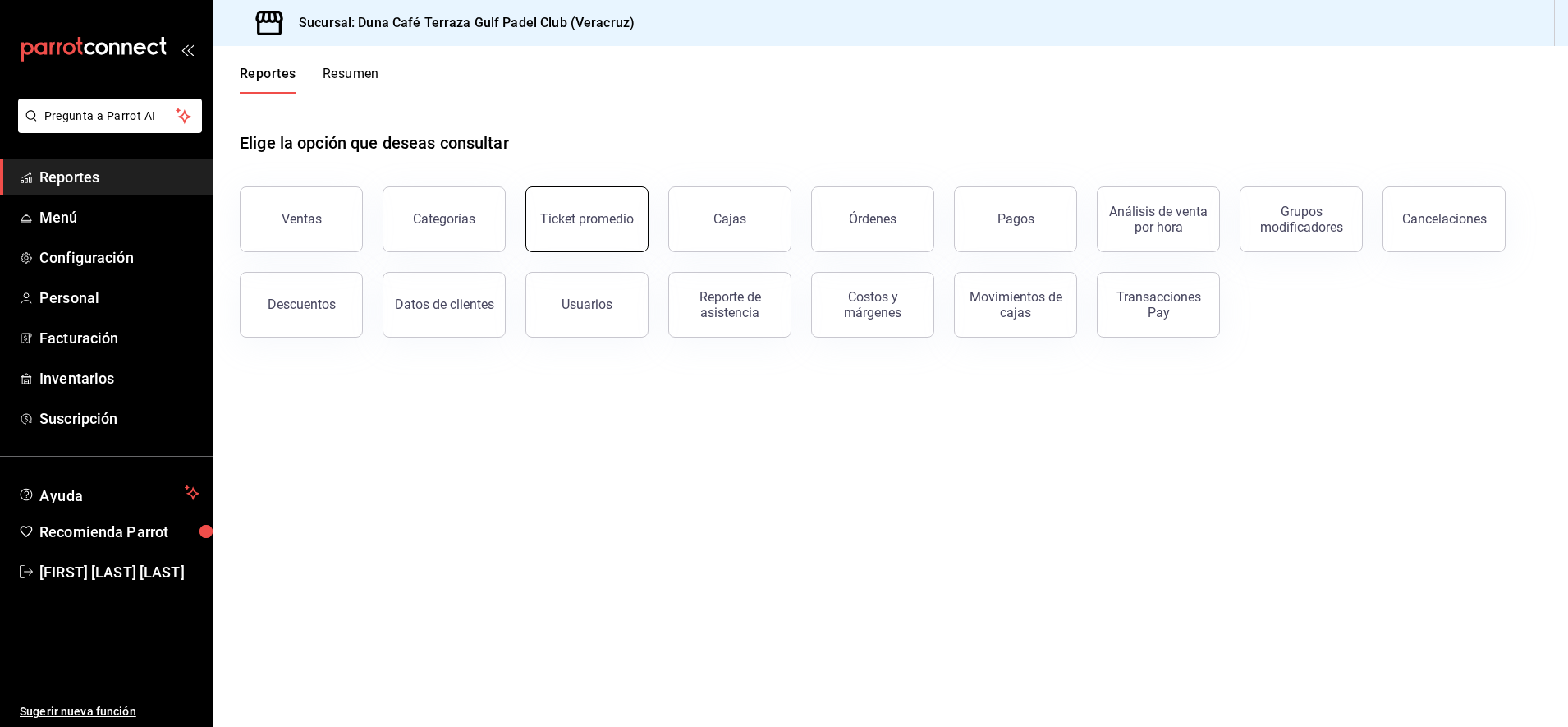 click on "Ticket promedio" at bounding box center (587, 219) 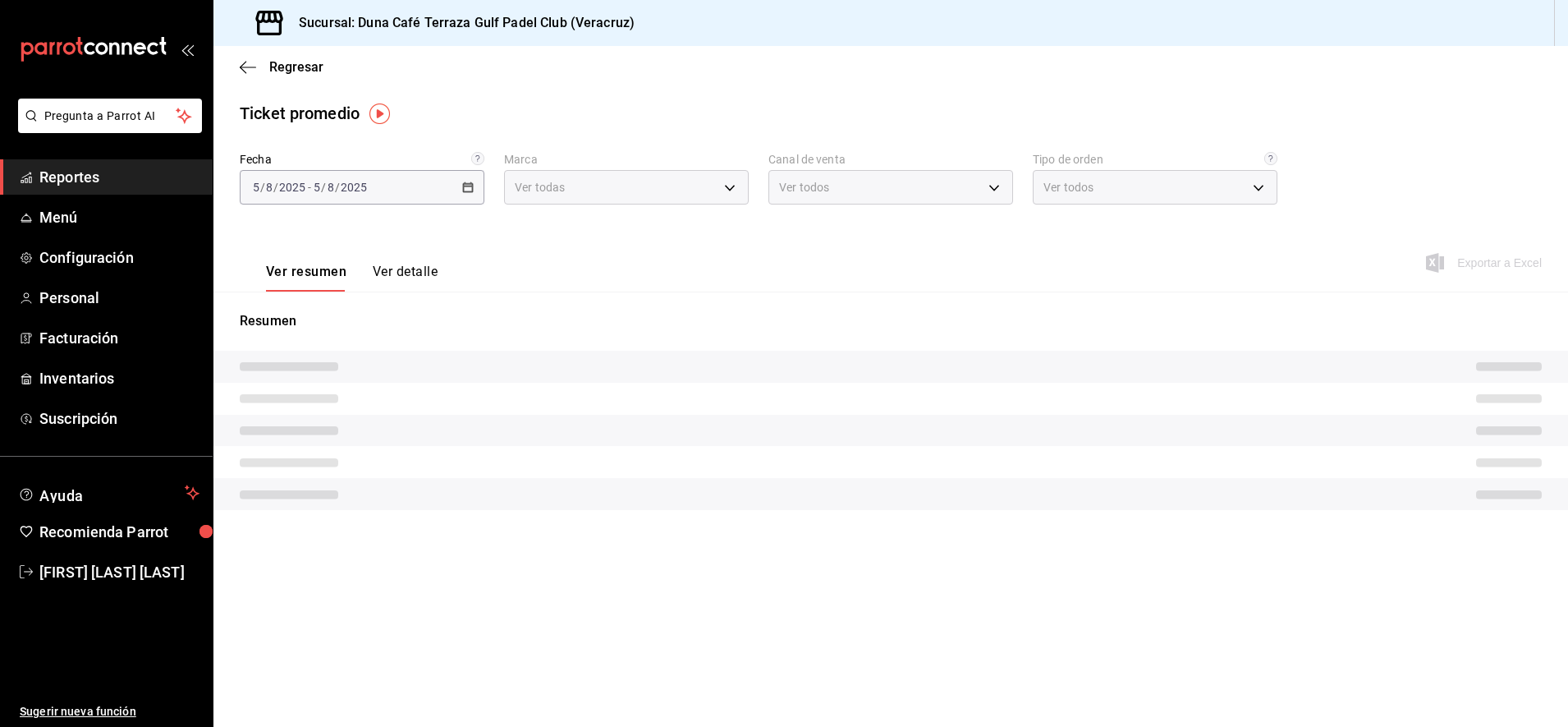 type on "a9e254c3-e23e-4e83-9c5c-d3e83948dfd2" 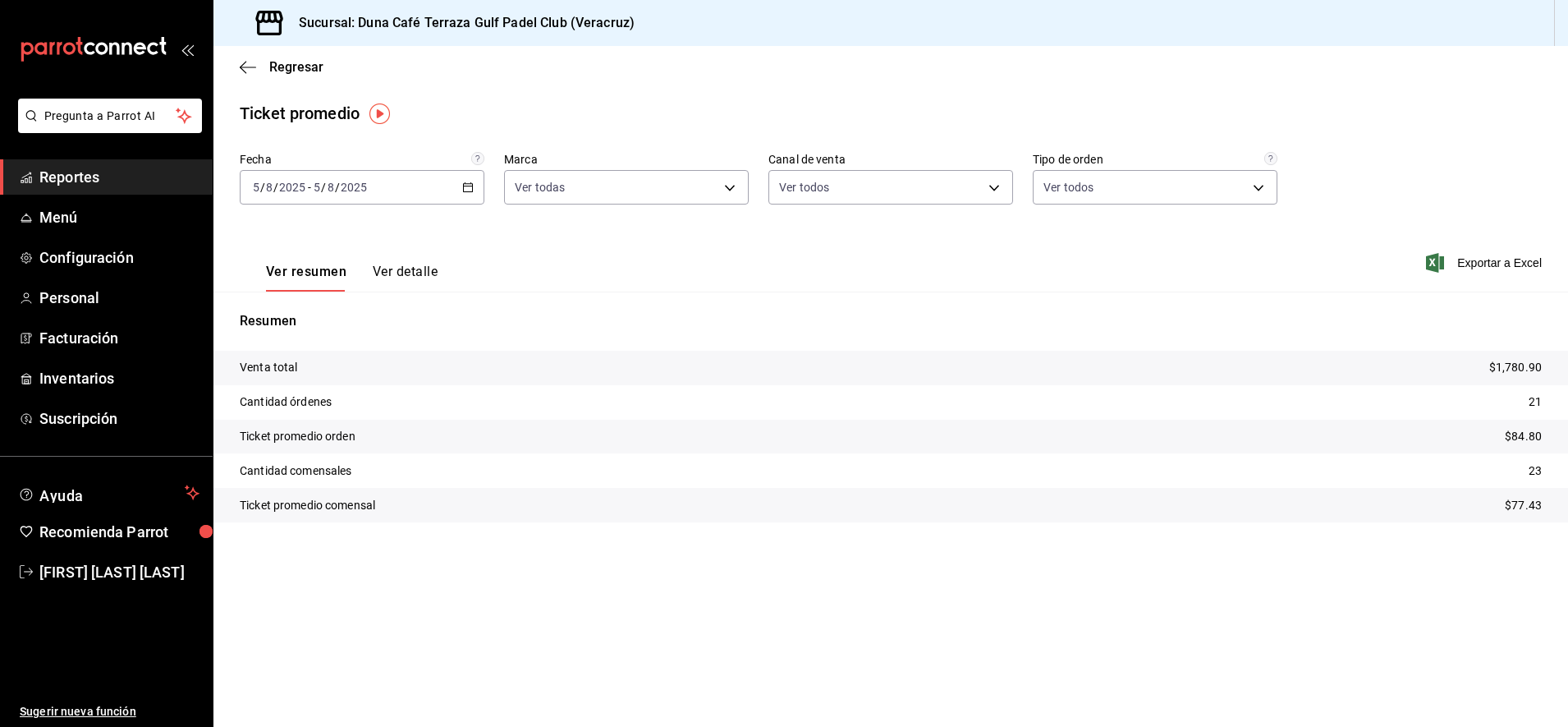 click 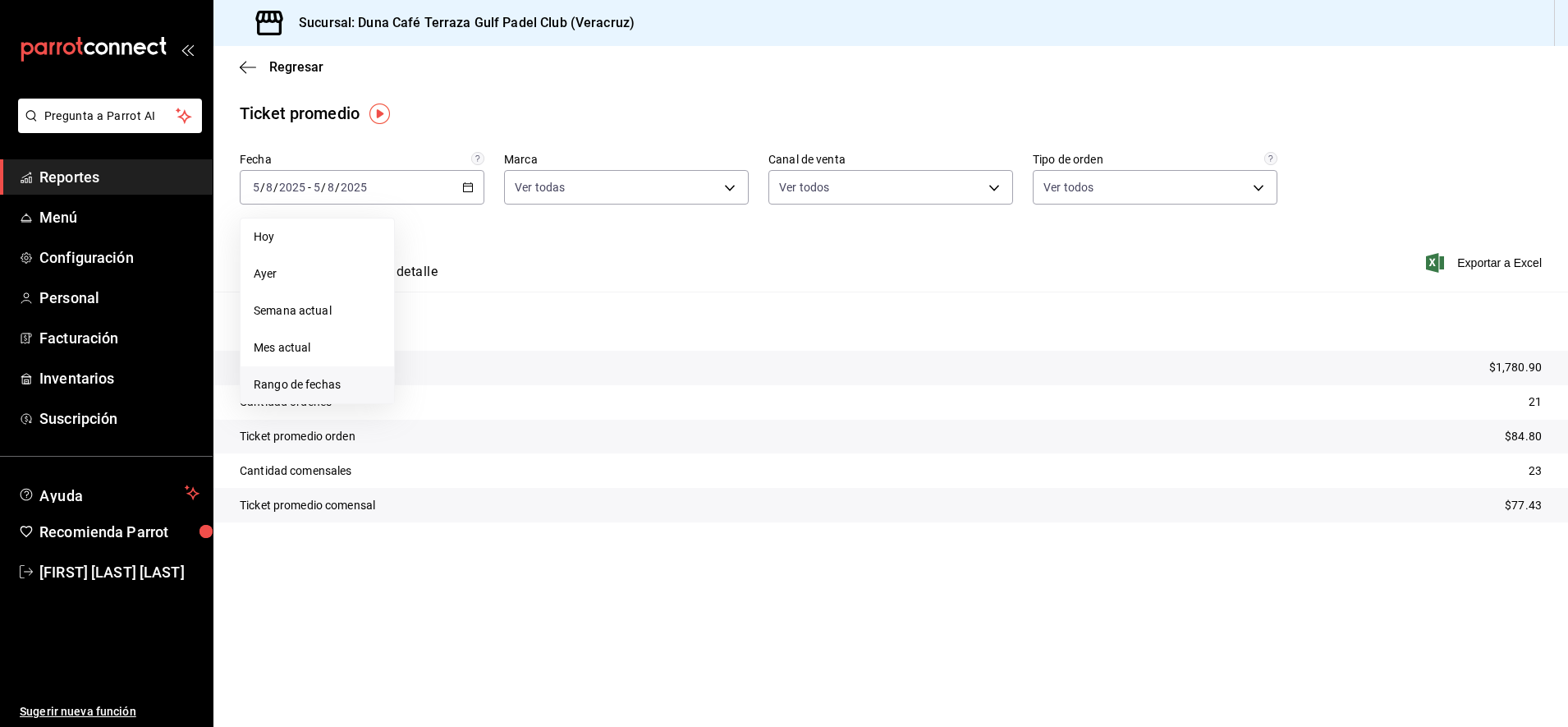 click on "Rango de fechas" at bounding box center [317, 384] 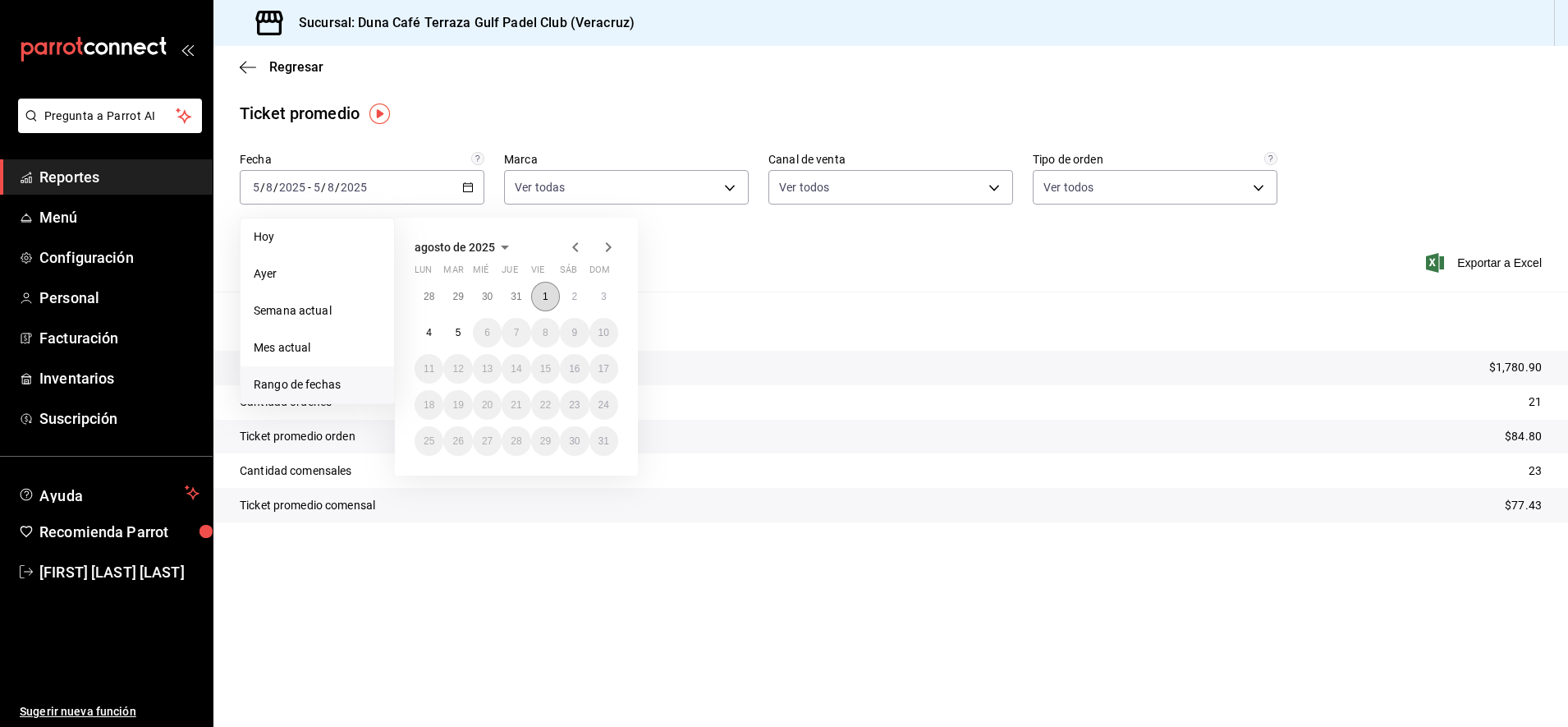 click on "1" at bounding box center (545, 297) 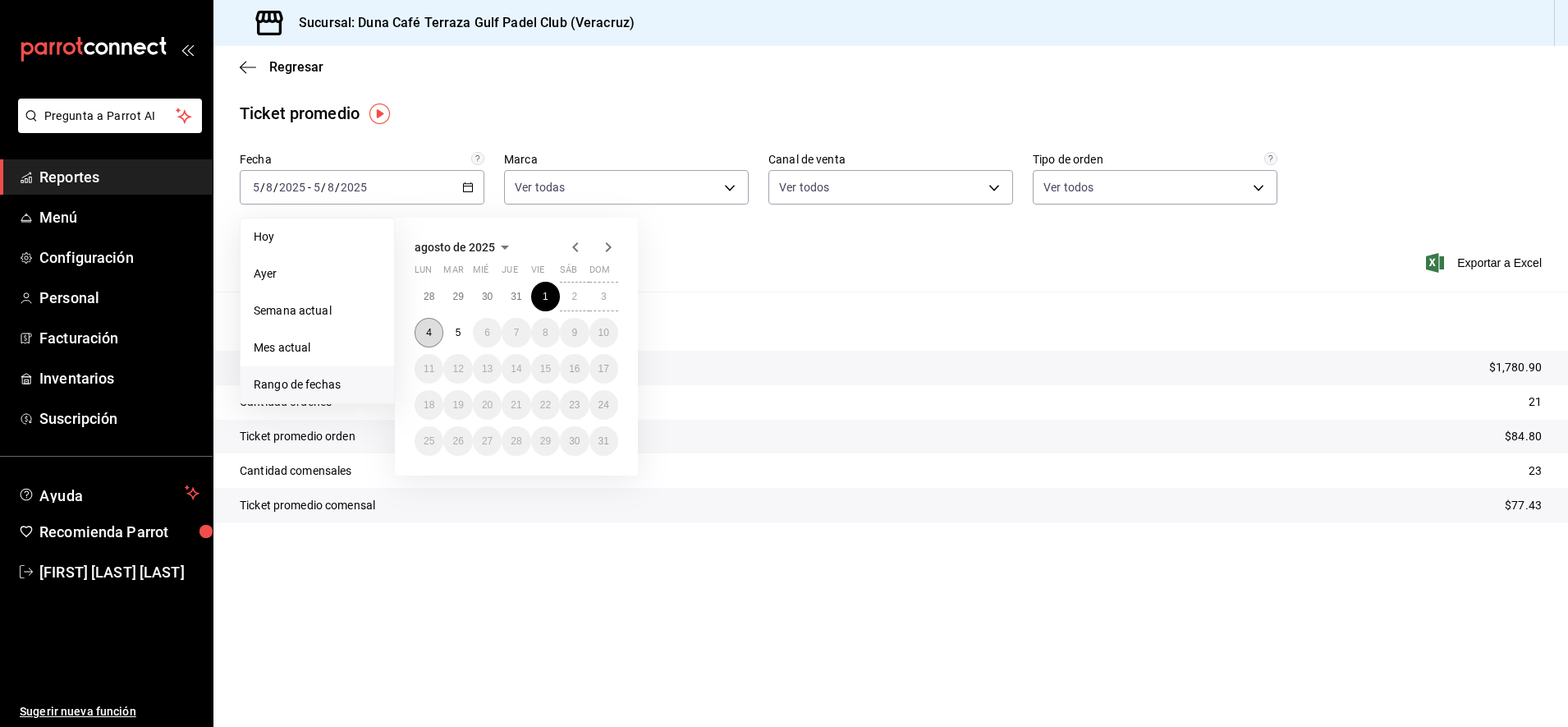 click on "4" at bounding box center [429, 333] 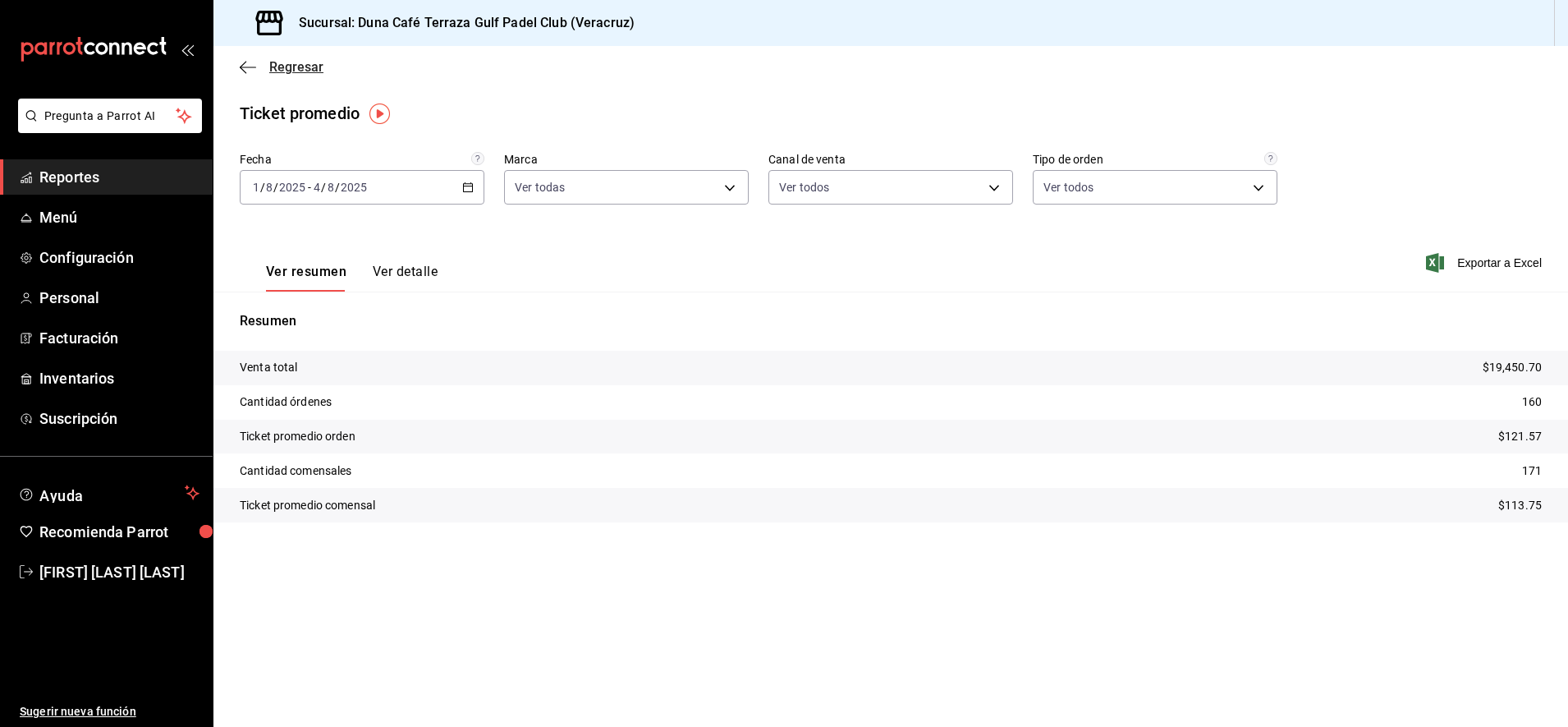 click 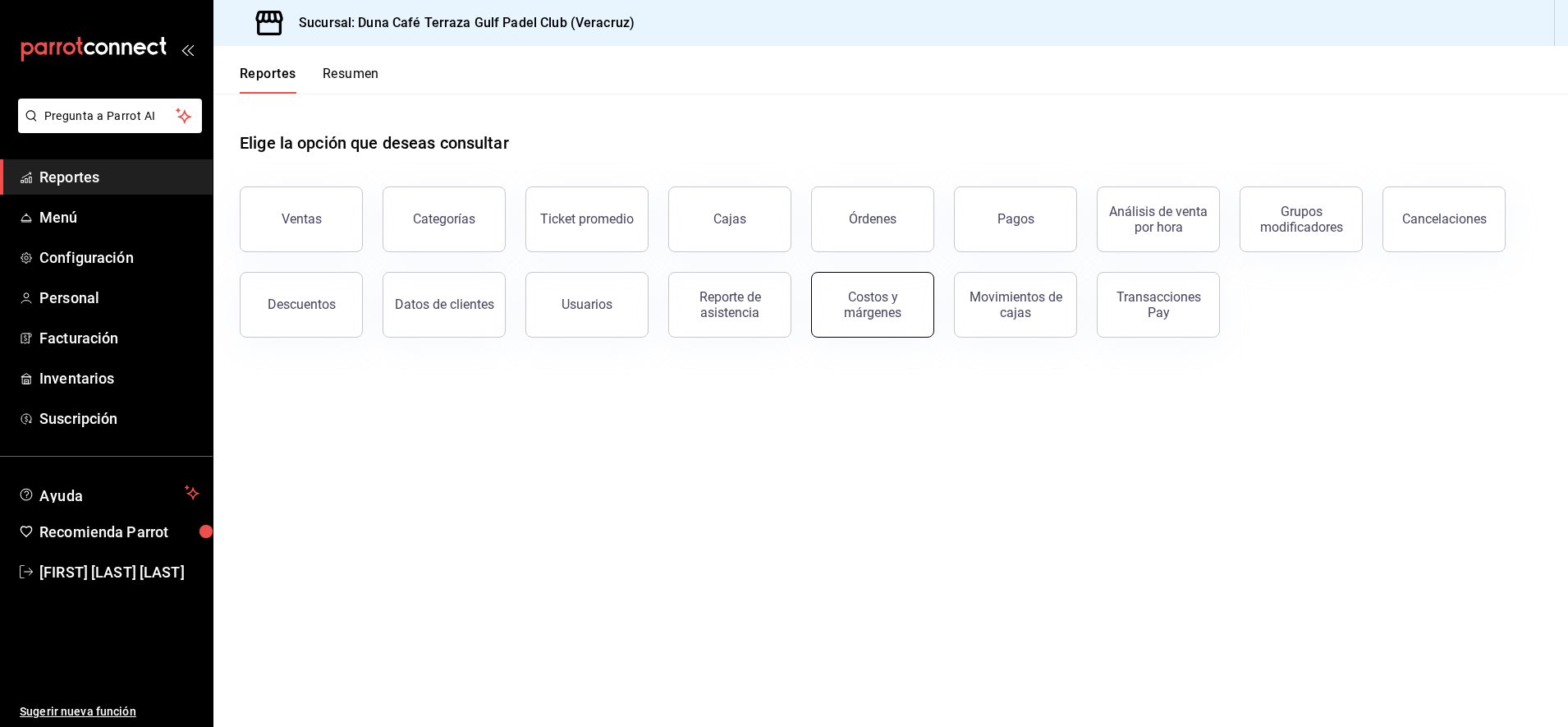 click on "Costos y márgenes" at bounding box center (873, 305) 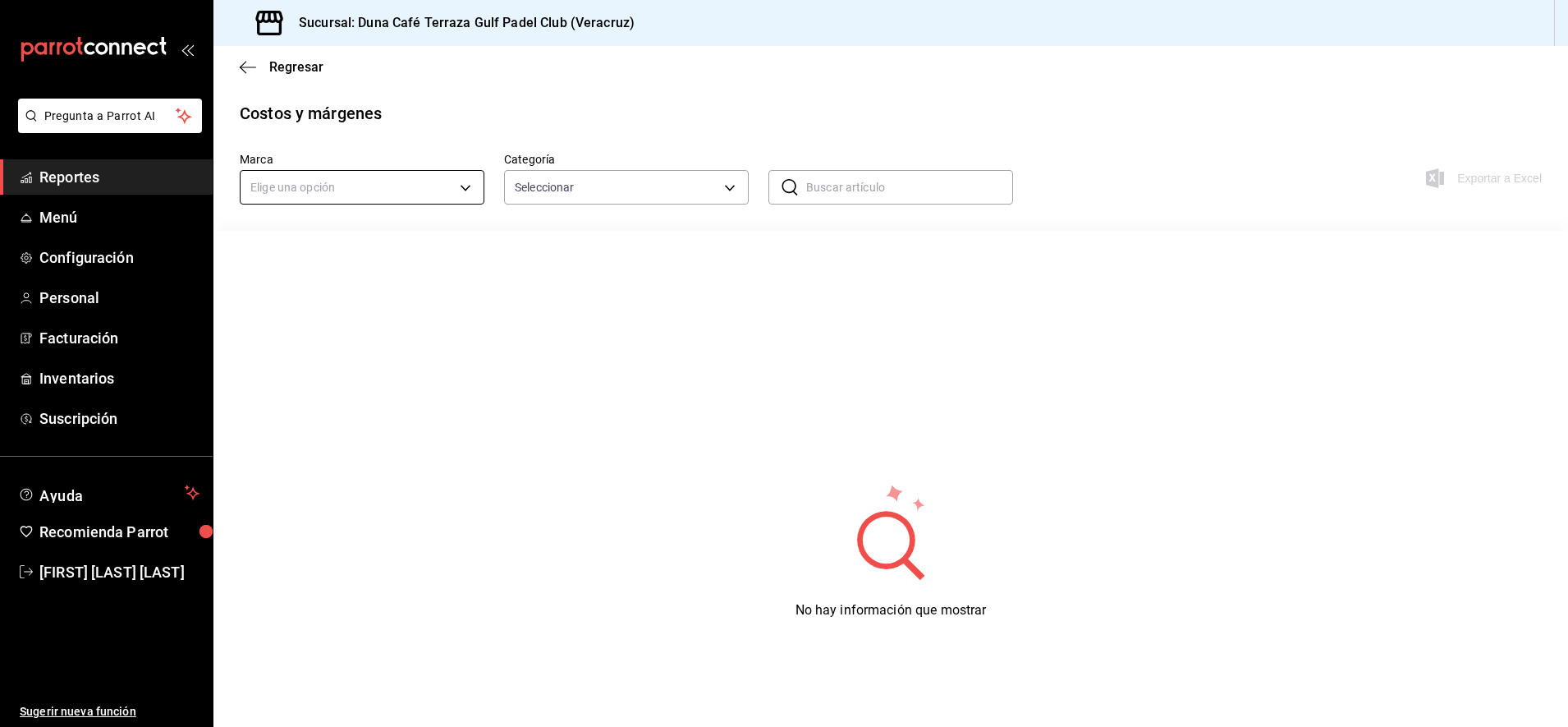 click on "Pregunta a Parrot AI Reportes   Menú   Configuración   Personal   Facturación   Inventarios   Suscripción   Ayuda Recomienda Parrot   [FIRST] [LAST]   Sugerir nueva función   Sucursal: Duna Café Terraza Gulf Padel Club (Veracruz) Regresar Costos y márgenes Marca Elige una opción Categoría Seleccionar ​ ​ Exportar a Excel No hay información que mostrar Pregunta a Parrot AI Reportes   Menú   Configuración   Personal   Facturación   Inventarios   Suscripción   Ayuda Recomienda Parrot   [FIRST] [LAST]   Sugerir nueva función   GANA 1 MES GRATIS EN TU SUSCRIPCIÓN AQUÍ ¿Recuerdas cómo empezó tu restaurante?
Hoy puedes ayudar a un colega a tener el mismo cambio que tú viviste.
Recomienda Parrot directamente desde tu Portal Administrador.
Es fácil y rápido.
🎁 Por cada restaurante que se una, ganas 1 mes gratis. Visitar centro de ayuda ([PHONE]) [EMAIL] Visitar centro de ayuda ([PHONE]) [EMAIL]" at bounding box center (784, 363) 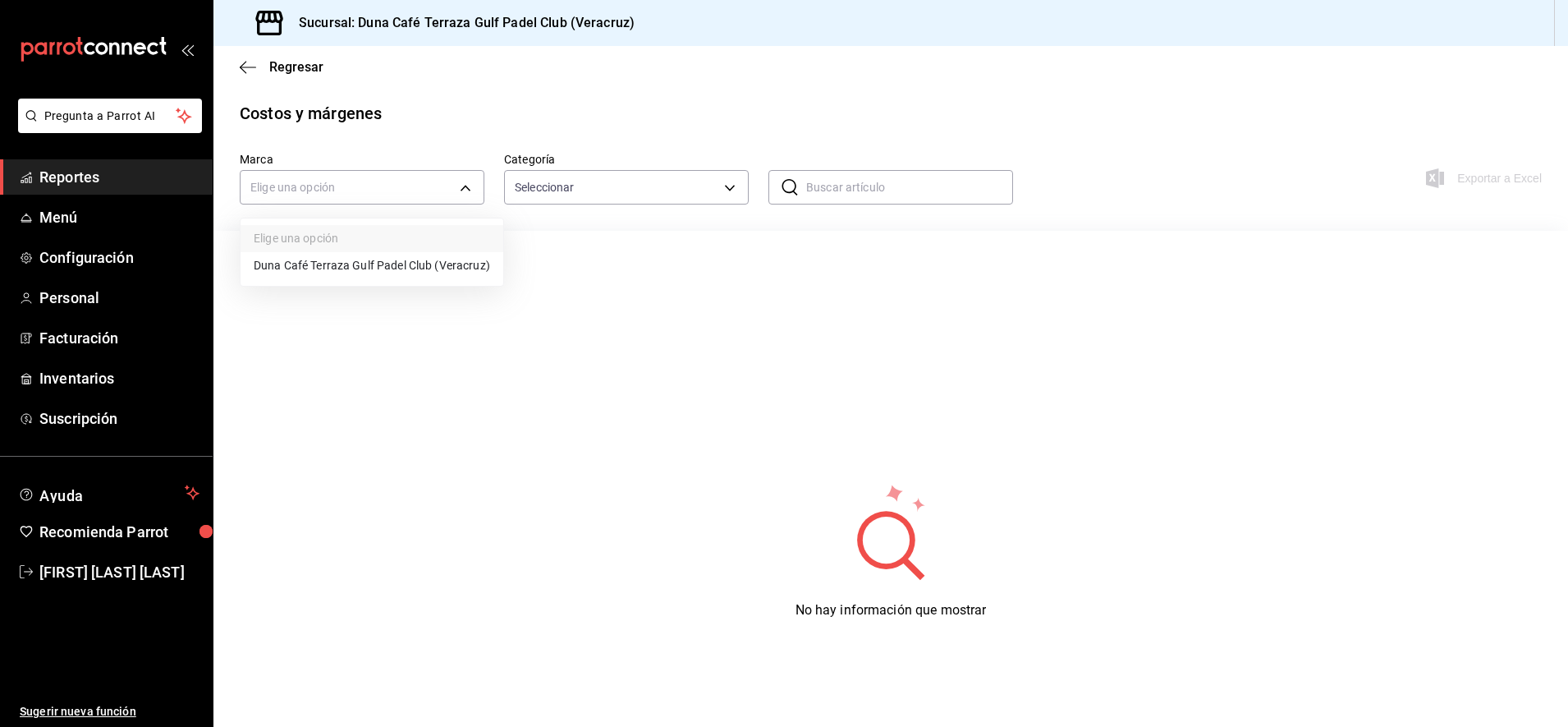 click on "Elige una opción Duna Café Terraza Gulf Padel Club (Veracruz)" at bounding box center (372, 252) 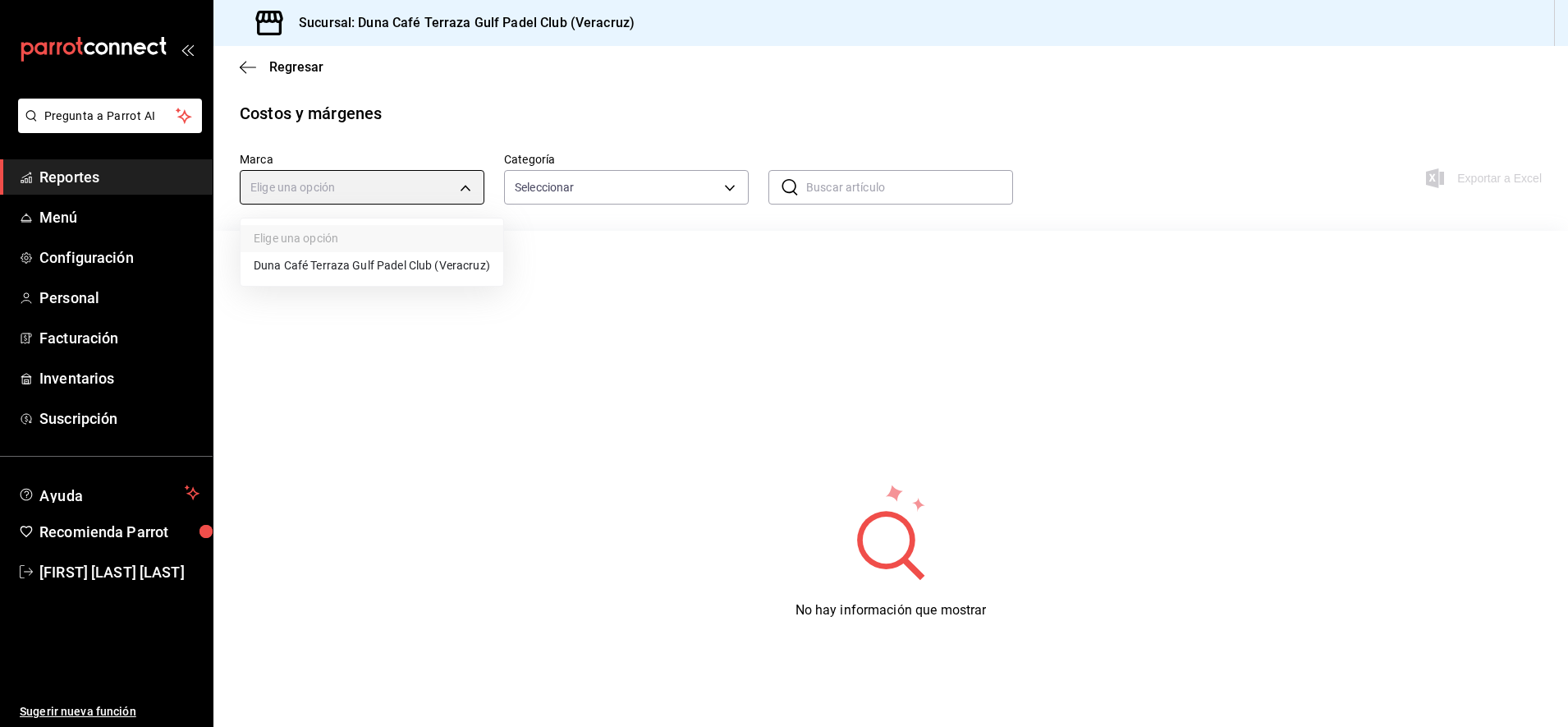 type on "a9e254c3-e23e-4e83-9c5c-d3e83948dfd2" 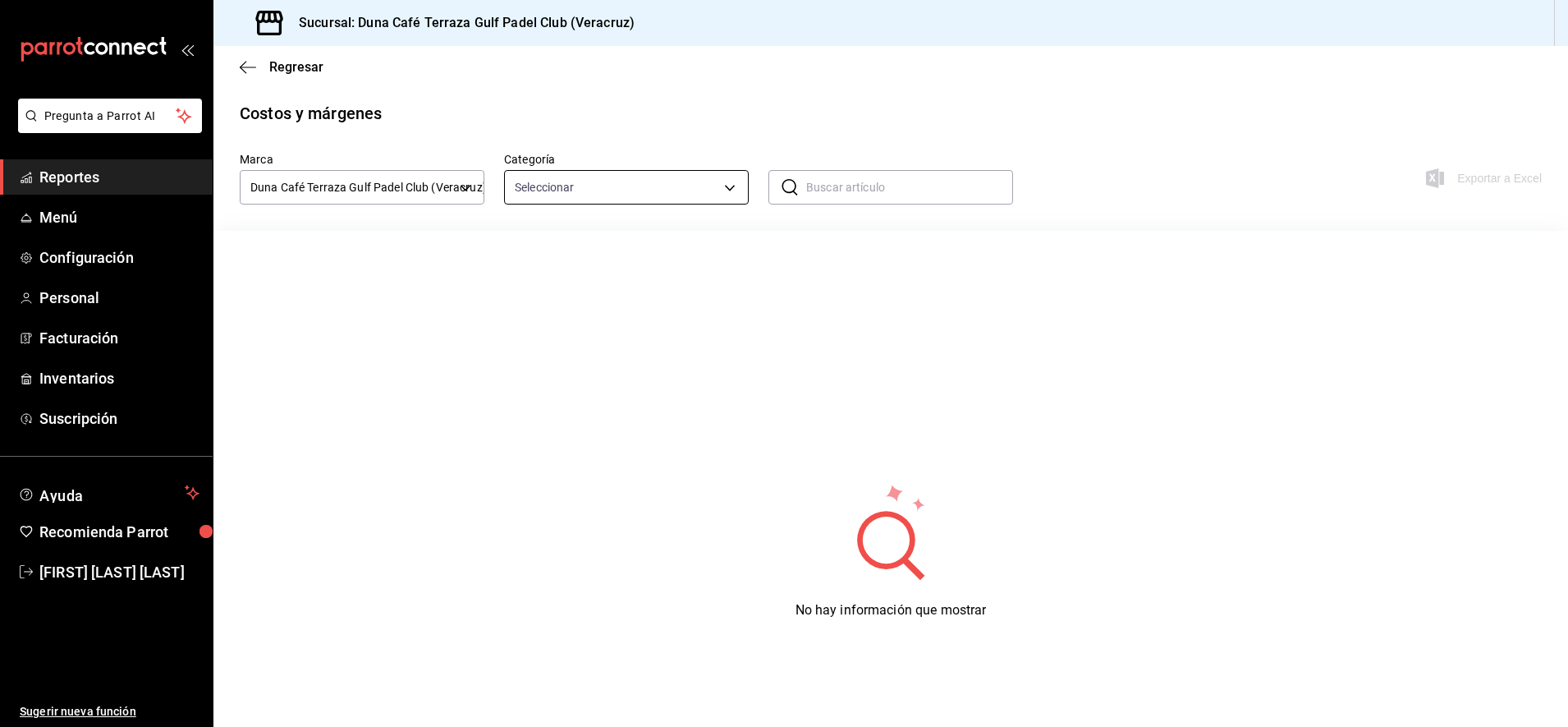 click on "Pregunta a Parrot AI Reportes   Menú   Configuración   Personal   Facturación   Inventarios   Suscripción   Ayuda Recomienda Parrot   [FIRST] [LAST]   Sugerir nueva función   Sucursal: Duna Café Terraza Gulf Padel Club (Veracruz) Regresar Costos y márgenes Marca Duna Café Terraza Gulf Padel Club (Veracruz) [ID] Categoría Seleccionar ​ ​ Exportar a Excel No hay información que mostrar Pregunta a Parrot AI Reportes   Menú   Configuración   Personal   Facturación   Inventarios   Suscripción   Ayuda Recomienda Parrot   [FIRST] [LAST]   Sugerir nueva función   GANA 1 MES GRATIS EN TU SUSCRIPCIÓN AQUÍ ¿Recuerdas cómo empezó tu restaurante?
Hoy puedes ayudar a un colega a tener el mismo cambio que tú viviste.
Recomienda Parrot directamente desde tu Portal Administrador.
Es fácil y rápido.
🎁 Por cada restaurante que se una, ganas 1 mes gratis. Visitar centro de ayuda ([PHONE]) [EMAIL] Visitar centro de ayuda" at bounding box center [784, 363] 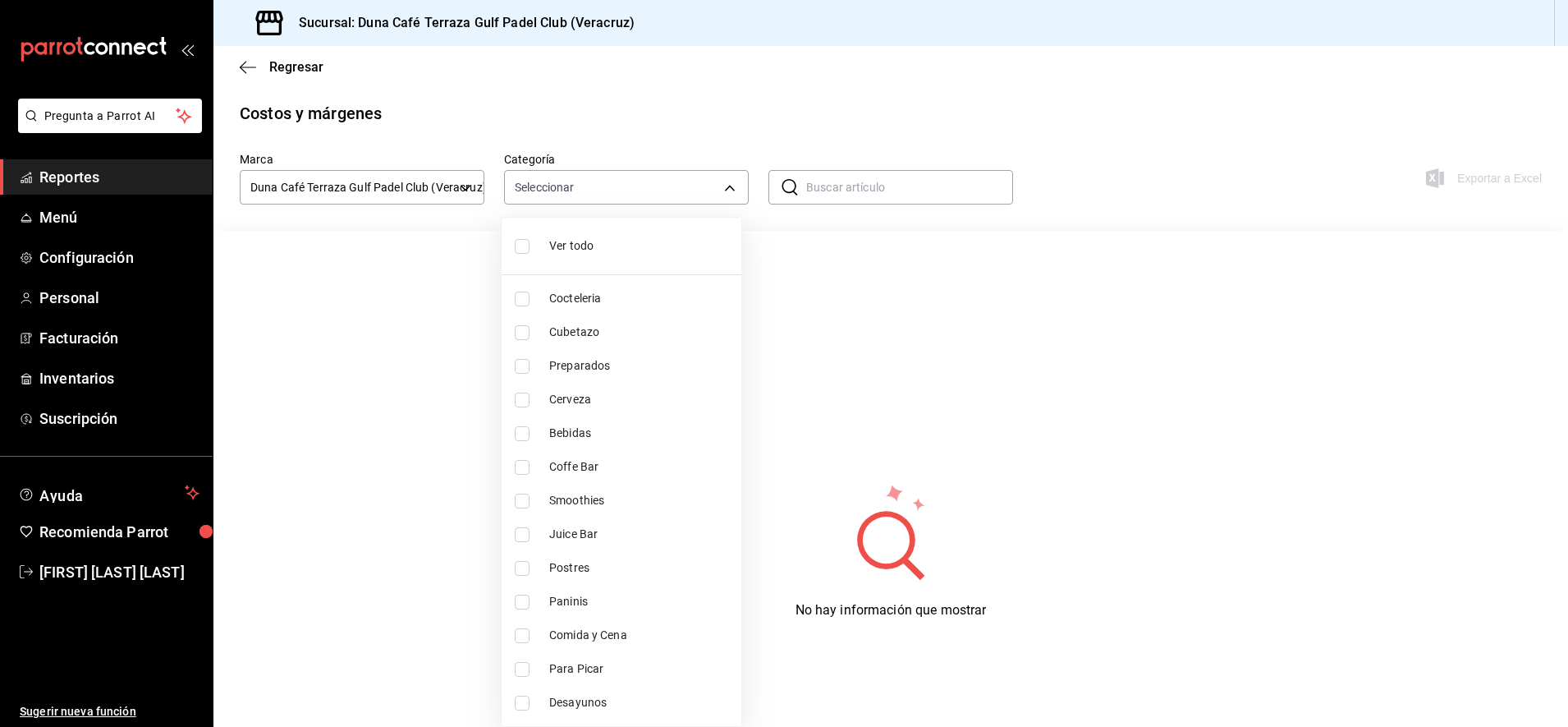 click at bounding box center [522, 246] 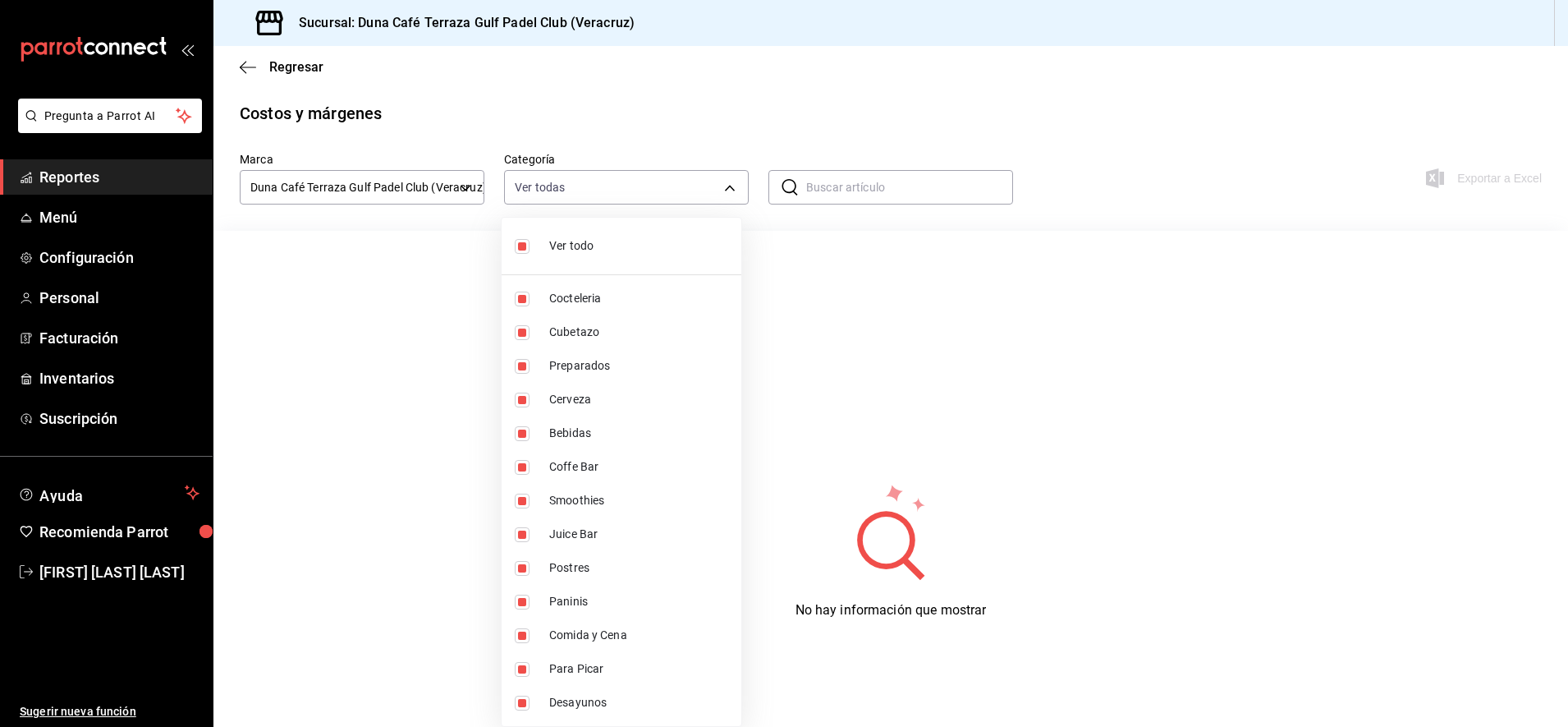 click at bounding box center [784, 363] 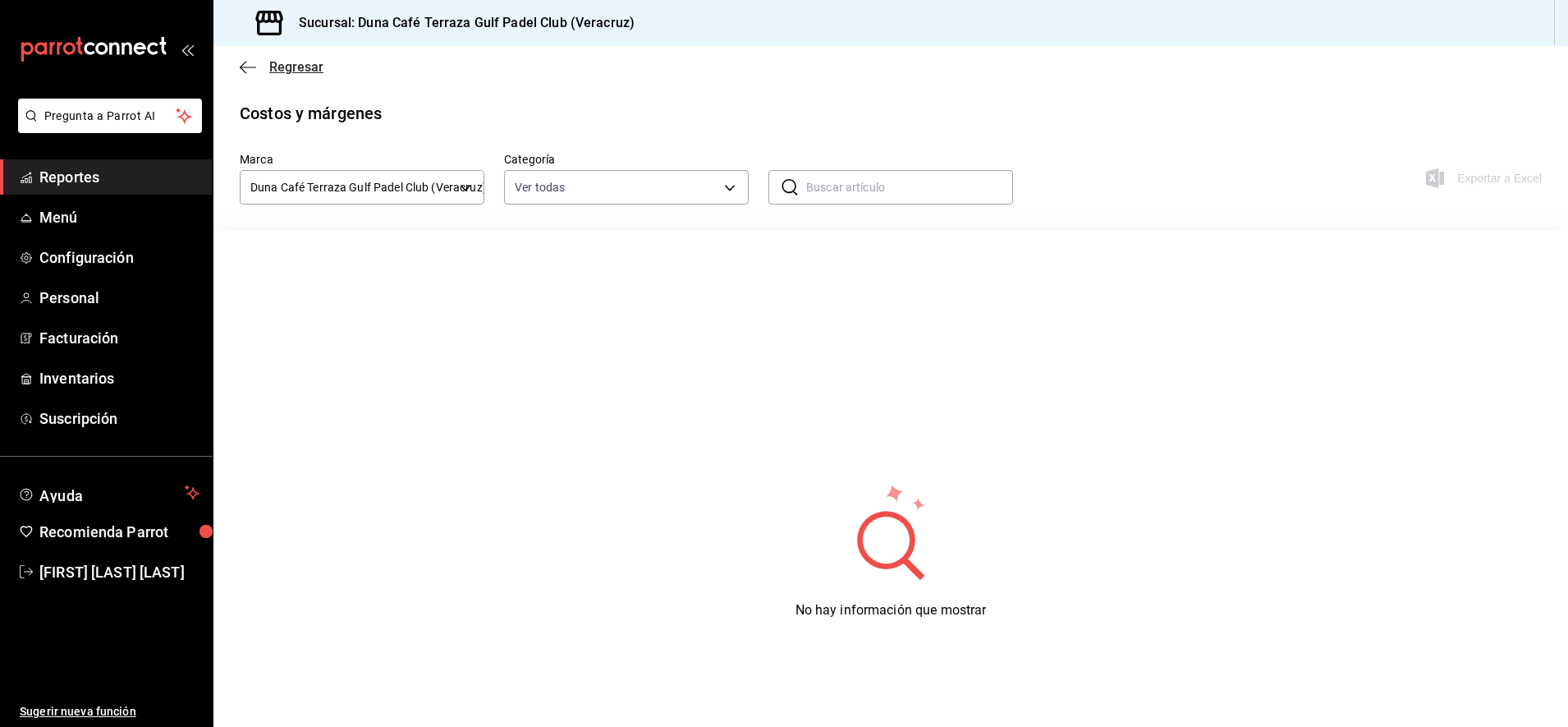 click 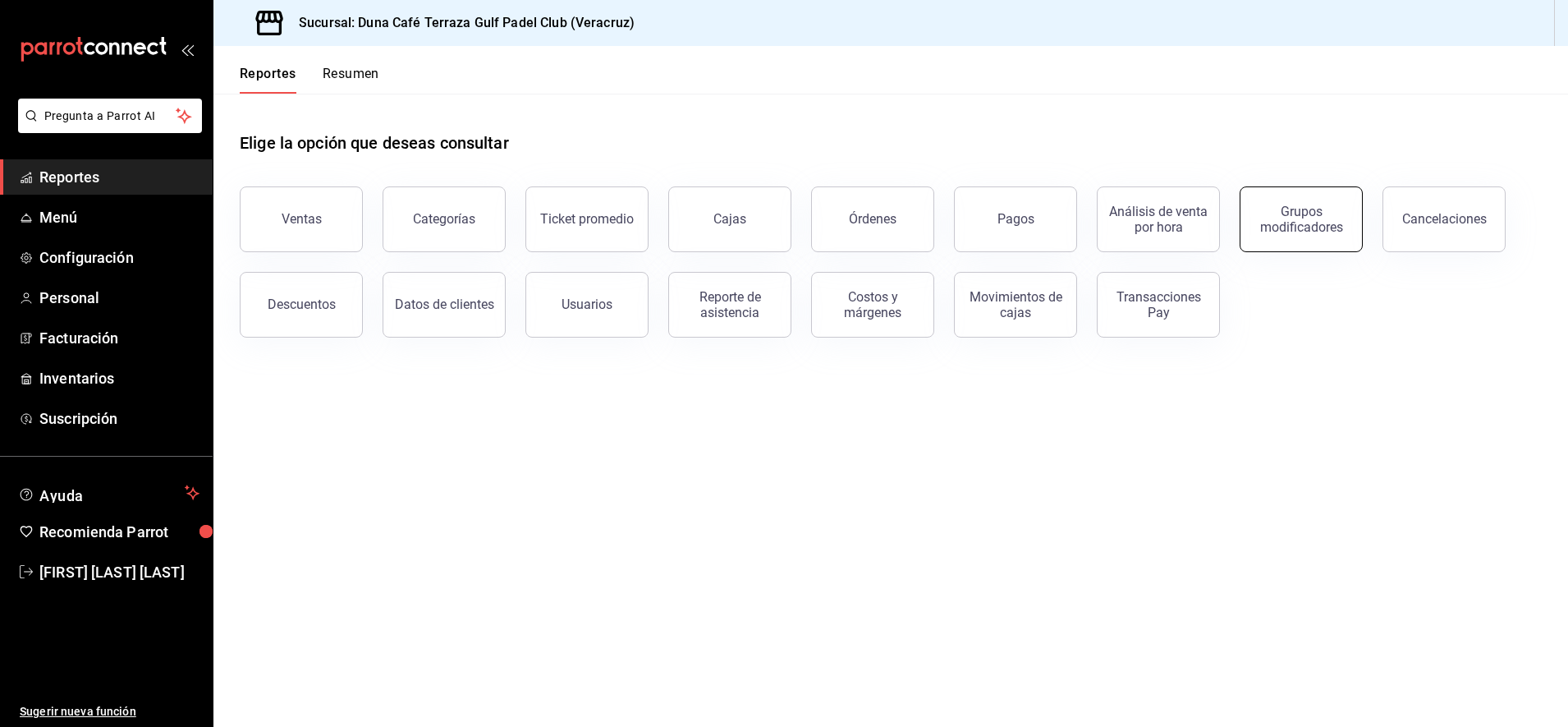 click on "Grupos modificadores" at bounding box center (1301, 219) 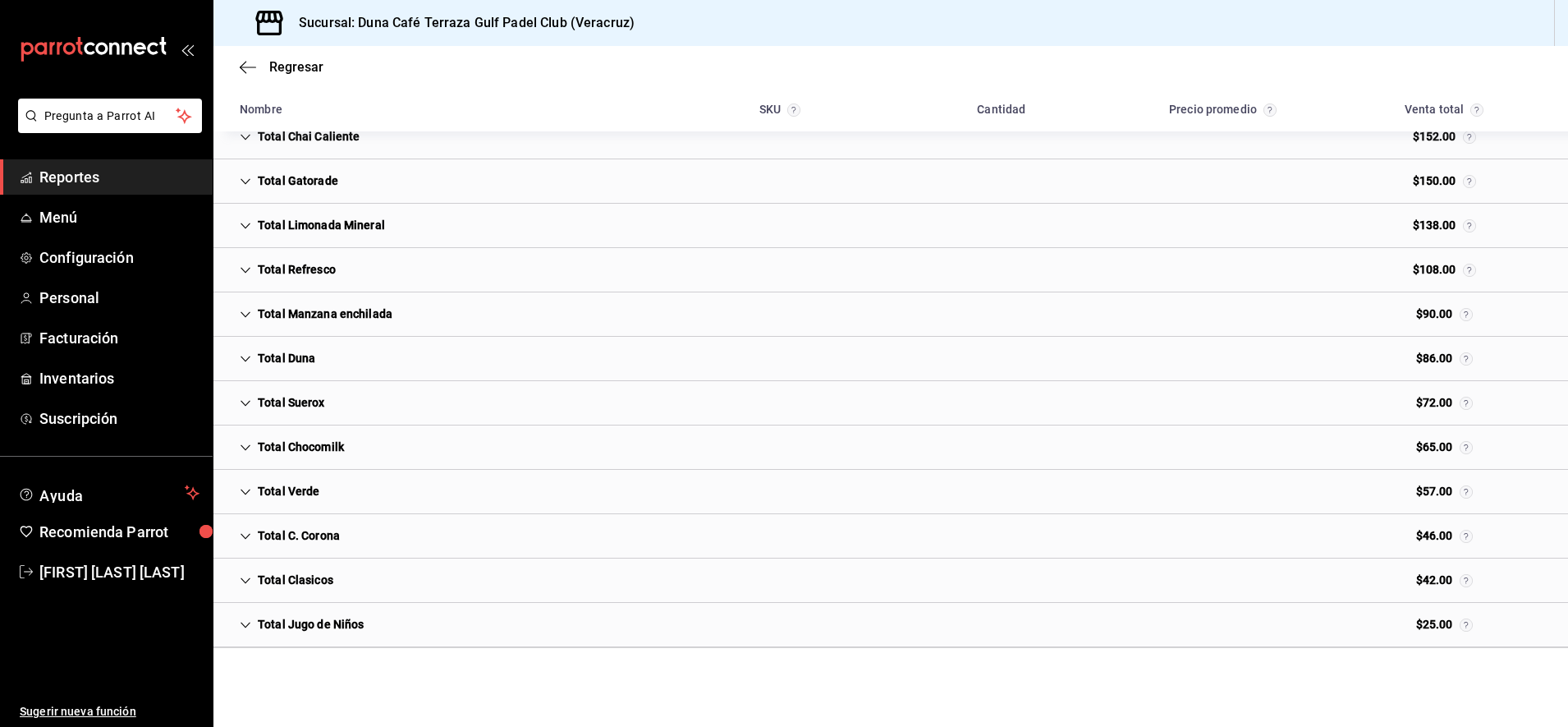 scroll, scrollTop: 0, scrollLeft: 0, axis: both 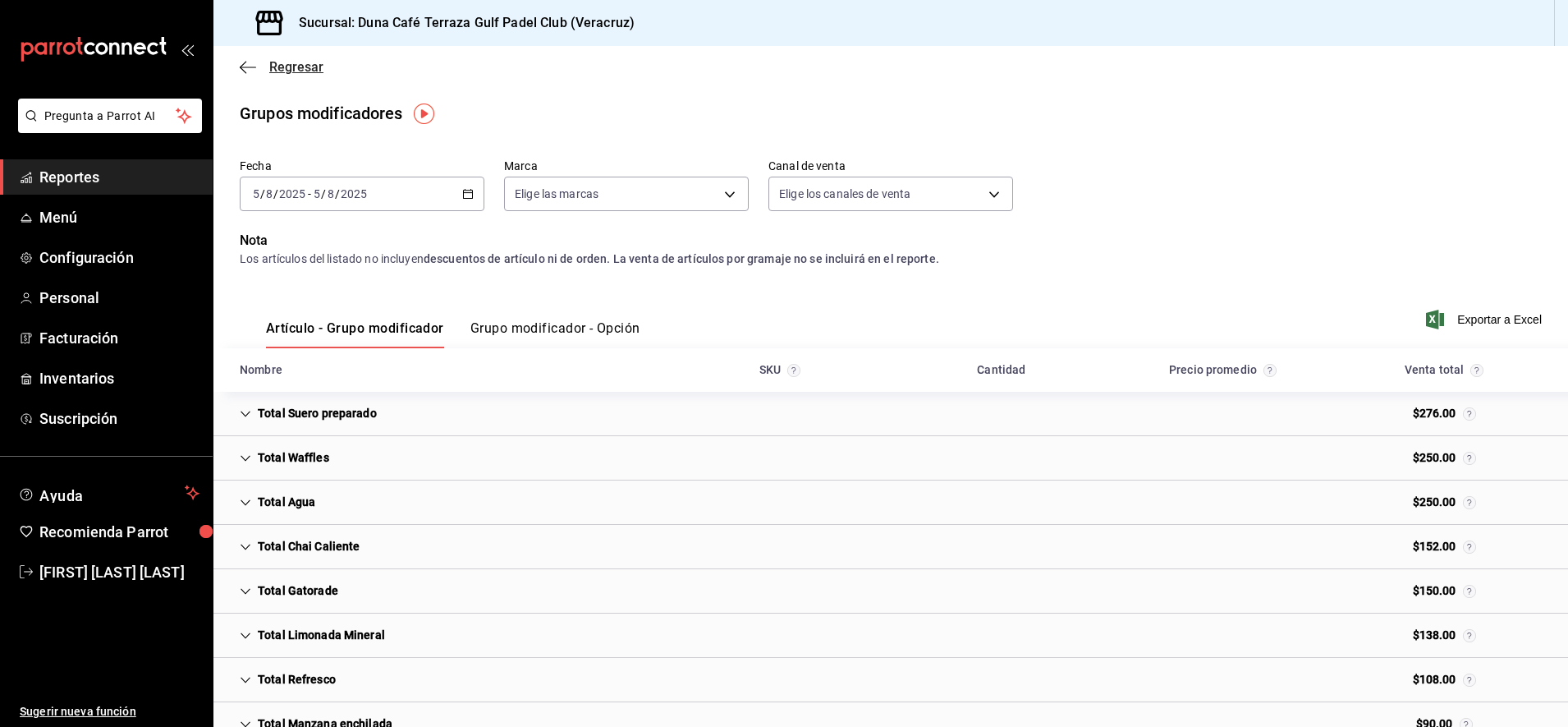 click 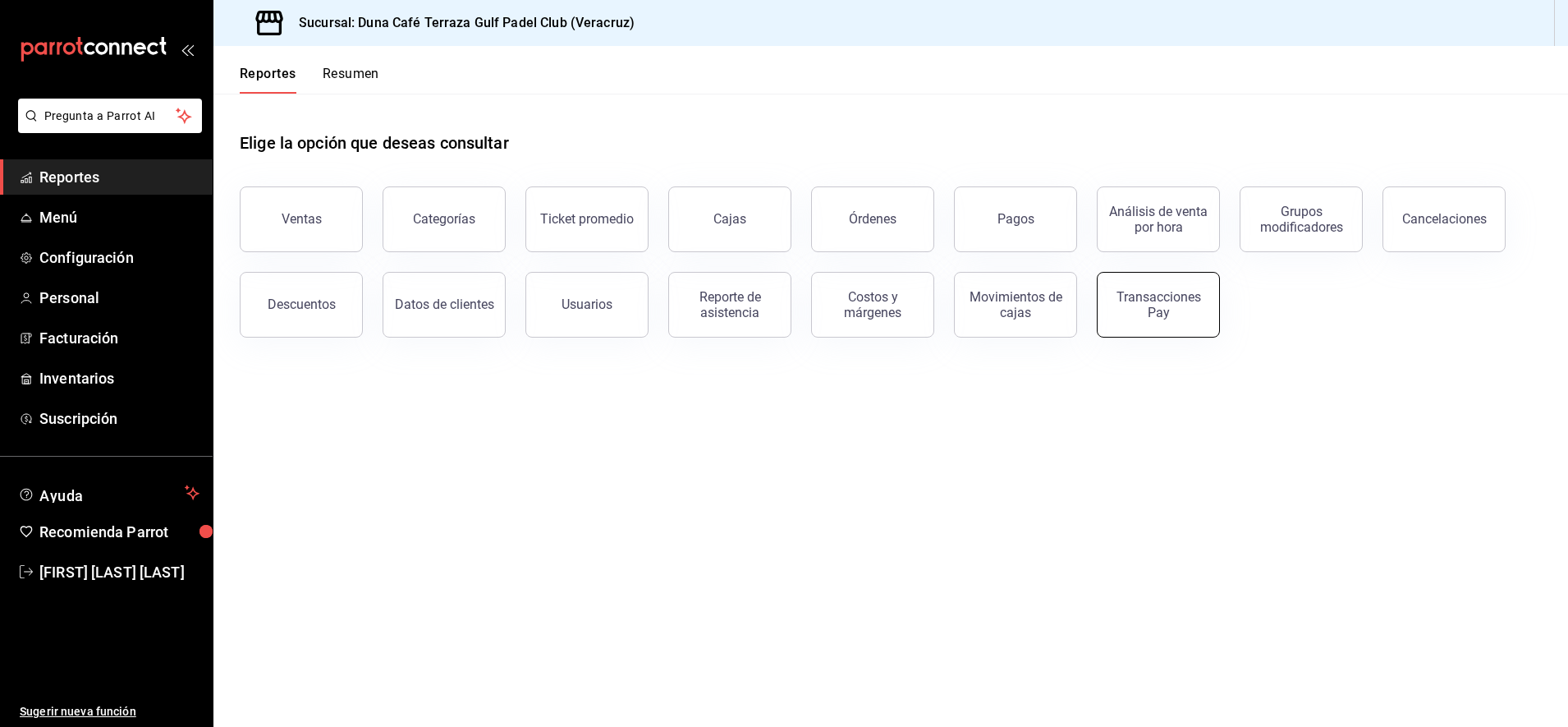 click on "Transacciones Pay" at bounding box center [1158, 305] 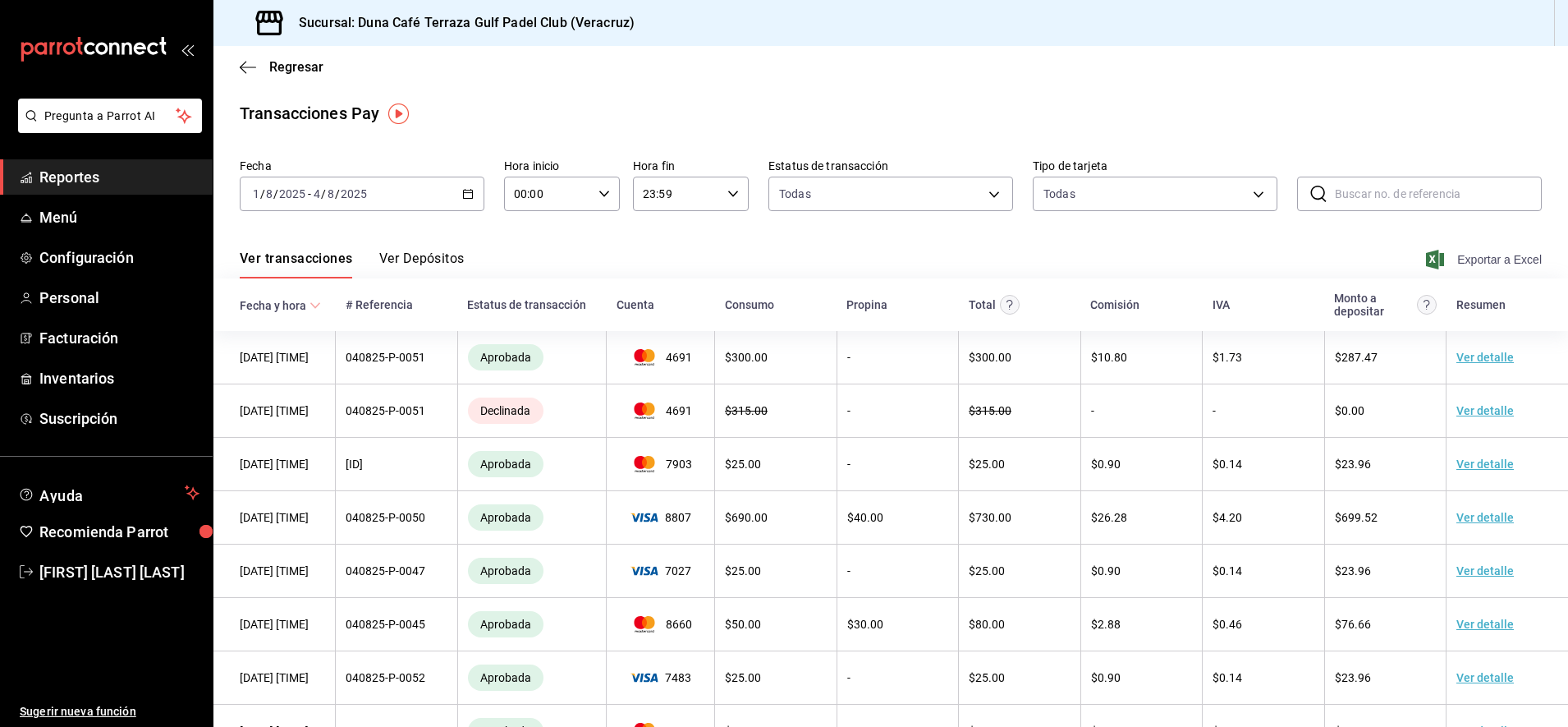 click on "Exportar a Excel" at bounding box center (1485, 260) 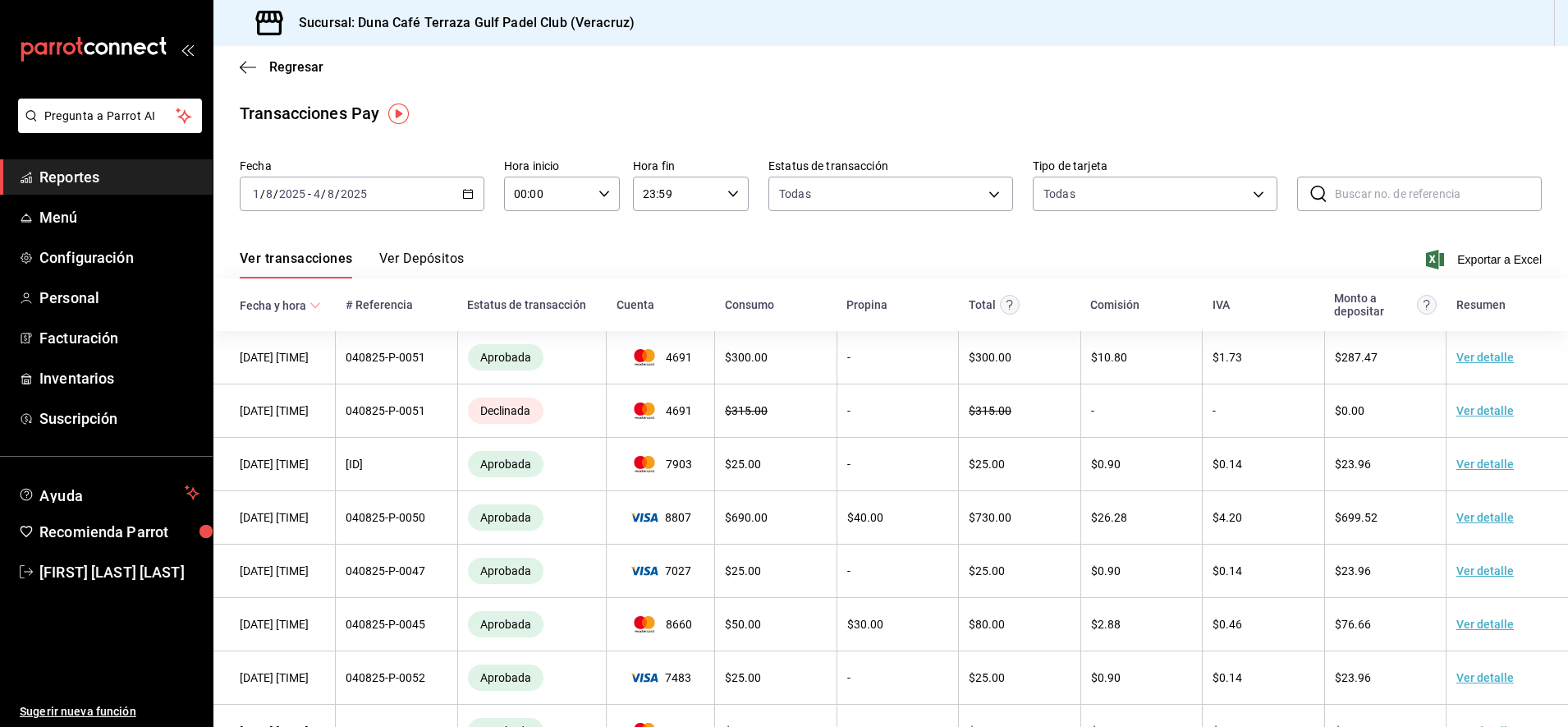 click on "Ver transacciones Ver Depósitos Exportar a Excel" at bounding box center [891, 255] 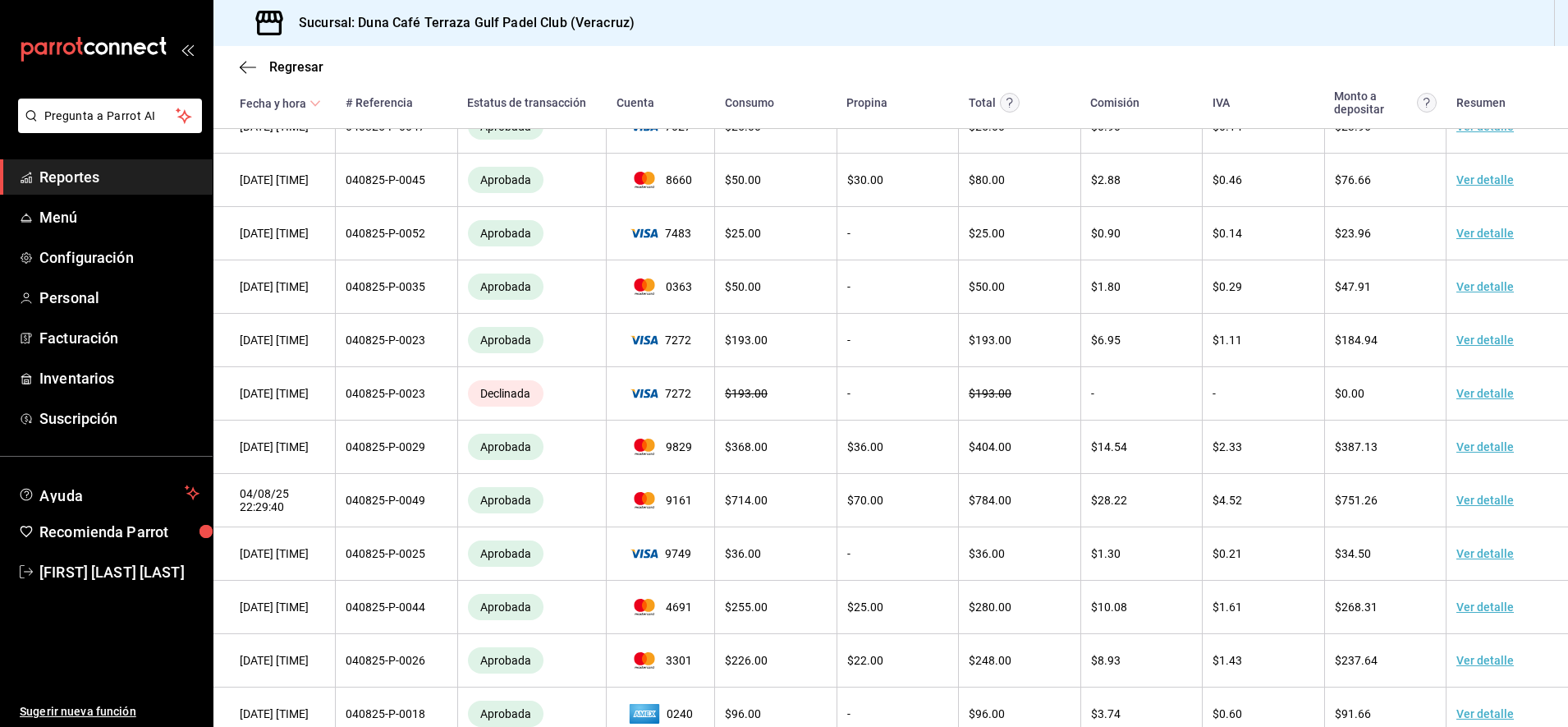 scroll, scrollTop: 533, scrollLeft: 0, axis: vertical 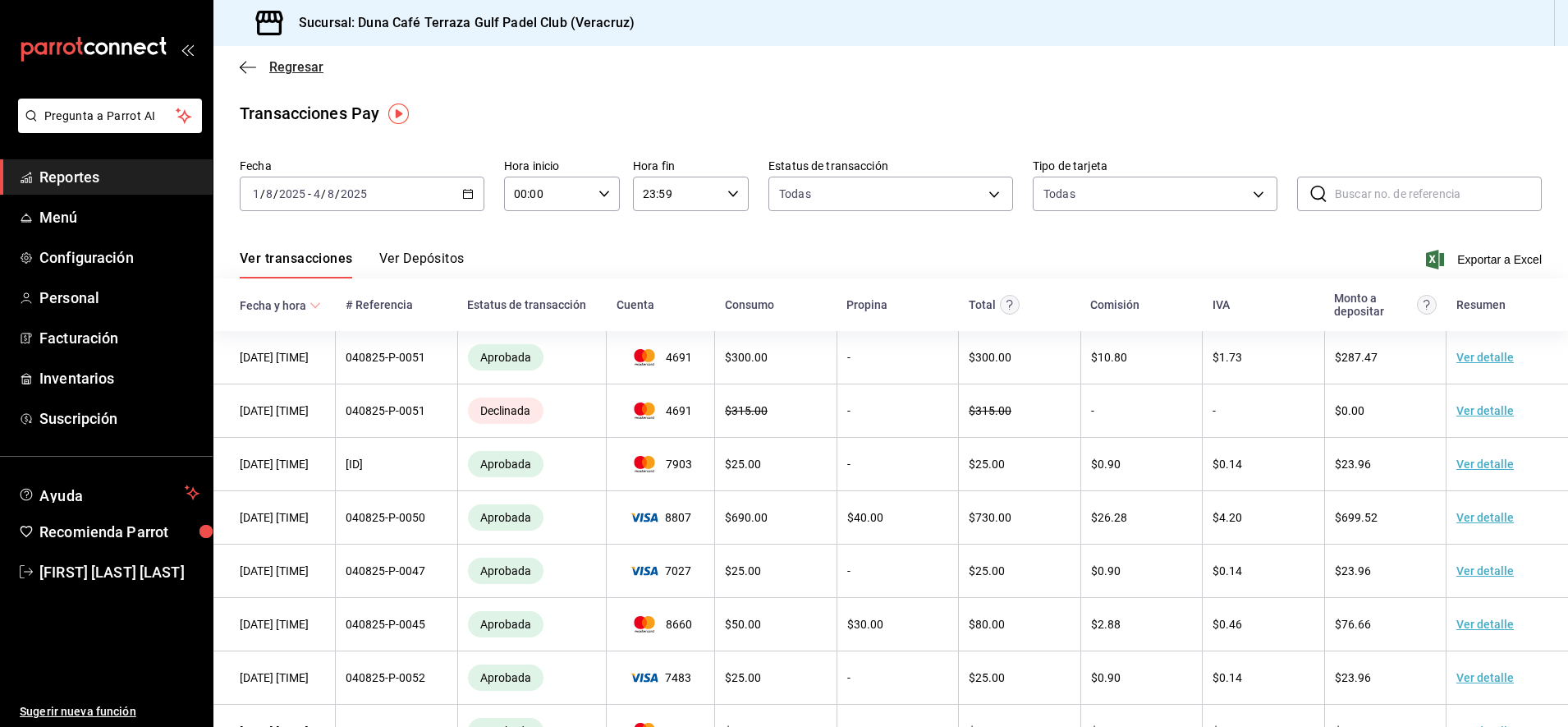 click 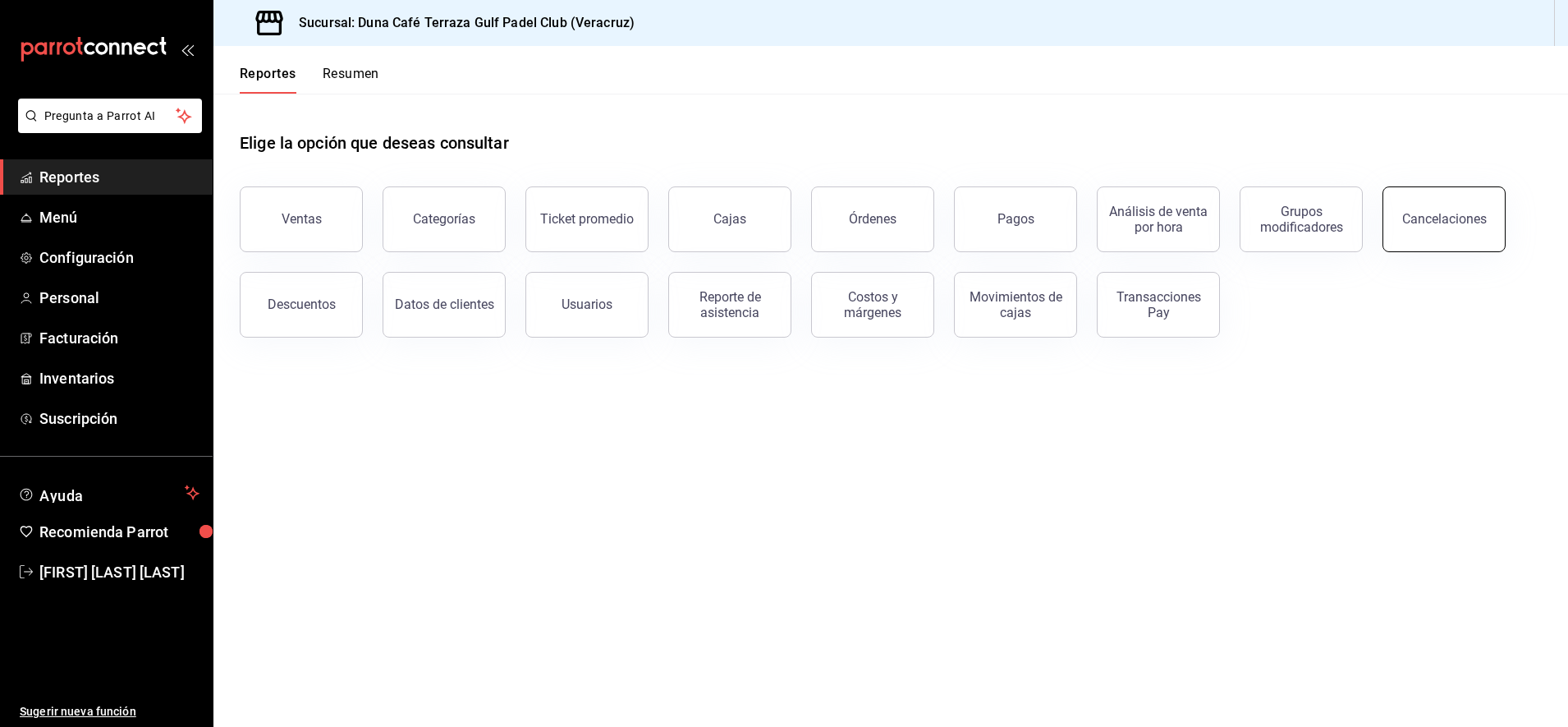 click on "Cancelaciones" at bounding box center (1444, 219) 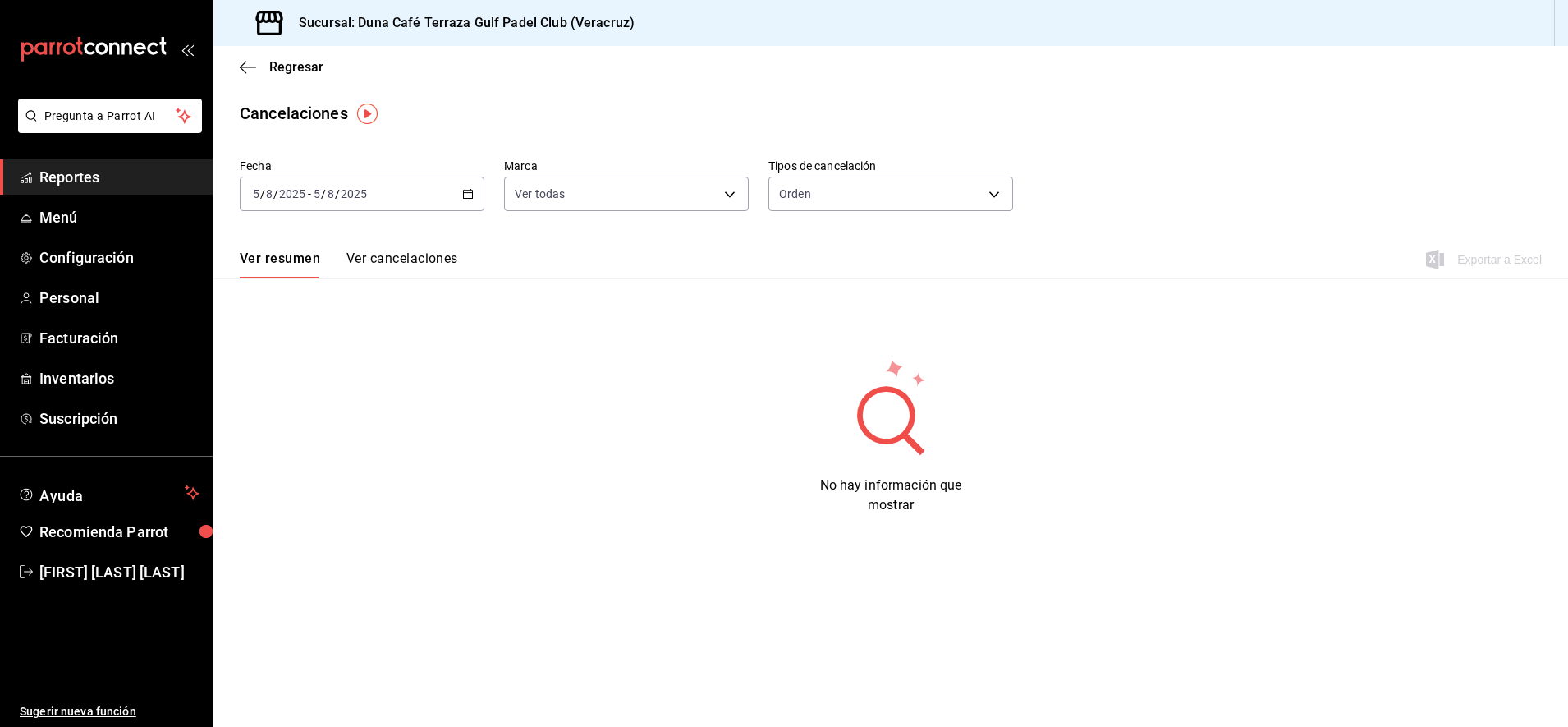 click on "2025-08-05 5 / 8 / 2025 - 2025-08-05 5 / 8 / 2025" at bounding box center (362, 194) 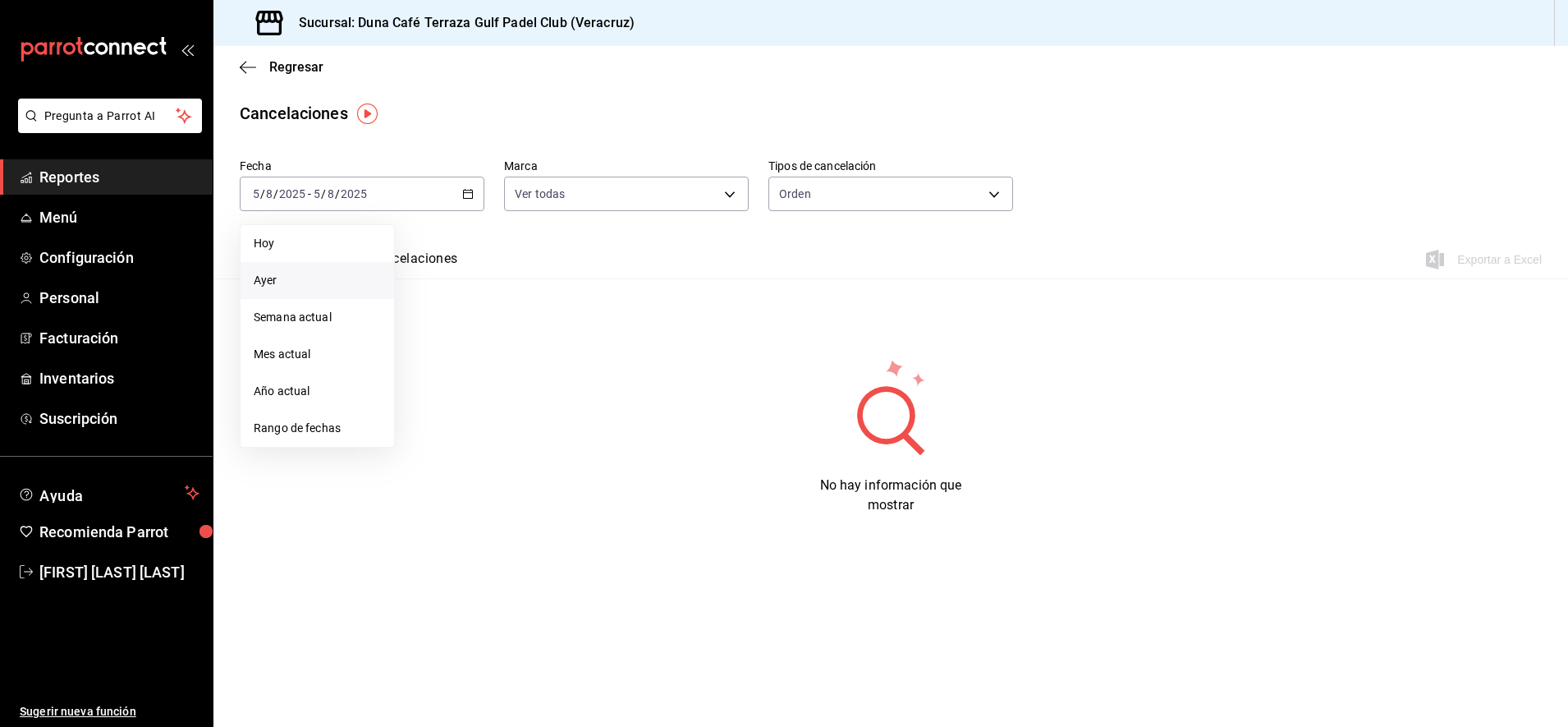 click on "Ayer" at bounding box center [317, 280] 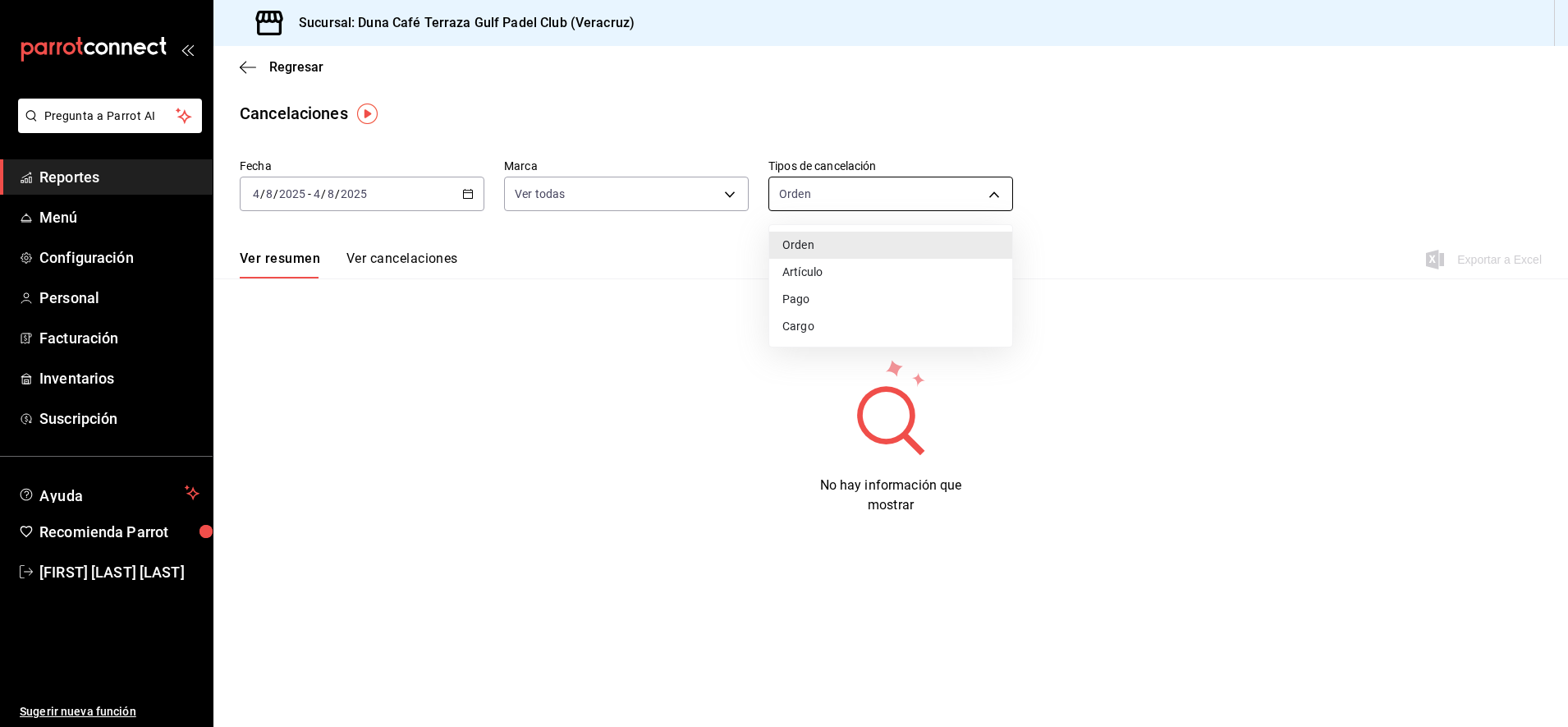 click on "Pregunta a Parrot AI Reportes   Menú   Configuración   Personal   Facturación   Inventarios   Suscripción   Ayuda Recomienda Parrot   [FIRST] [LAST]   Sugerir nueva función   Sucursal: Duna Café Terraza Gulf Padel Club (Veracruz) Regresar Cancelaciones Fecha 2025-08-04 4 / 8 / 2025 - 2025-08-04 4 / 8 / 2025 Marca Ver todas [object Object] Tipos de cancelación Orden ORDER Ver resumen Ver cancelaciones Exportar a Excel No hay información que mostrar Pregunta a Parrot AI Reportes   Menú   Configuración   Personal   Facturación   Inventarios   Suscripción   Ayuda Recomienda Parrot   [FIRST] [LAST]   Sugerir nueva función   GANA 1 MES GRATIS EN TU SUSCRIPCIÓN AQUÍ ¿Recuerdas cómo empezó tu restaurante?
Hoy puedes ayudar a un colega a tener el mismo cambio que tú viviste.
Recomienda Parrot directamente desde tu Portal Administrador.
Es fácil y rápido.
🎁 Por cada restaurante que se una, ganas 1 mes gratis. Ver video tutorial Ir a video Visitar centro de ayuda ([PHONE])" at bounding box center [784, 363] 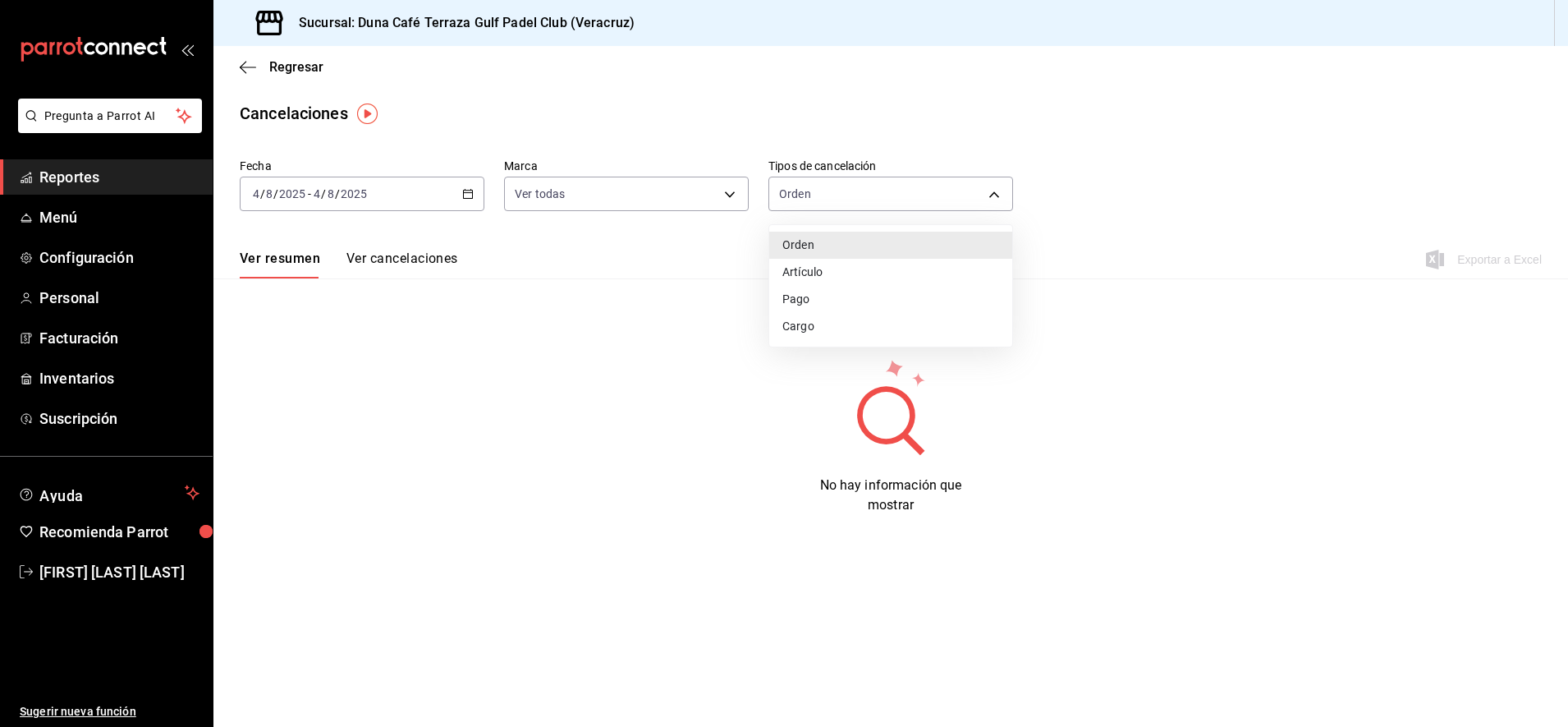 click on "Cargo" at bounding box center (891, 326) 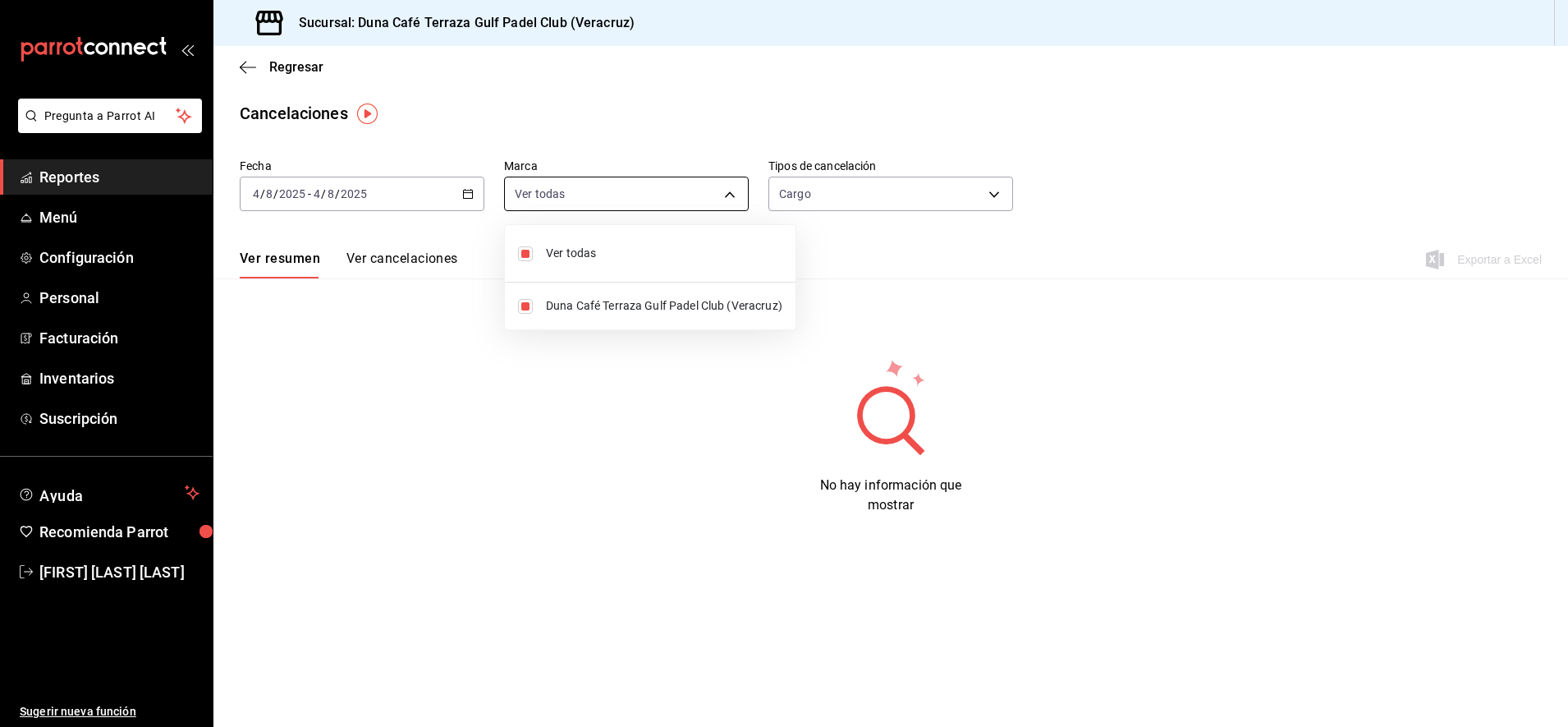 click on "Pregunta a Parrot AI Reportes   Menú   Configuración   Personal   Facturación   Inventarios   Suscripción   Ayuda Recomienda Parrot   [FIRST] [LAST]   Sugerir nueva función   Sucursal: Duna Café Terraza Gulf Padel Club (Veracruz) Regresar Cancelaciones Fecha 2025-08-04 4 / 8 / 2025 - 2025-08-04 4 / 8 / 2025 Marca Ver todas [object Object] Tipos de cancelación Cargo SERVICE_CHARGE Ver resumen Ver cancelaciones Exportar a Excel No hay información que mostrar Pregunta a Parrot AI Reportes   Menú   Configuración   Personal   Facturación   Inventarios   Suscripción   Ayuda Recomienda Parrot   [FIRST] [LAST]   Sugerir nueva función   GANA 1 MES GRATIS EN TU SUSCRIPCIÓN AQUÍ ¿Recuerdas cómo empezó tu restaurante?
Hoy puedes ayudar a un colega a tener el mismo cambio que tú viviste.
Recomienda Parrot directamente desde tu Portal Administrador.
Es fácil y rápido.
🎁 Por cada restaurante que se una, ganas 1 mes gratis. Ver video tutorial Ir a video Visitar centro de ayuda" at bounding box center (784, 363) 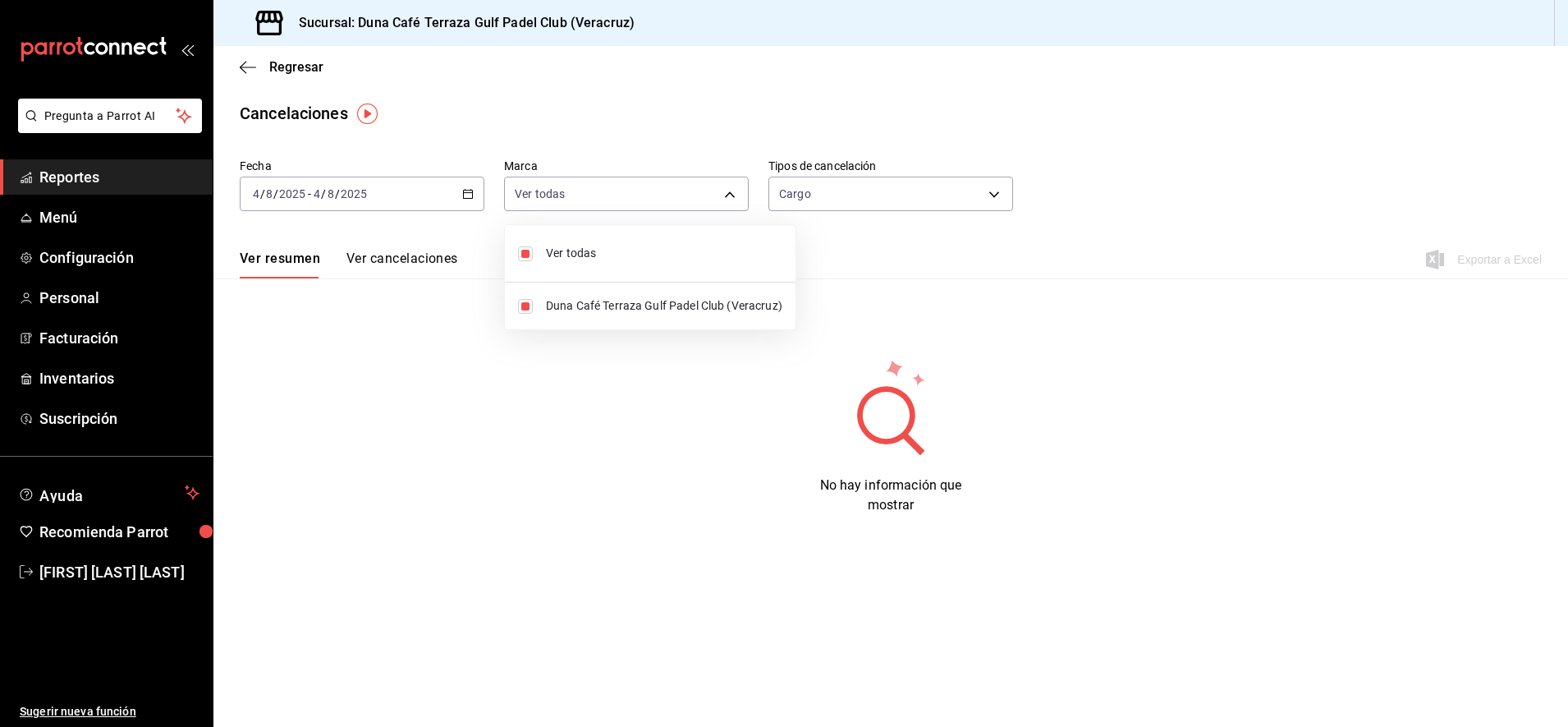 click at bounding box center (784, 363) 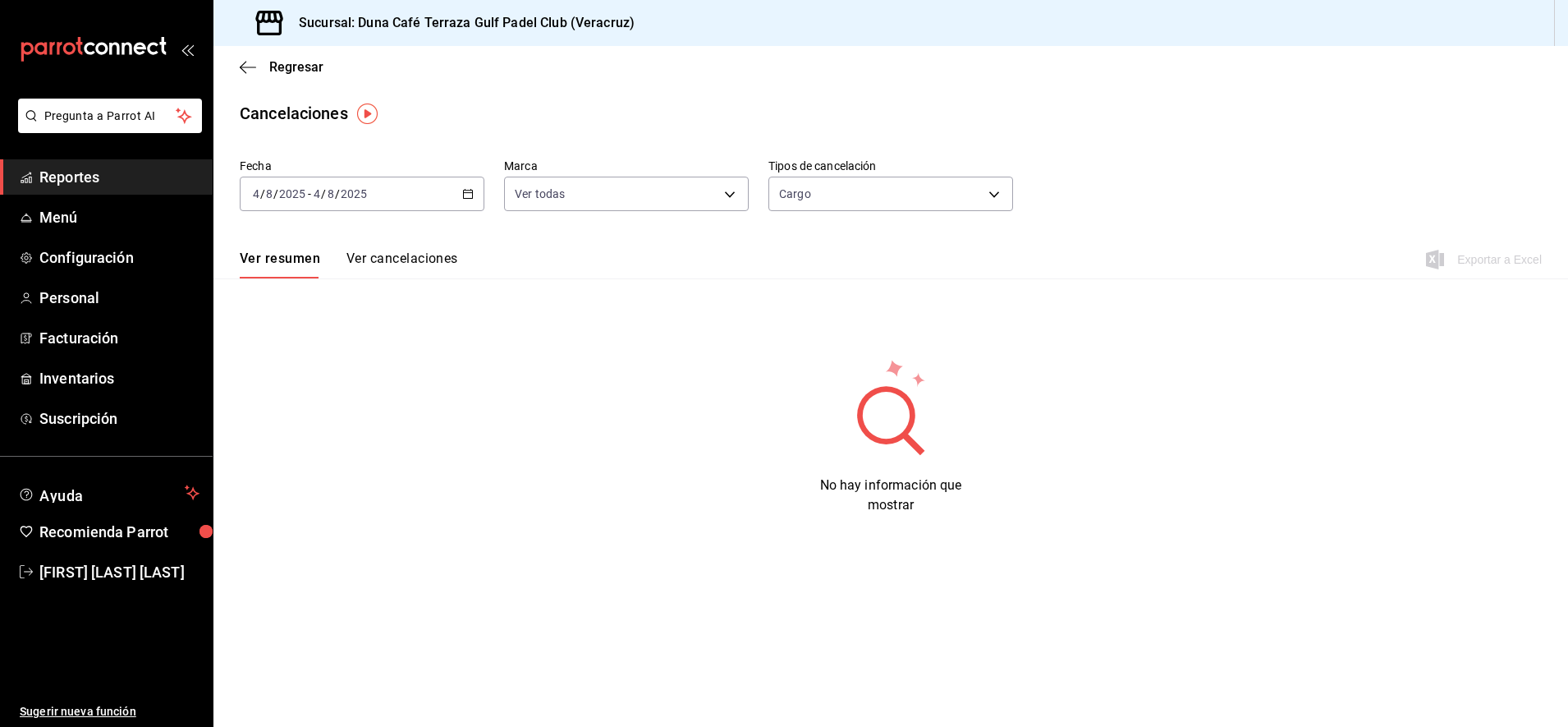 click on "Ver cancelaciones" at bounding box center (402, 265) 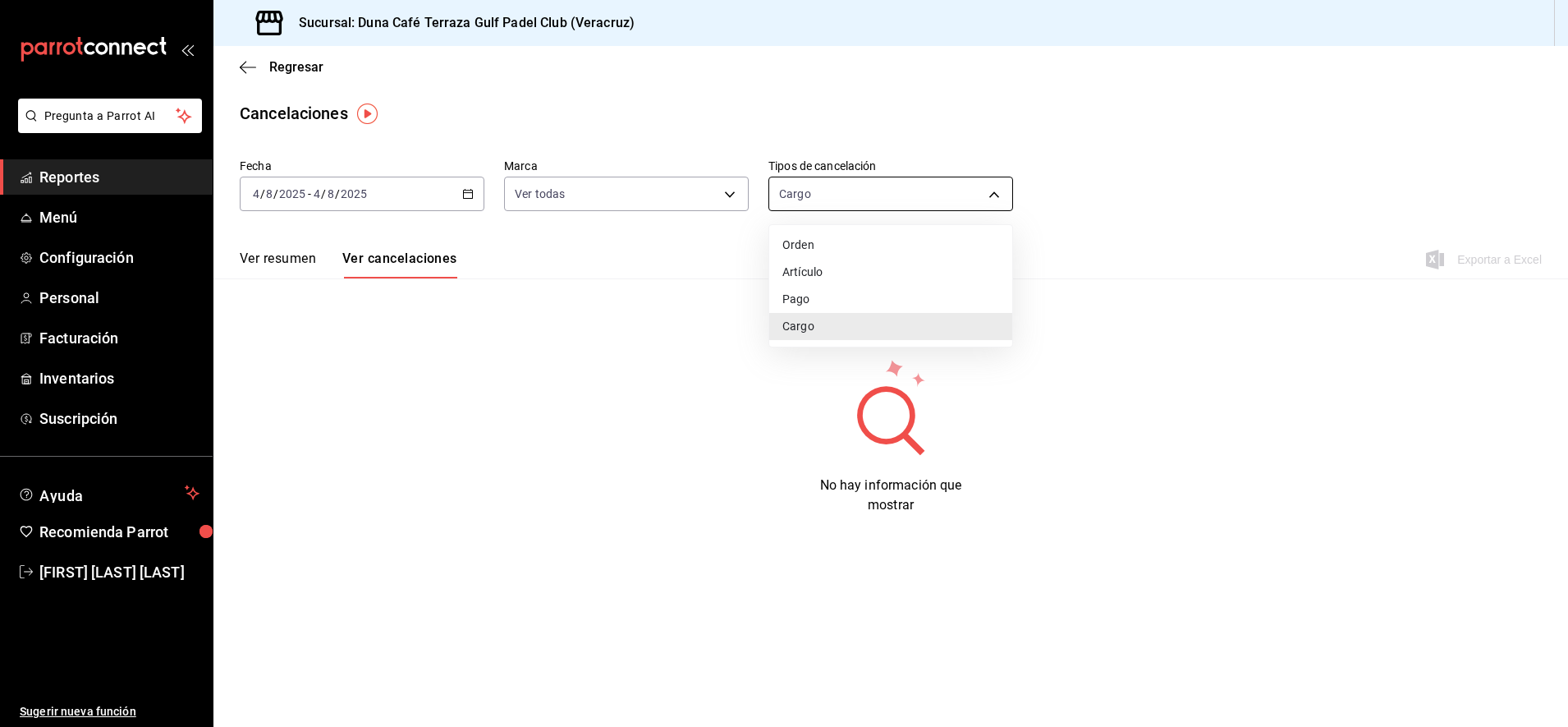 click on "Pregunta a Parrot AI Reportes   Menú   Configuración   Personal   Facturación   Inventarios   Suscripción   Ayuda Recomienda Parrot   [FIRST] [LAST]   Sugerir nueva función   Sucursal: Duna Café Terraza Gulf Padel Club (Veracruz) Regresar Cancelaciones Fecha 2025-08-04 4 / 8 / 2025 - 2025-08-04 4 / 8 / 2025 Marca Ver todas [object Object] Tipos de cancelación Cargo SERVICE_CHARGE Ver resumen Ver cancelaciones Exportar a Excel No hay información que mostrar Pregunta a Parrot AI Reportes   Menú   Configuración   Personal   Facturación   Inventarios   Suscripción   Ayuda Recomienda Parrot   [FIRST] [LAST]   Sugerir nueva función   GANA 1 MES GRATIS EN TU SUSCRIPCIÓN AQUÍ ¿Recuerdas cómo empezó tu restaurante?
Hoy puedes ayudar a un colega a tener el mismo cambio que tú viviste.
Recomienda Parrot directamente desde tu Portal Administrador.
Es fácil y rápido.
🎁 Por cada restaurante que se una, ganas 1 mes gratis. Ver video tutorial Ir a video Visitar centro de ayuda Orden" at bounding box center [784, 363] 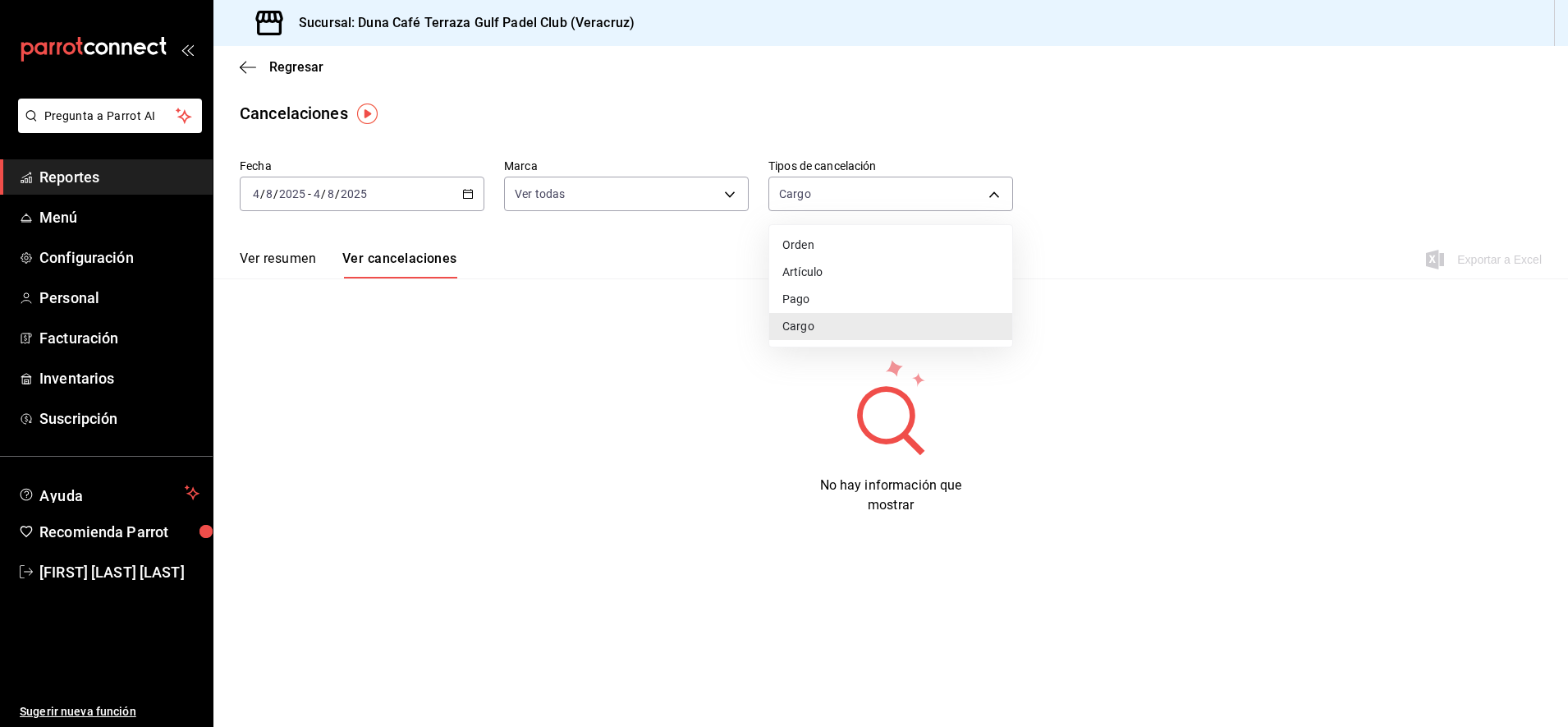 click on "Pago" at bounding box center [891, 299] 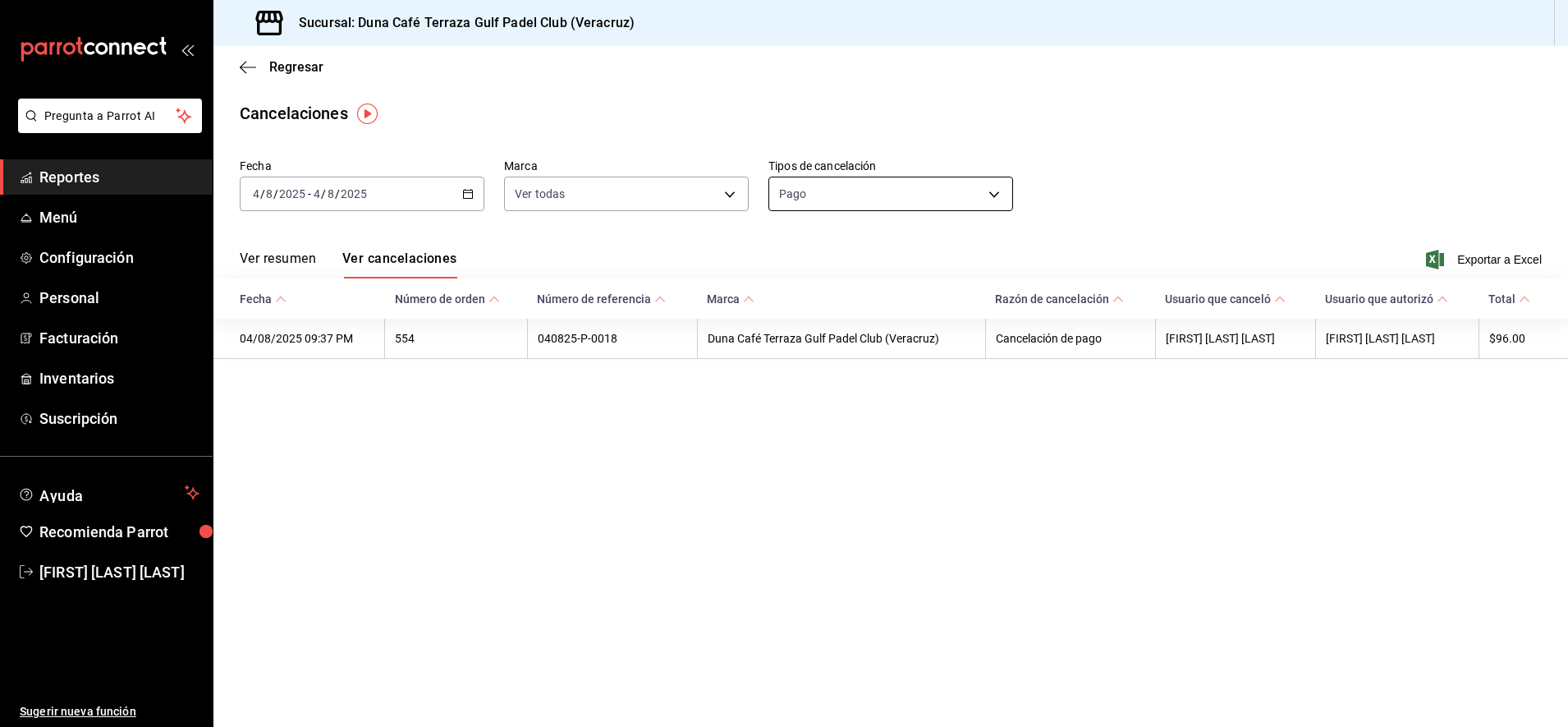 click on "Pregunta a Parrot AI Reportes   Menú   Configuración   Personal   Facturación   Inventarios   Suscripción   Ayuda Recomienda Parrot   [FIRST] [LAST]   Sugerir nueva función   Sucursal: Duna Café Terraza Gulf Padel Club ([STATE]) Regresar Cancelaciones Fecha 2025-08-04 4 / 8 / 2025 - 2025-08-04 4 / 8 / 2025 Marca Ver todas [object Object] Tipos de cancelación Pago ORDER_PAYMENT Ver resumen Ver cancelaciones Exportar a Excel Fecha Número de orden Número de referencia Marca Razón de cancelación Usuario que canceló Usuario que autorizó Total 04/08/2025 09:37 PM 554 040825-P-0018 Duna Café Terraza Gulf Padel Club ([STATE]) Cancelación de pago [FIRST] [LAST] [FIRST] [LAST] $96.00 Pregunta a Parrot AI Reportes   Menú   Configuración   Personal   Facturación   Inventarios   Suscripción   Ayuda Recomienda Parrot   [FIRST] [LAST]   Sugerir nueva función   GANA 1 MES GRATIS EN TU SUSCRIPCIÓN AQUÍ Ver video tutorial Ir a video Visitar centro de ayuda ([PHONE])" at bounding box center [784, 363] 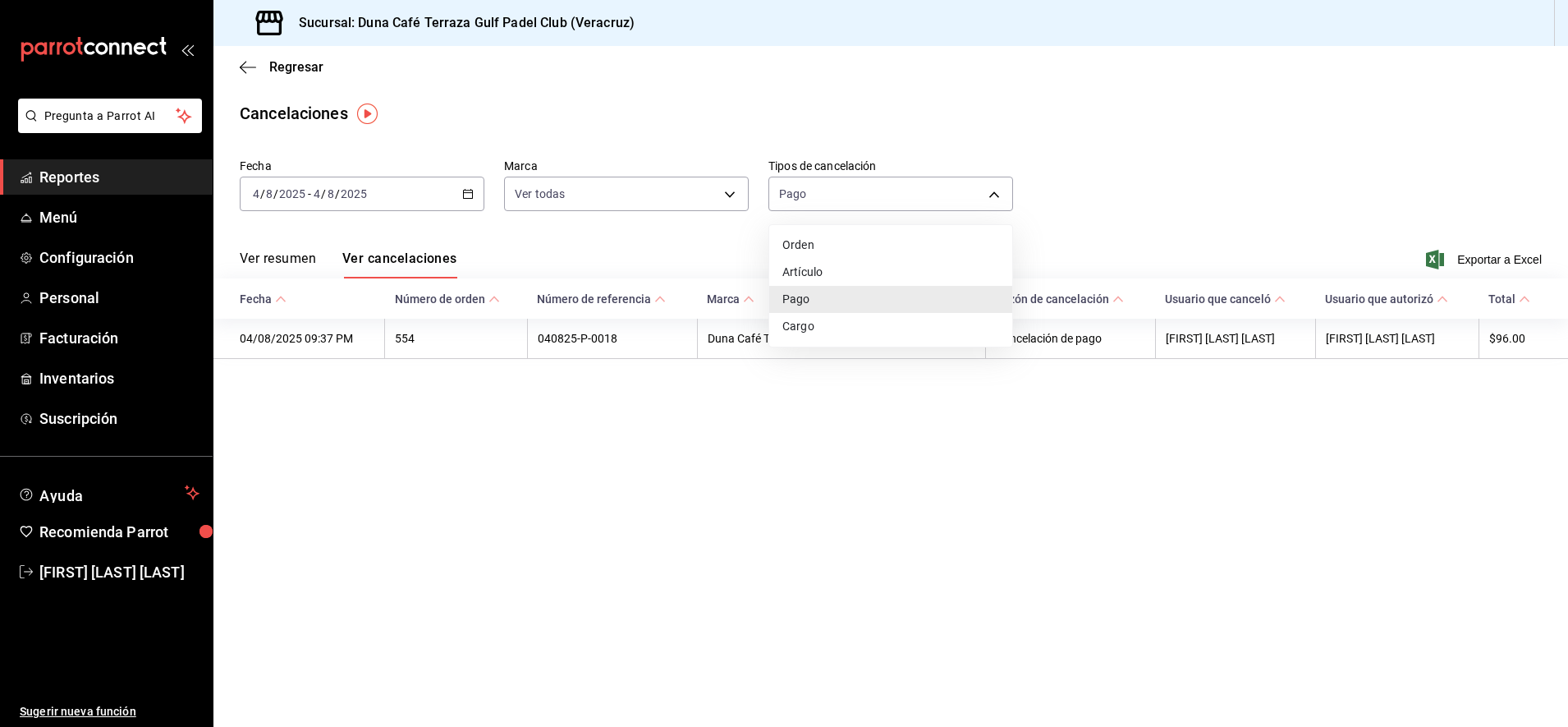 click on "Artículo" at bounding box center [891, 272] 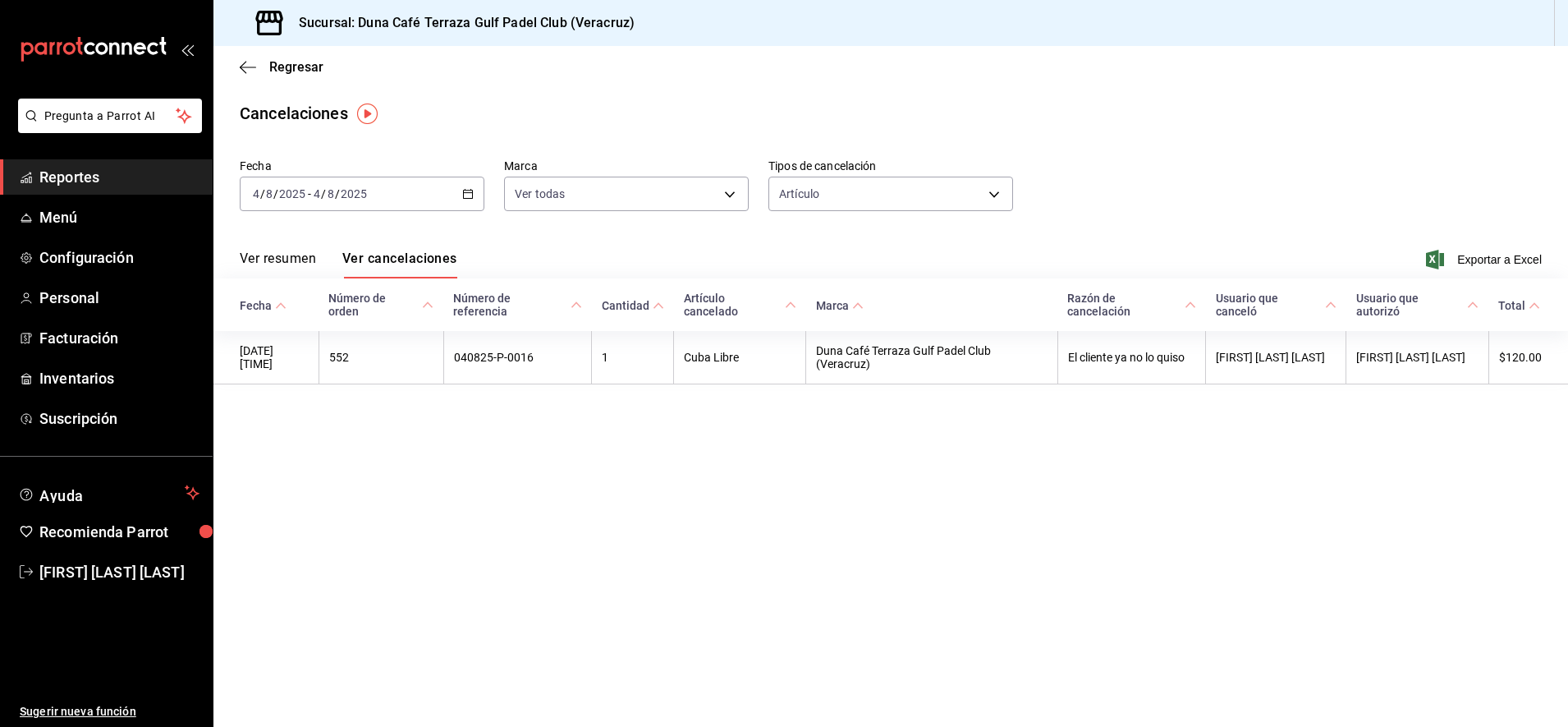 click 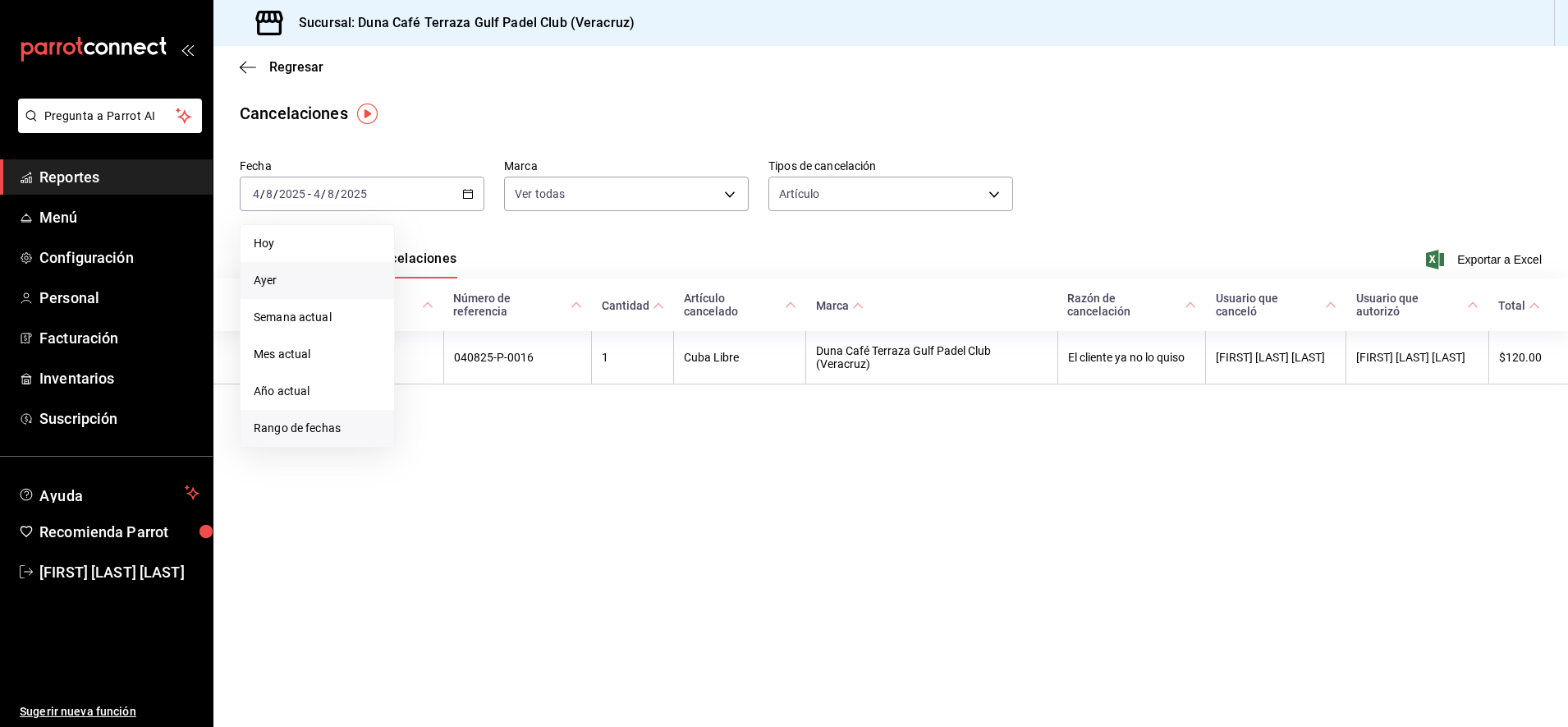 click on "Rango de fechas" at bounding box center [317, 428] 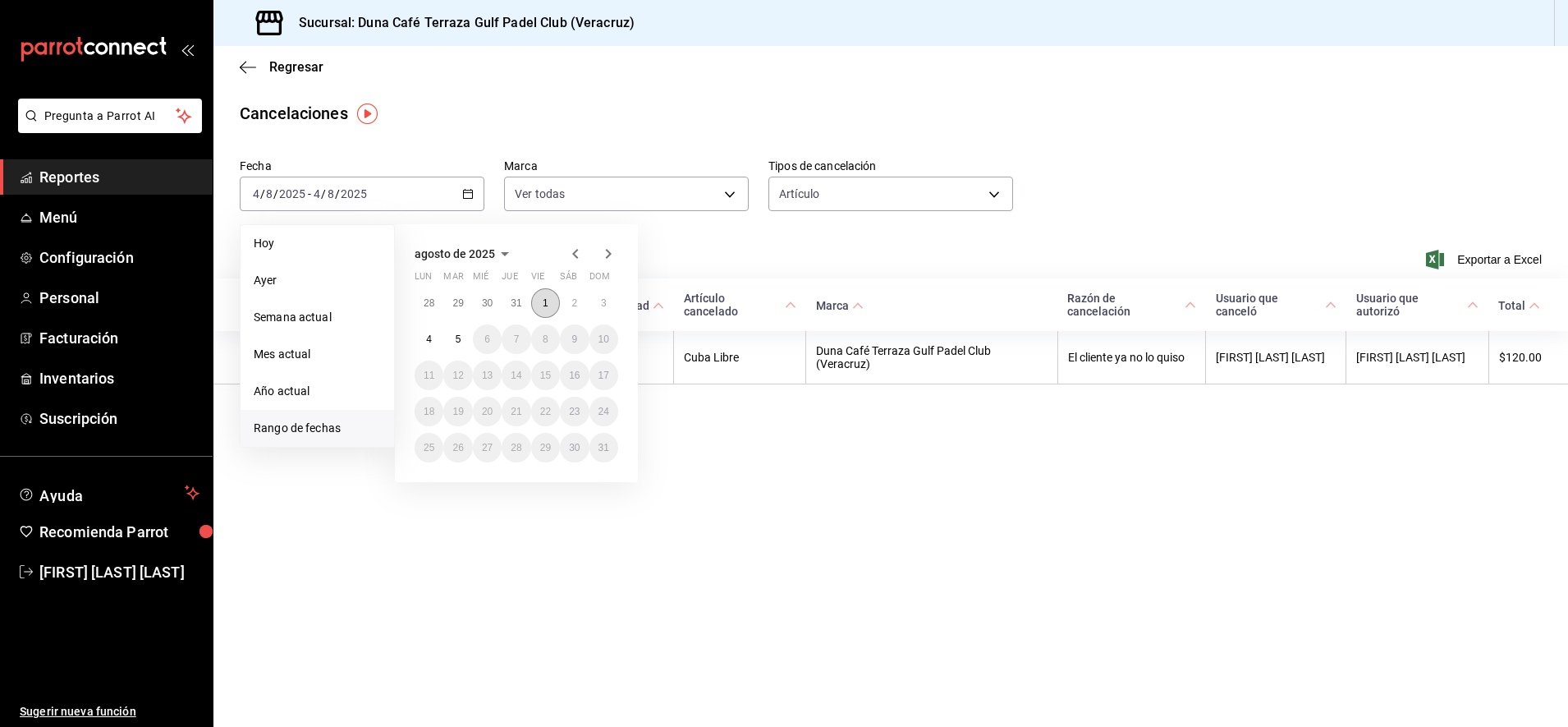 click on "1" at bounding box center (545, 303) 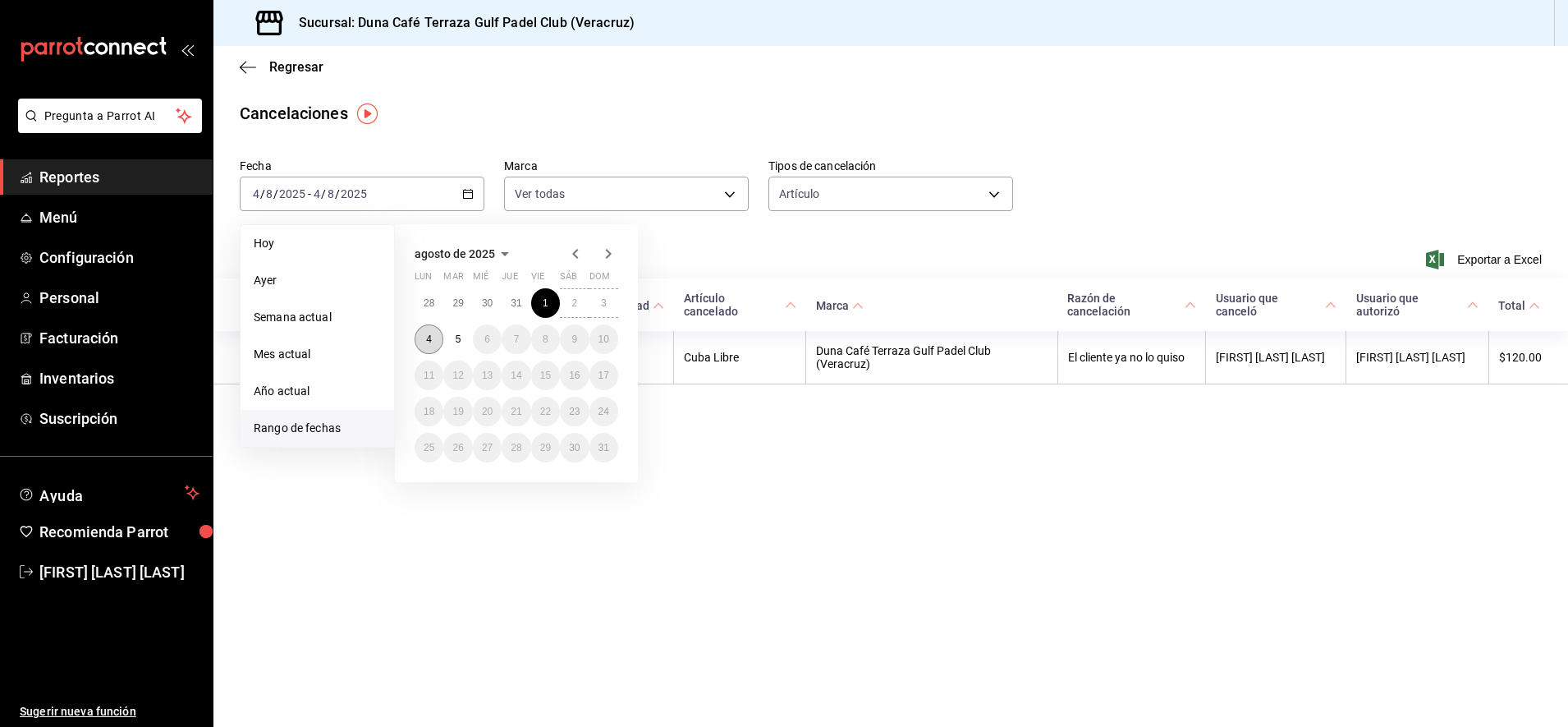 click on "4" at bounding box center [429, 339] 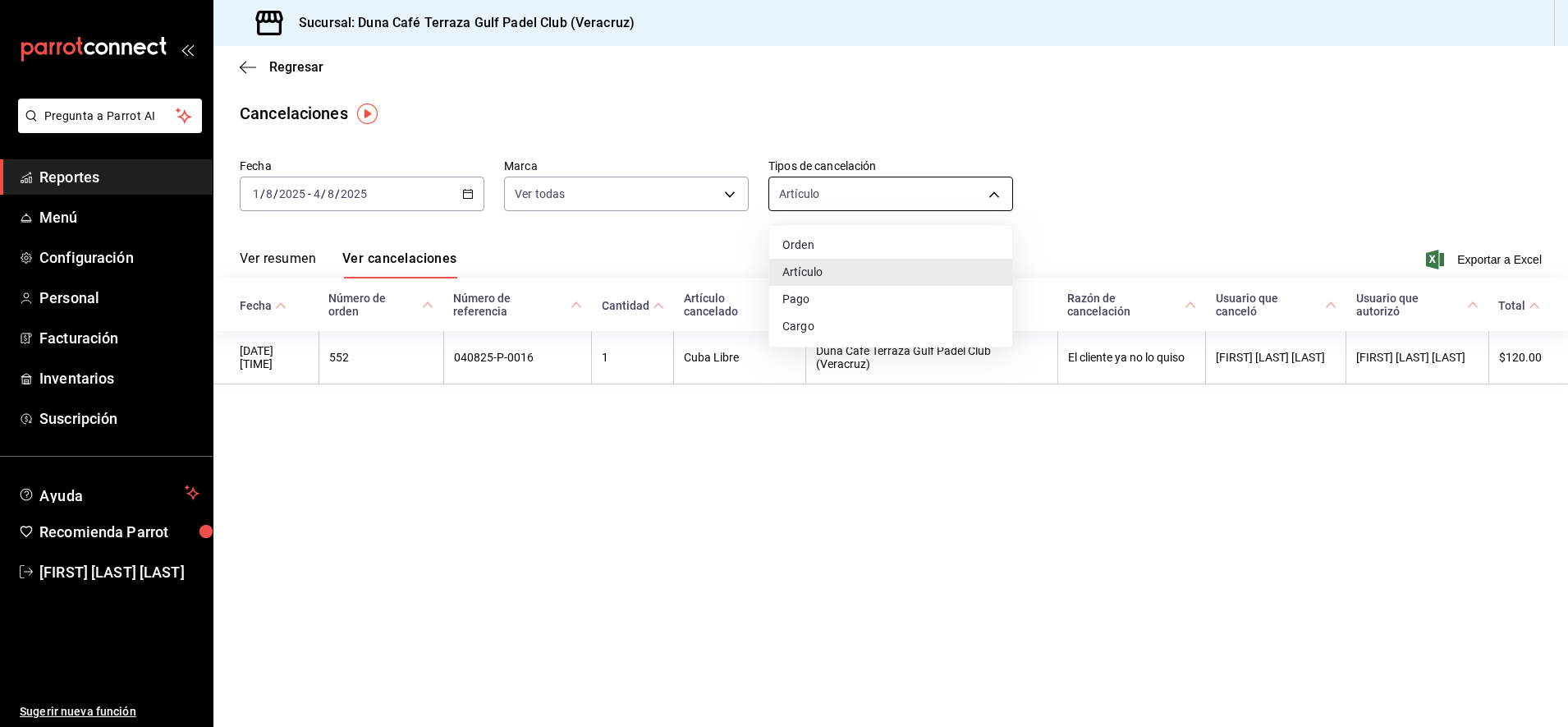 click on "Pregunta a Parrot AI Reportes   Menú   Configuración   Personal   Facturación   Inventarios   Suscripción   Ayuda Recomienda Parrot   [FIRST] [LAST]   Sugerir nueva función   Sucursal: Duna Café Terraza Gulf Padel Club (Veracruz) Regresar Cancelaciones Fecha 2025-08-01 1 / 8 / 2025 - 2025-08-04 4 / 8 / 2025 Marca Ver todas [object Object] Tipos de cancelación Artículo ORDER_ITEM Ver resumen Ver cancelaciones Exportar a Excel Fecha Número de orden Número de referencia Cantidad Artículo cancelado Marca Razón de cancelación Usuario que canceló Usuario que autorizó Total [DATE] [TIME] 552 040825-P-0016 1 Cuba Libre Duna Café Terraza Gulf Padel Club (Veracruz) El cliente ya no lo quiso [FIRST] [LAST] [FIRST] [LAST] $120.00 Pregunta a Parrot AI Reportes   Menú   Configuración   Personal   Facturación   Inventarios   Suscripción   Ayuda Recomienda Parrot   [FIRST] [LAST]   Sugerir nueva función   GANA 1 MES GRATIS EN TU SUSCRIPCIÓN AQUÍ Ver video tutorial" at bounding box center (784, 363) 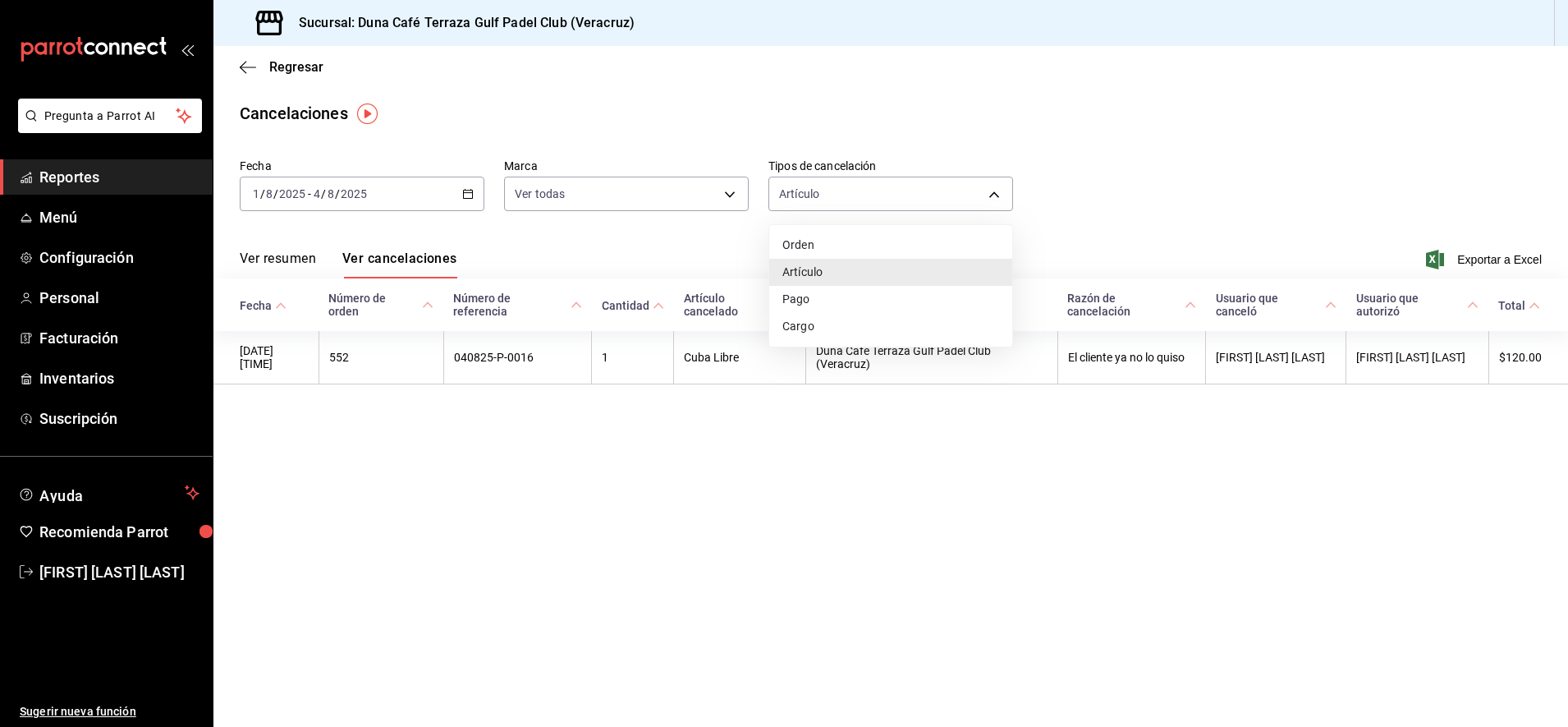 click on "Orden" at bounding box center (891, 245) 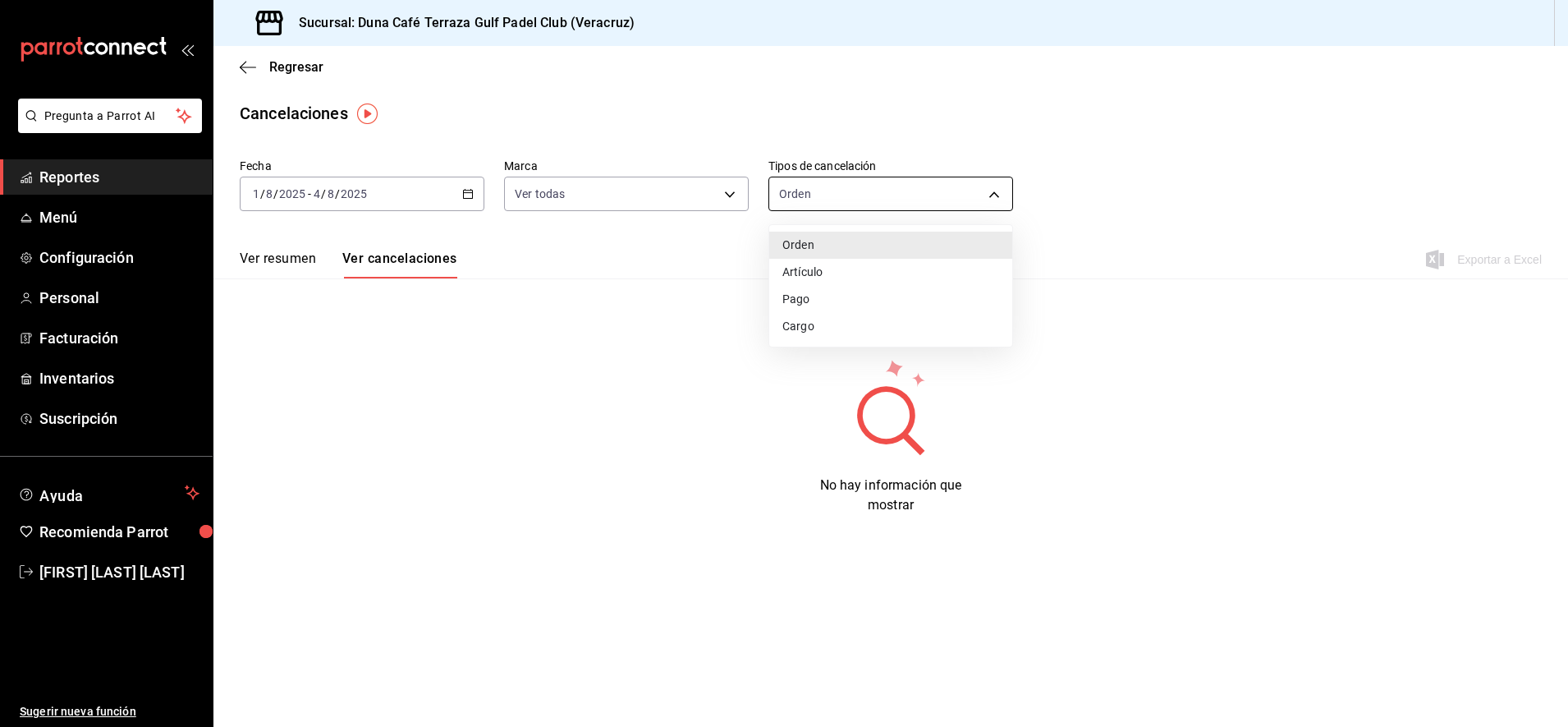 click on "Pregunta a Parrot AI Reportes   Menú   Configuración   Personal   Facturación   Inventarios   Suscripción   Ayuda Recomienda Parrot   [FIRST] [LAST]   Sugerir nueva función   Sucursal: Duna Café Terraza Gulf Padel Club ([STATE]) Regresar Cancelaciones Fecha 2025-08-01 1 / 8 / 2025 - 2025-08-04 4 / 8 / 2025 Marca Ver todas [object Object] Tipos de cancelación Orden ORDER Ver resumen Ver cancelaciones Exportar a Excel No hay información que mostrar Pregunta a Parrot AI Reportes   Menú   Configuración   Personal   Facturación   Inventarios   Suscripción   Ayuda Recomienda Parrot   [FIRST] [LAST]   Sugerir nueva función   GANA 1 MES GRATIS EN TU SUSCRIPCIÓN AQUÍ ¿Recuerdas cómo empezó tu restaurante?
Hoy puedes ayudar a un colega a tener el mismo cambio que tú viviste.
Recomienda Parrot directamente desde tu Portal Administrador.
Es fácil y rápido.
🎁 Por cada restaurante que se una, ganas 1 mes gratis. Ver video tutorial Ir a video Visitar centro de ayuda ([PHONE])" at bounding box center (784, 363) 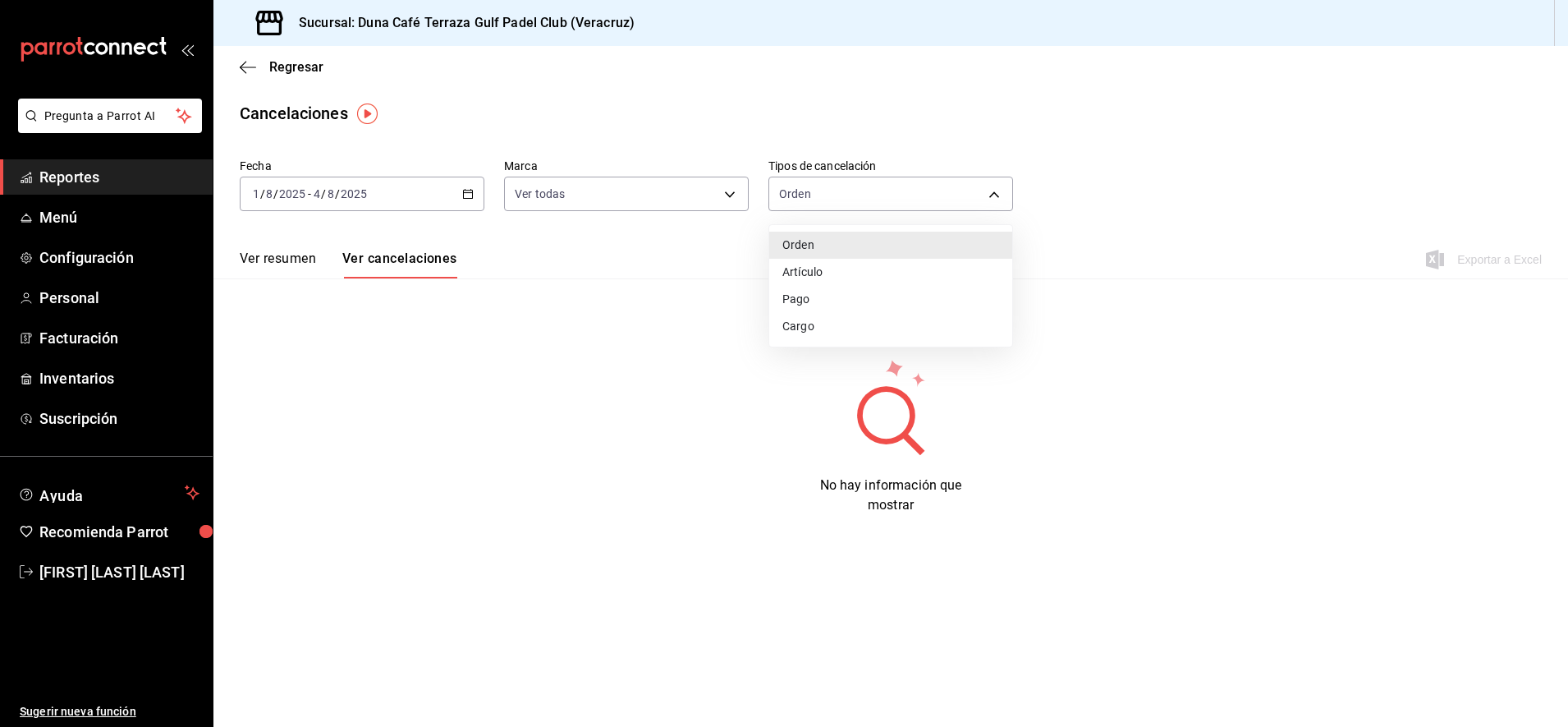 click on "Artículo" at bounding box center (891, 272) 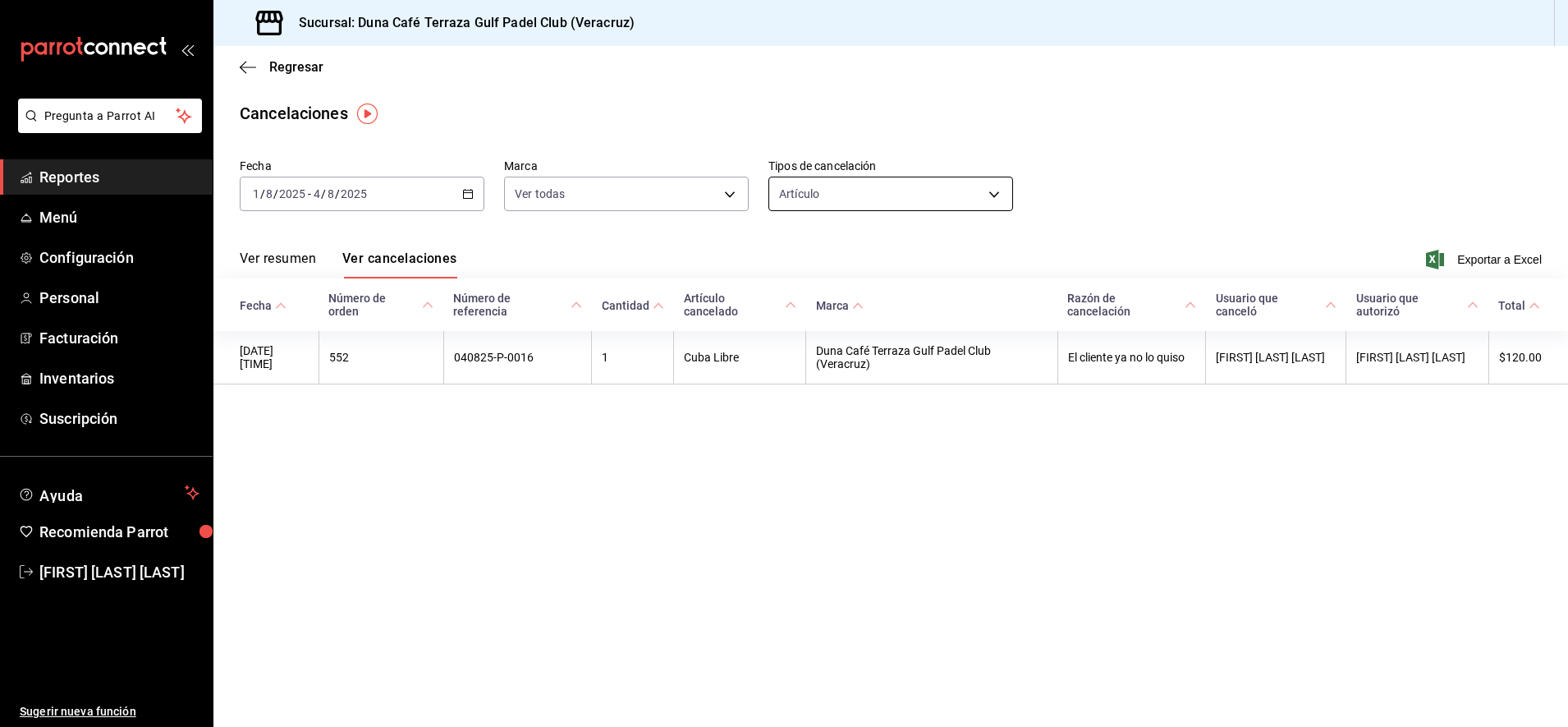 click on "Pregunta a Parrot AI Reportes   Menú   Configuración   Personal   Facturación   Inventarios   Suscripción   Ayuda Recomienda Parrot   [FIRST] [LAST]   Sugerir nueva función   Sucursal: Duna Café Terraza Gulf Padel Club (Veracruz) Regresar Cancelaciones Fecha 2025-08-01 1 / 8 / 2025 - 2025-08-04 4 / 8 / 2025 Marca Ver todas [object Object] Tipos de cancelación Artículo ORDER_ITEM Ver resumen Ver cancelaciones Exportar a Excel Fecha Número de orden Número de referencia Cantidad Artículo cancelado Marca Razón de cancelación Usuario que canceló Usuario que autorizó Total [DATE] [TIME] 552 040825-P-0016 1 Cuba Libre Duna Café Terraza Gulf Padel Club (Veracruz) El cliente ya no lo quiso [FIRST] [LAST] [FIRST] [LAST] $120.00 Pregunta a Parrot AI Reportes   Menú   Configuración   Personal   Facturación   Inventarios   Suscripción   Ayuda Recomienda Parrot   [FIRST] [LAST]   Sugerir nueva función   GANA 1 MES GRATIS EN TU SUSCRIPCIÓN AQUÍ Ver video tutorial" at bounding box center (784, 363) 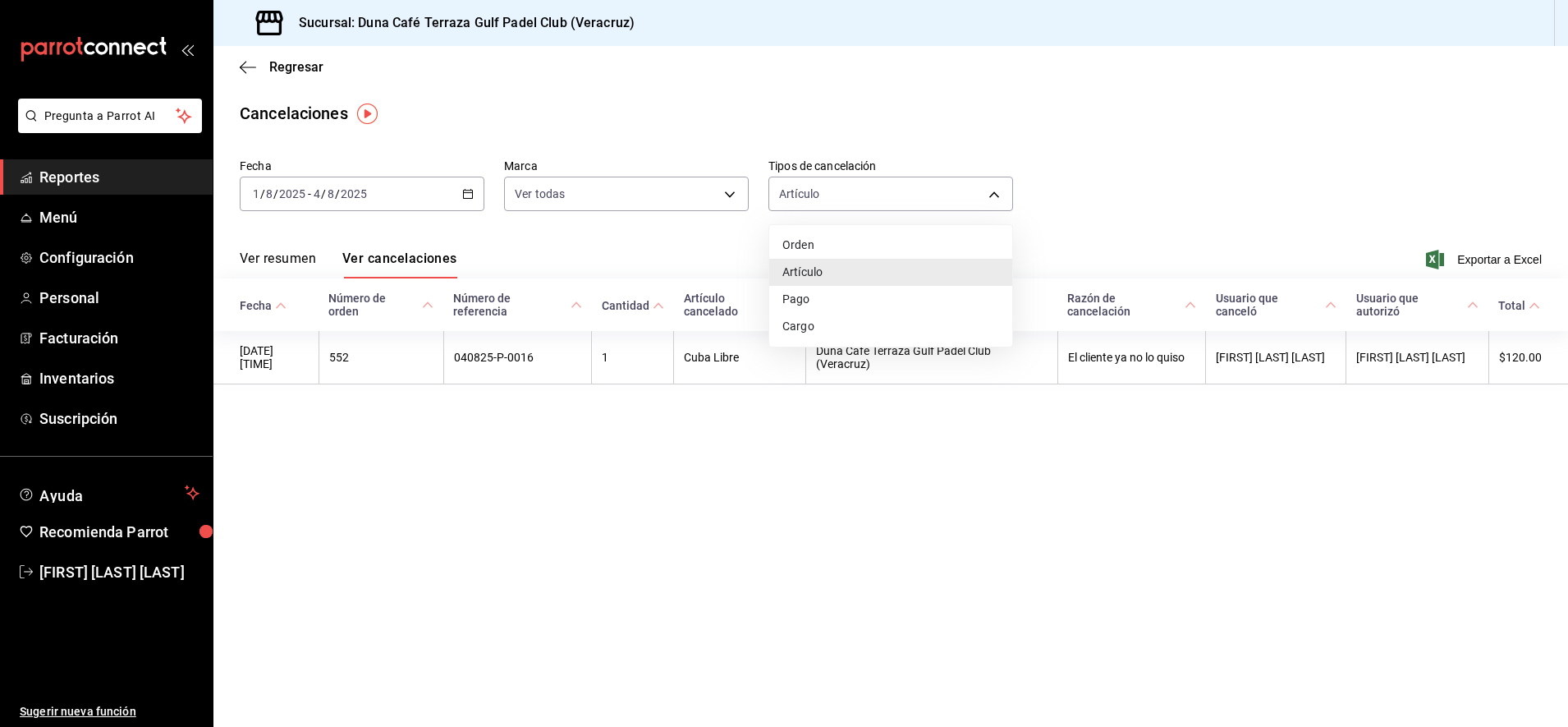 click on "Pago" at bounding box center (891, 299) 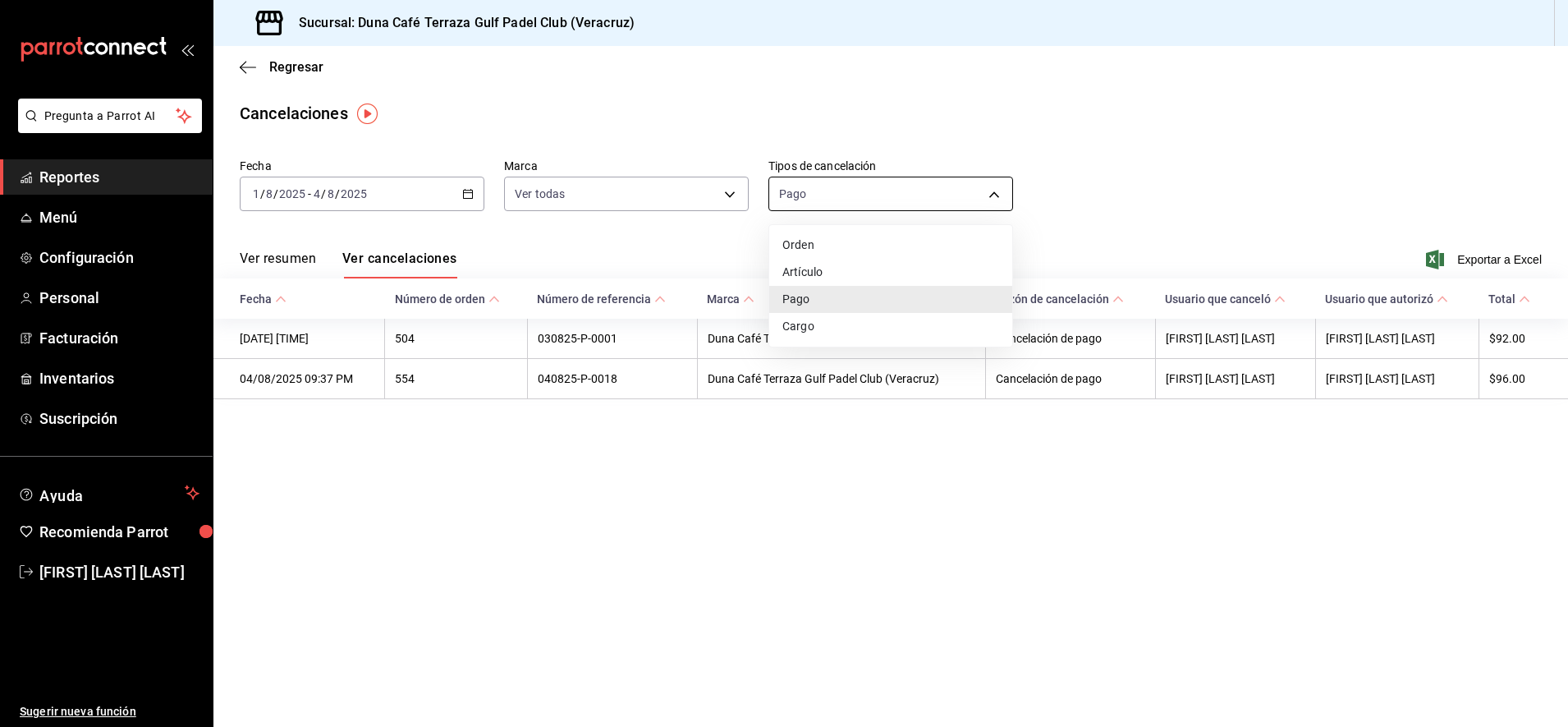 click on "Pregunta a Parrot AI Reportes   Menú   Configuración   Personal   Facturación   Inventarios   Suscripción   Ayuda Recomienda Parrot   [FIRST] [LAST]   Sugerir nueva función   Sucursal: Duna Café Terraza Gulf Padel Club (Veracruz) Regresar Cancelaciones Fecha 2025-08-01 1 / 8 / 2025 - 2025-08-04 4 / 8 / 2025 Marca Ver todas [object Object] Tipos de cancelación Pago ORDER_PAYMENT Ver resumen Ver cancelaciones Exportar a Excel Fecha Número de orden Número de referencia Marca Razón de cancelación Usuario que canceló Usuario que autorizó Total [DATE] [TIME] 504 030825-P-0001 Duna Café Terraza Gulf Padel Club (Veracruz) Cancelación de pago [FIRST] [LAST] [FIRST] [LAST] $92.00 [DATE] [TIME] 554 040825-P-0018 Duna Café Terraza Gulf Padel Club (Veracruz) Cancelación de pago [FIRST] [LAST] [FIRST] [LAST] $96.00 Pregunta a Parrot AI Reportes   Menú   Configuración   Personal   Facturación   Inventarios   Suscripción   Ayuda Recomienda Parrot" at bounding box center (784, 363) 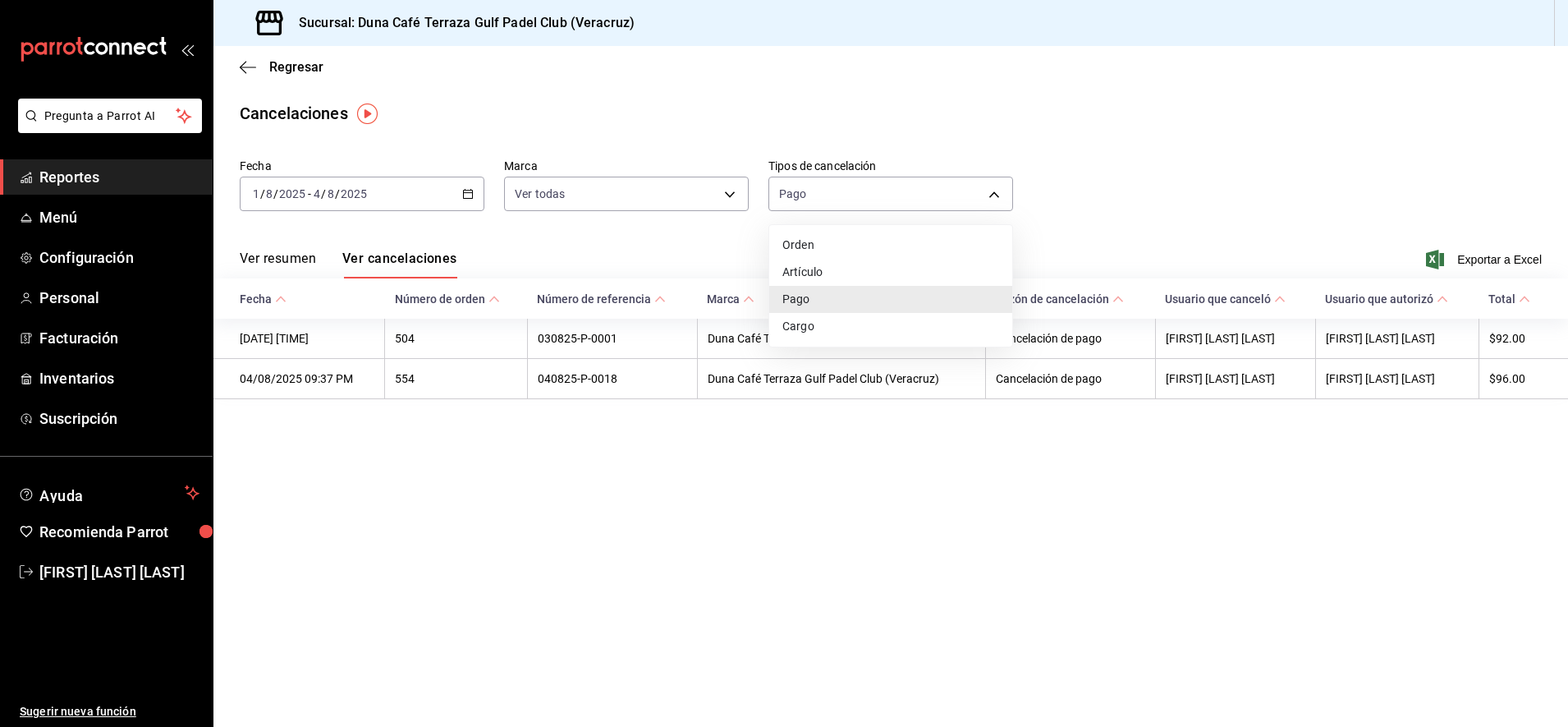 drag, startPoint x: 1000, startPoint y: 195, endPoint x: 824, endPoint y: 312, distance: 211.34096 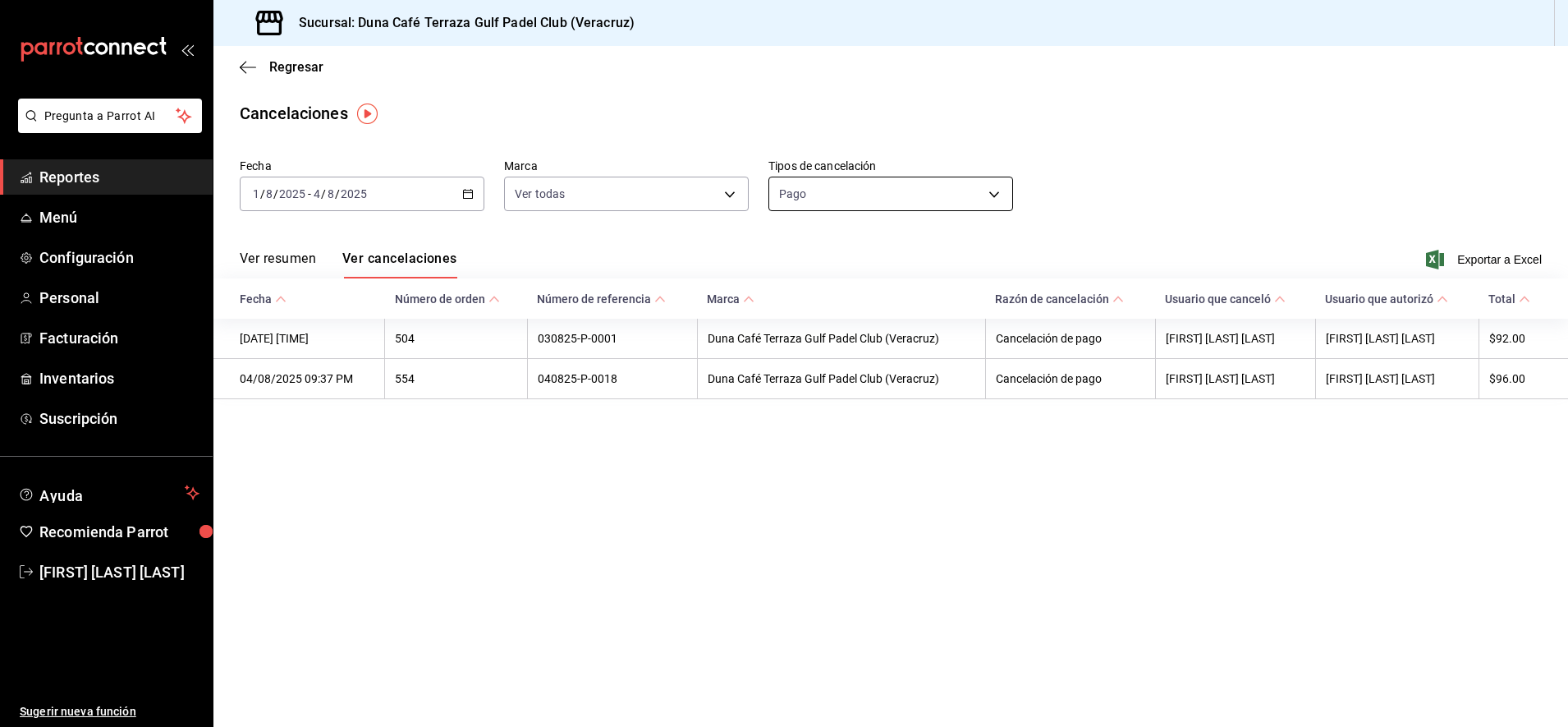 click on "Pregunta a Parrot AI Reportes   Menú   Configuración   Personal   Facturación   Inventarios   Suscripción   Ayuda Recomienda Parrot   [FIRST] [LAST]   Sugerir nueva función   Sucursal: Duna Café Terraza Gulf Padel Club (Veracruz) Regresar Cancelaciones Fecha 2025-08-01 1 / 8 / 2025 - 2025-08-04 4 / 8 / 2025 Marca Ver todas [object Object] Tipos de cancelación Pago ORDER_PAYMENT Ver resumen Ver cancelaciones Exportar a Excel Fecha Número de orden Número de referencia Marca Razón de cancelación Usuario que canceló Usuario que autorizó Total [DATE] [TIME] 504 030825-P-0001 Duna Café Terraza Gulf Padel Club (Veracruz) Cancelación de pago [FIRST] [LAST] [FIRST] [LAST] $92.00 [DATE] [TIME] 554 040825-P-0018 Duna Café Terraza Gulf Padel Club (Veracruz) Cancelación de pago [FIRST] [LAST] [FIRST] [LAST] $96.00 Pregunta a Parrot AI Reportes   Menú   Configuración   Personal   Facturación   Inventarios   Suscripción   Ayuda Recomienda Parrot" at bounding box center [784, 363] 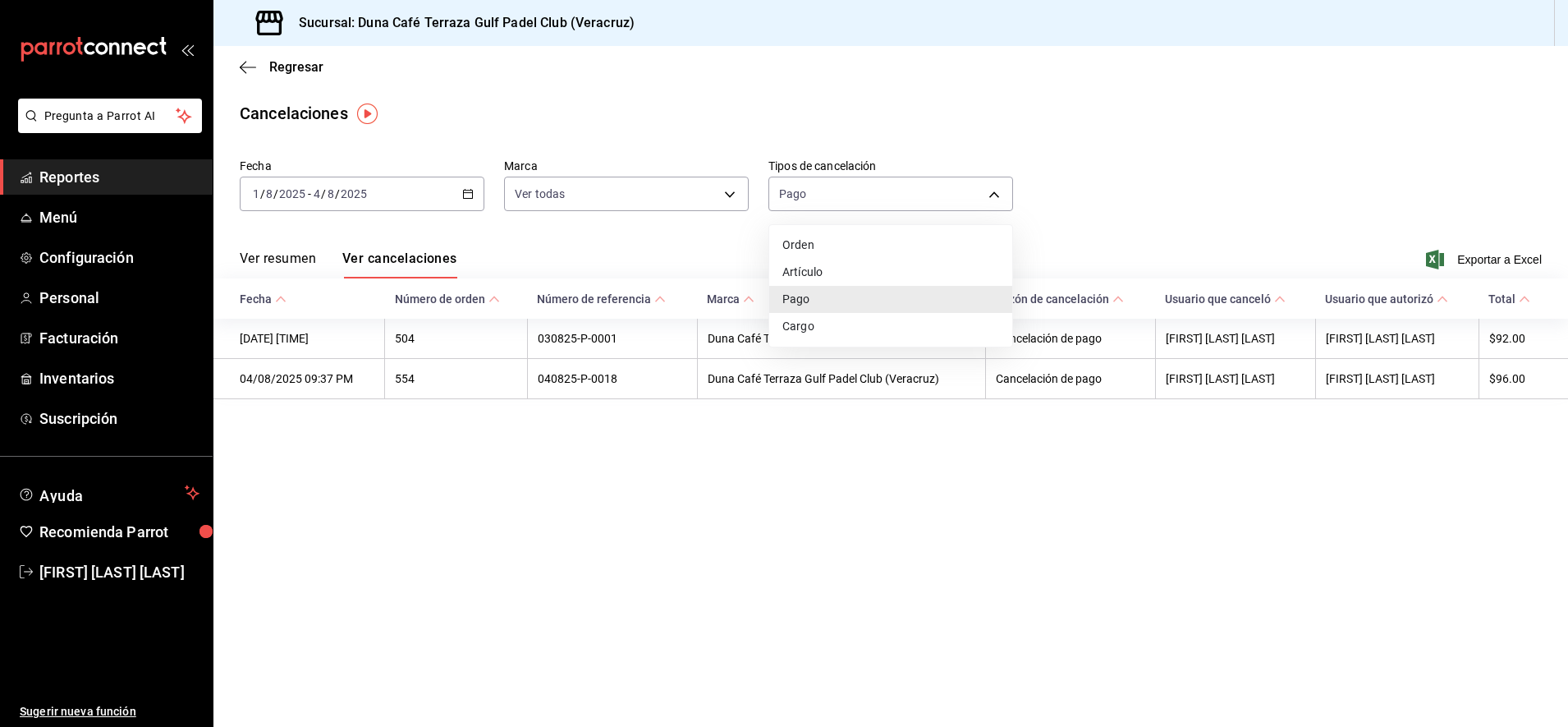 click on "Cargo" at bounding box center (891, 326) 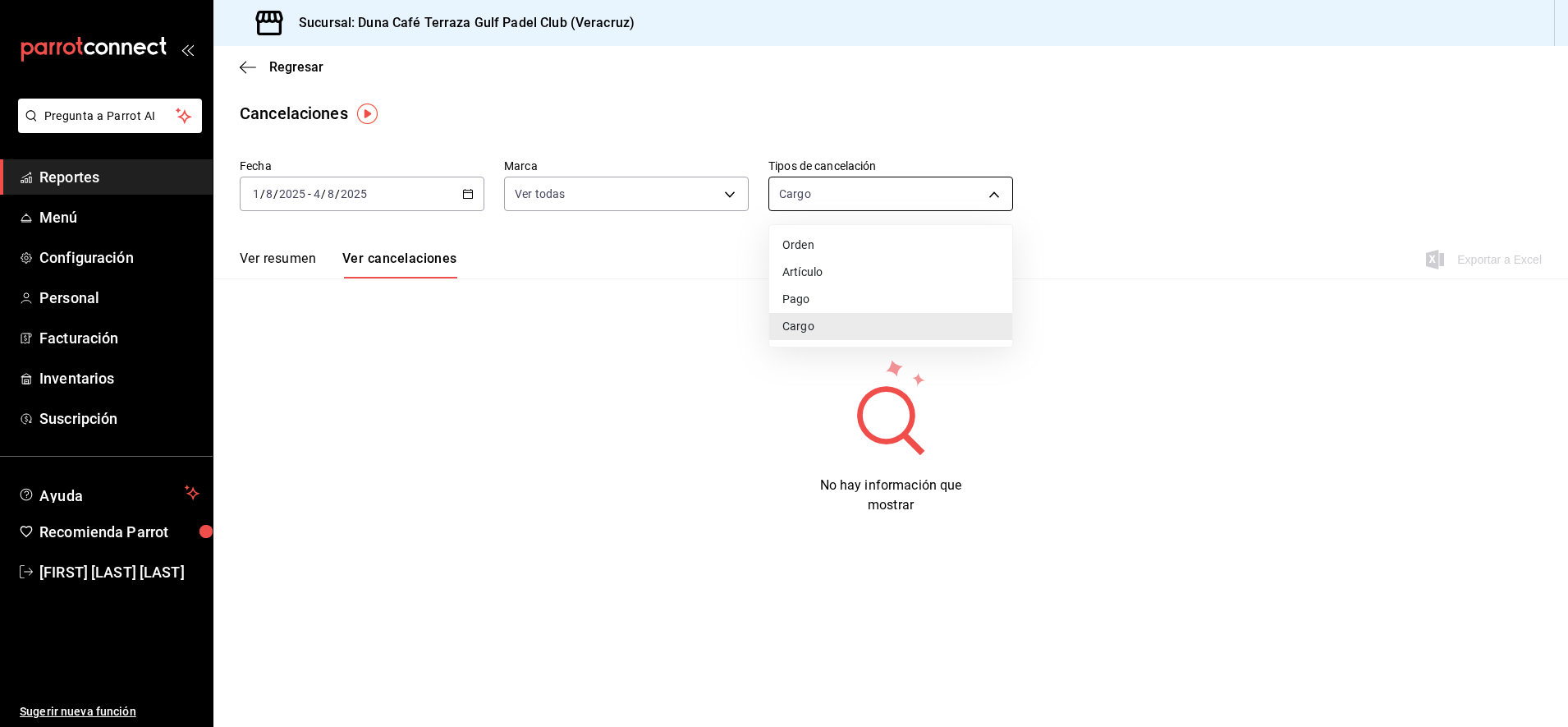 click on "Pregunta a Parrot AI Reportes   Menú   Configuración   Personal   Facturación   Inventarios   Suscripción   Ayuda Recomienda Parrot   [FIRST] [LAST]   Sugerir nueva función   Sucursal: Duna Café Terraza Gulf Padel Club ([STATE]) Regresar Cancelaciones Fecha 2025-08-01 1 / 8 / 2025 - 2025-08-04 4 / 8 / 2025 Marca Ver todas [object Object] Tipos de cancelación Cargo SERVICE_CHARGE Ver resumen Ver cancelaciones Exportar a Excel No hay información que mostrar Pregunta a Parrot AI Reportes   Menú   Configuración   Personal   Facturación   Inventarios   Suscripción   Ayuda Recomienda Parrot   [FIRST] [LAST]   Sugerir nueva función   GANA 1 MES GRATIS EN TU SUSCRIPCIÓN AQUÍ ¿Recuerdas cómo empezó tu restaurante?
Hoy puedes ayudar a un colega a tener el mismo cambio que tú viviste.
Recomienda Parrot directamente desde tu Portal Administrador.
Es fácil y rápido.
🎁 Por cada restaurante que se una, ganas 1 mes gratis. Ver video tutorial Ir a video Visitar centro de ayuda Orden" at bounding box center [784, 363] 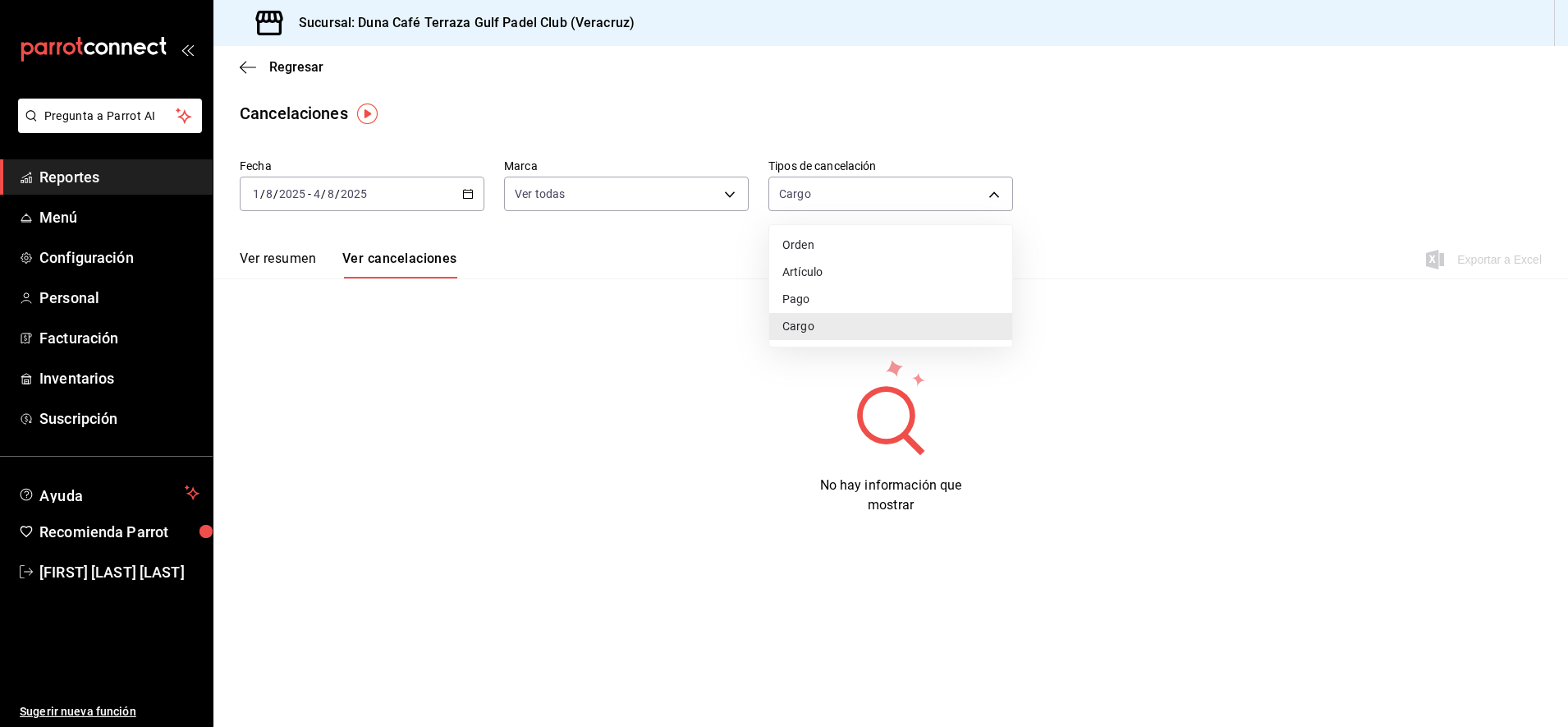 click on "Pago" at bounding box center [891, 299] 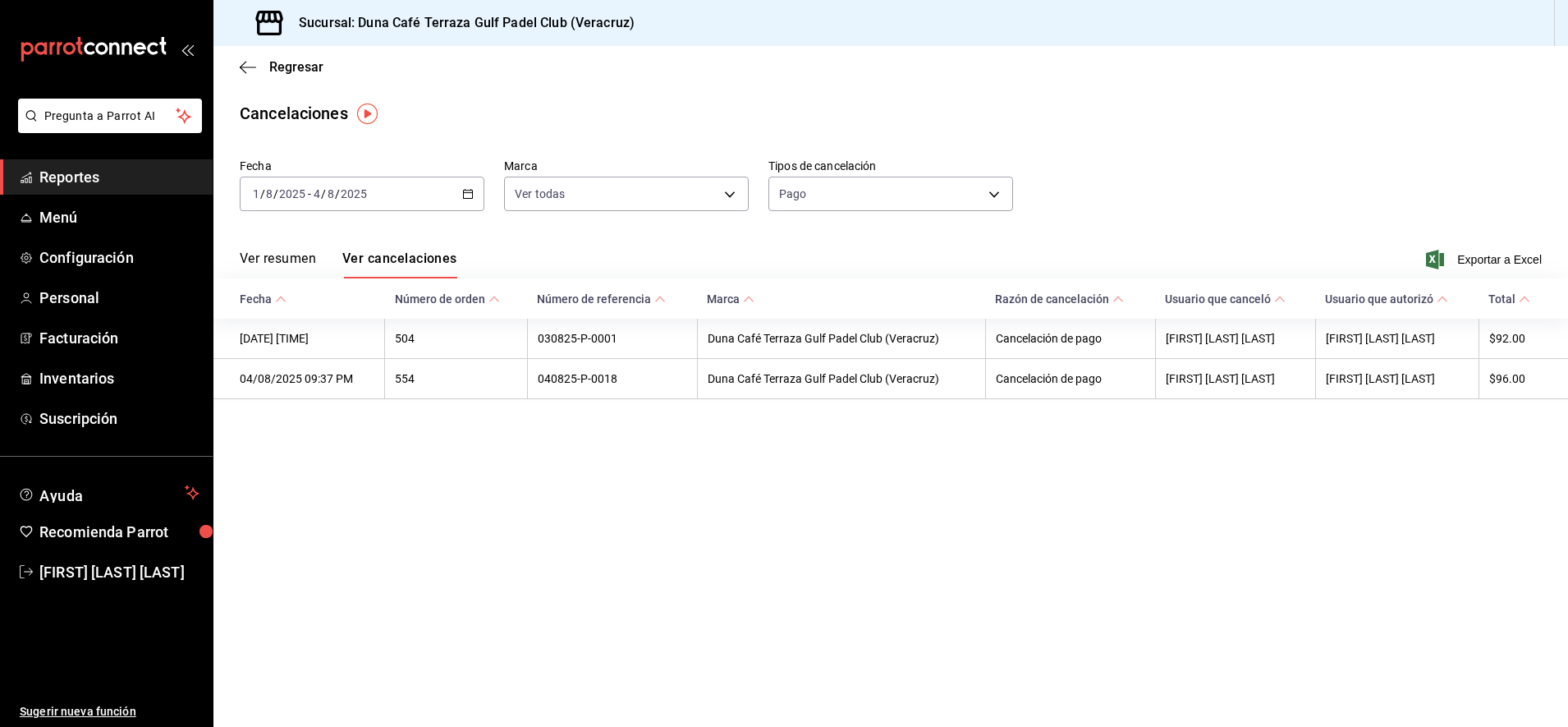 click on "Regresar" at bounding box center (891, 67) 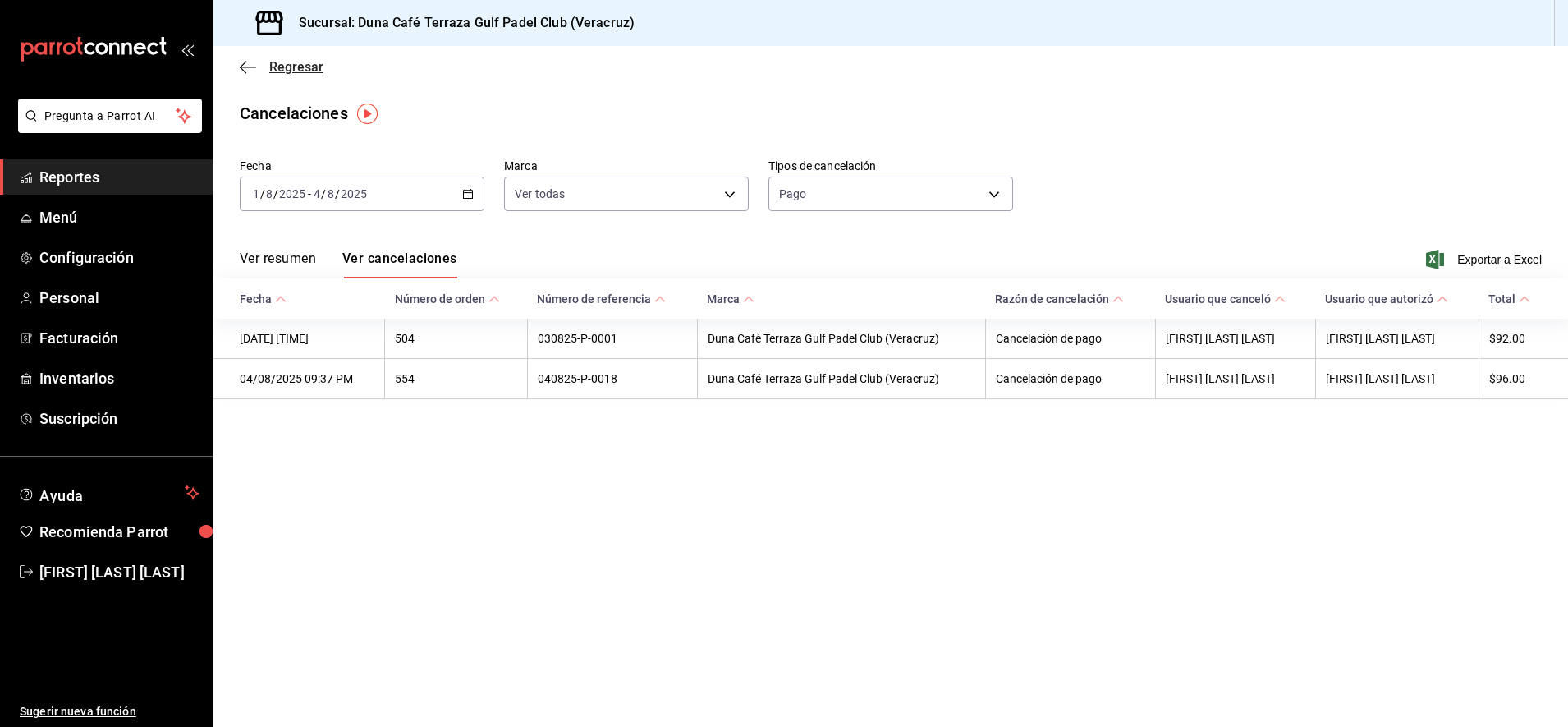 click on "Regresar" at bounding box center [282, 67] 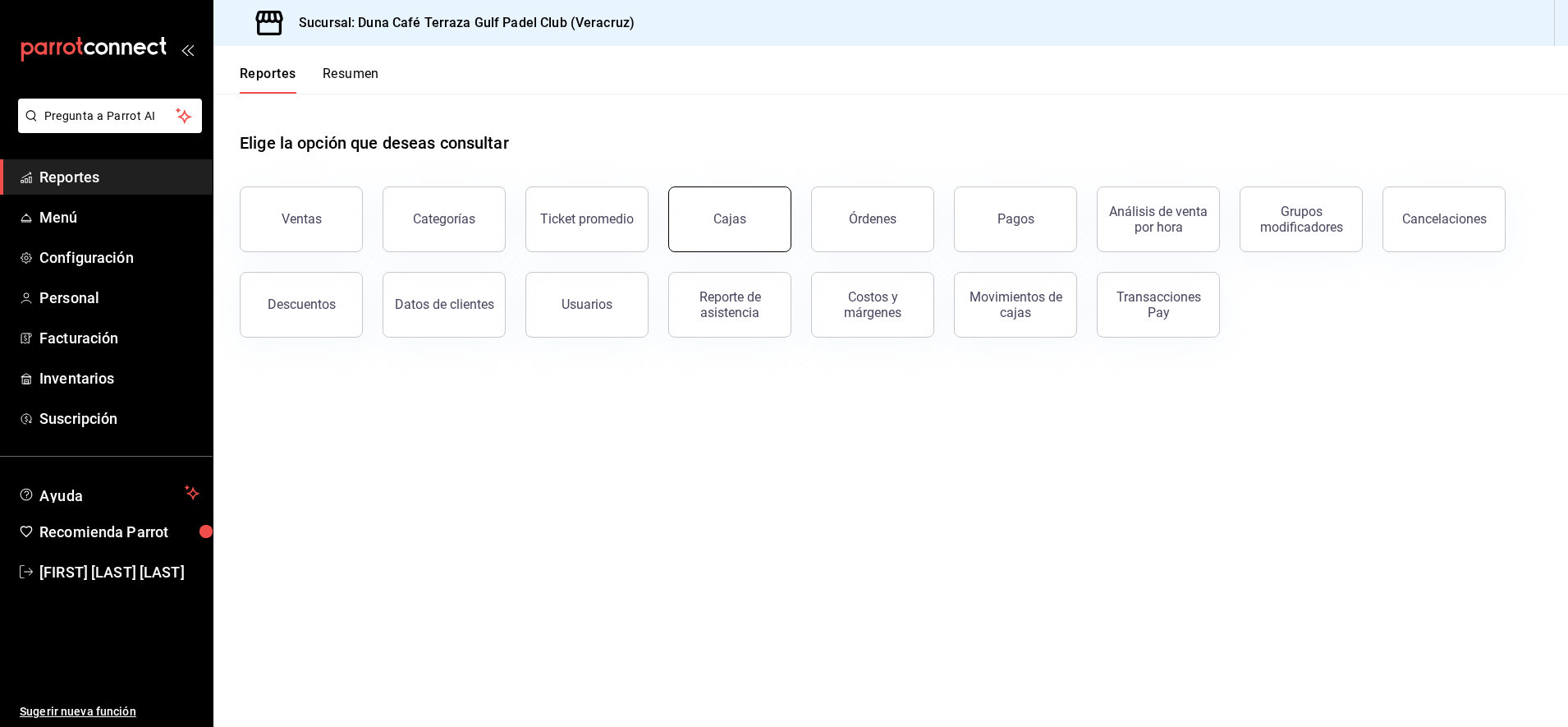 click on "Cajas" at bounding box center [730, 219] 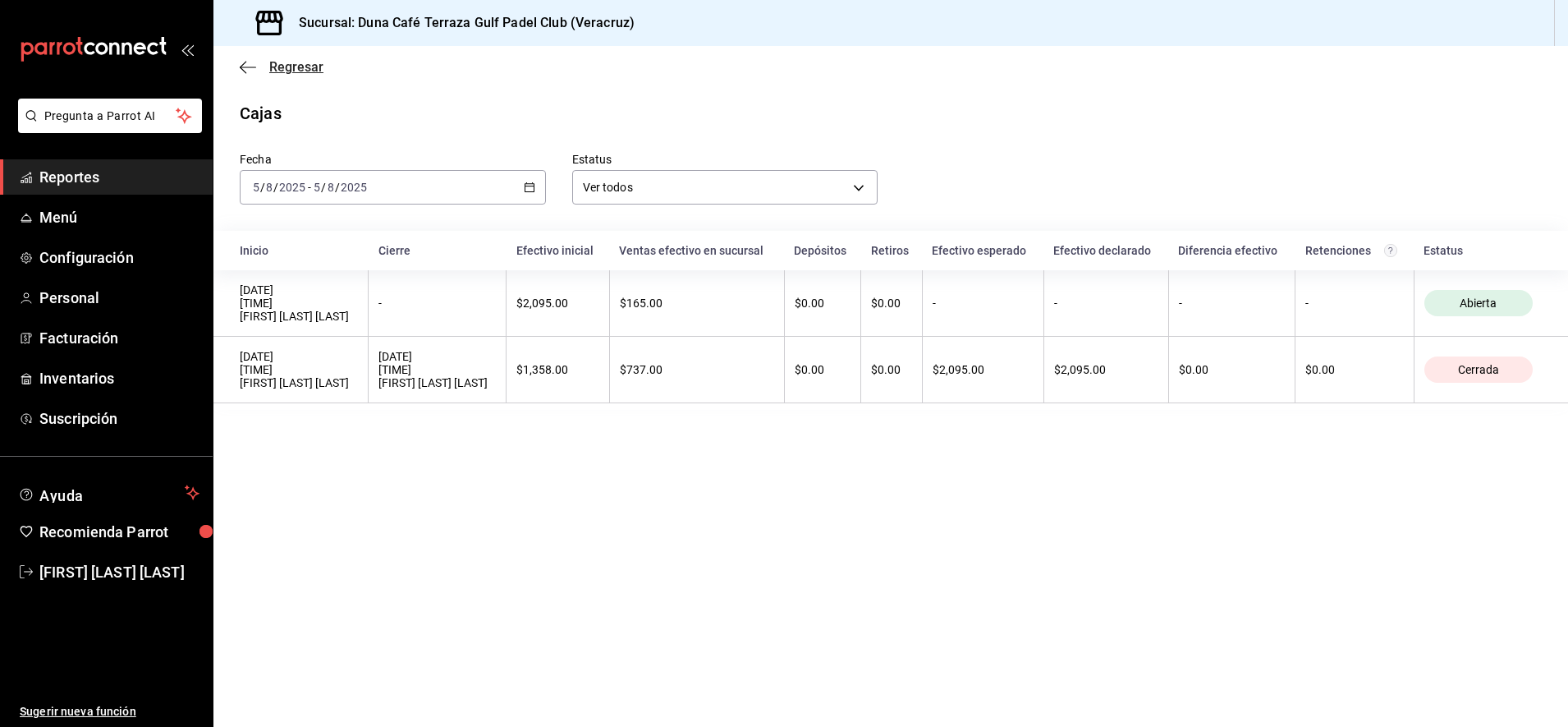 click 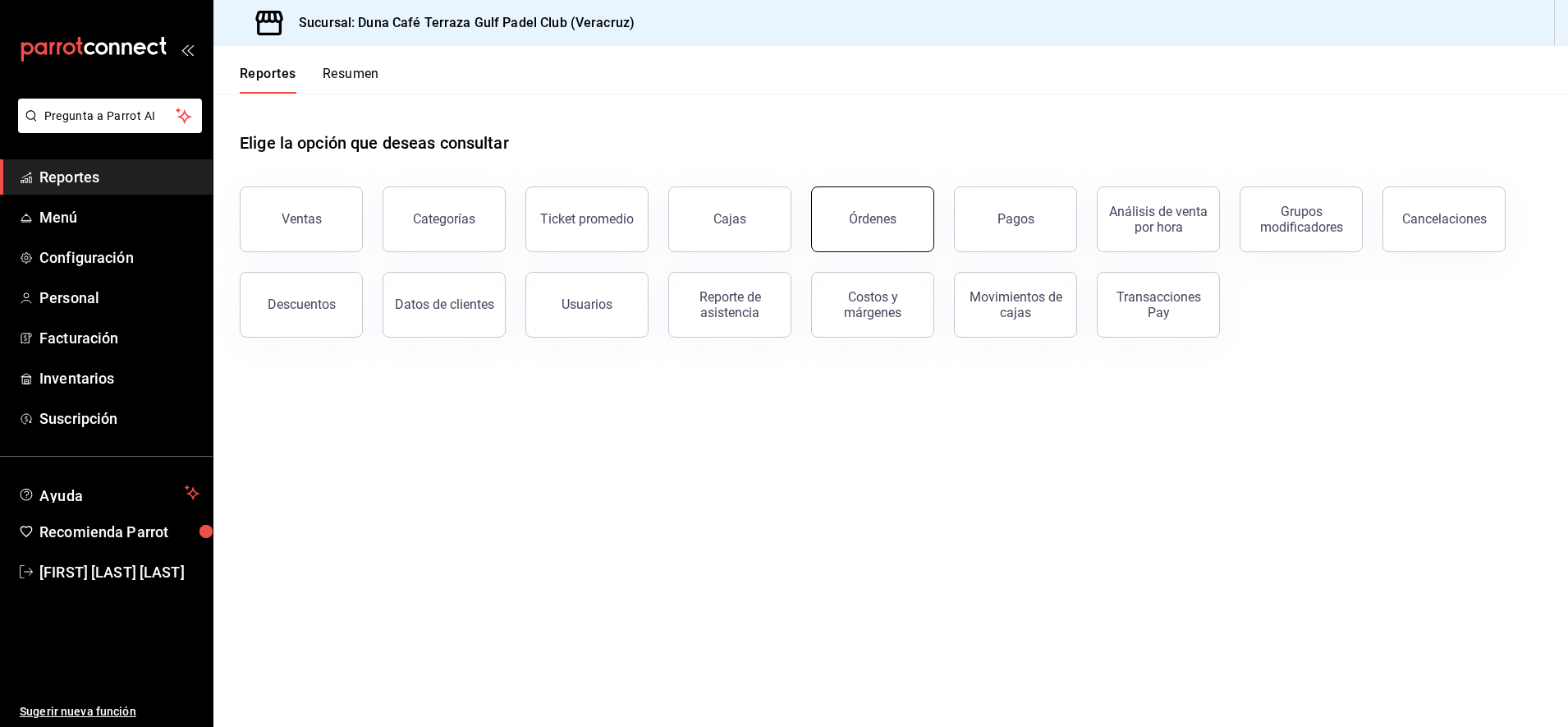 click on "Órdenes" at bounding box center [873, 219] 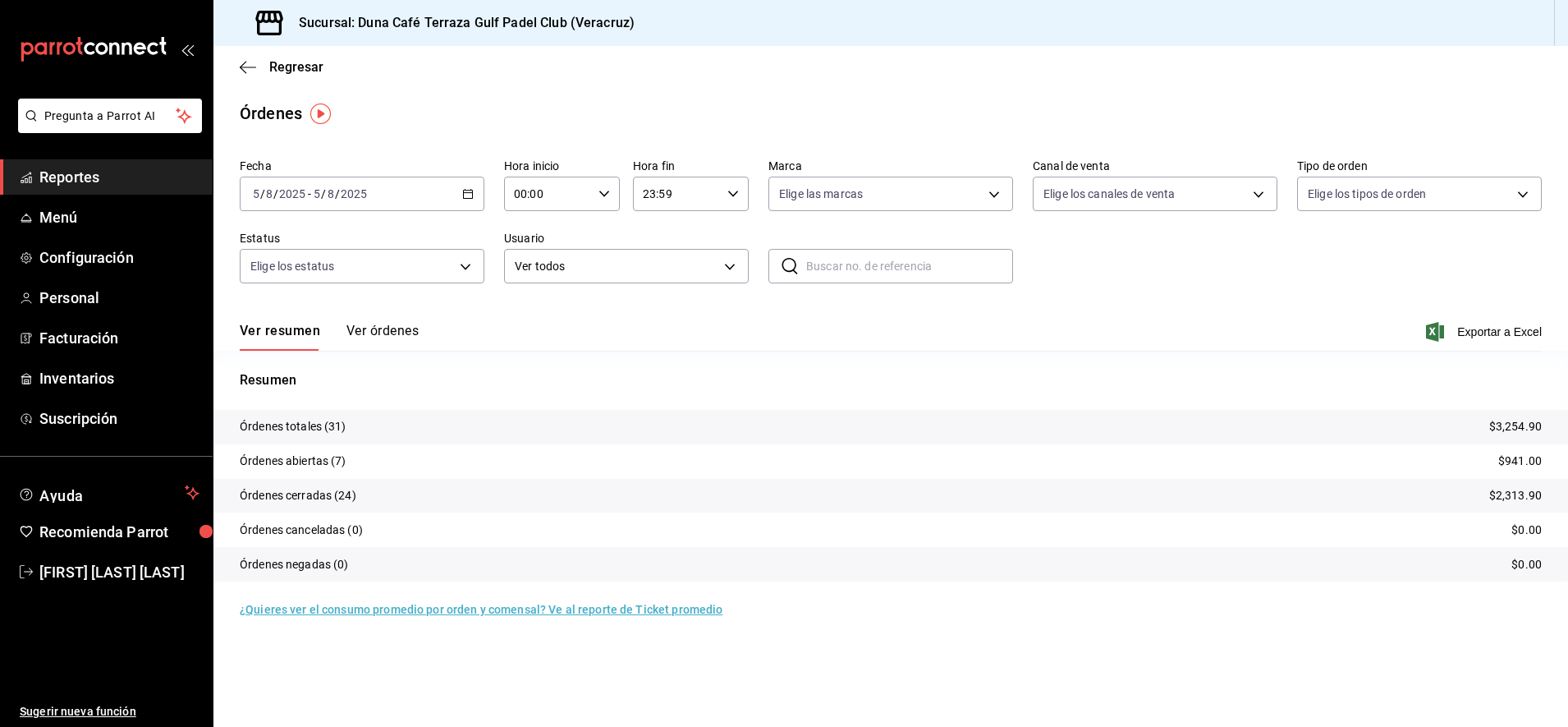 click on "Reportes" at bounding box center (119, 177) 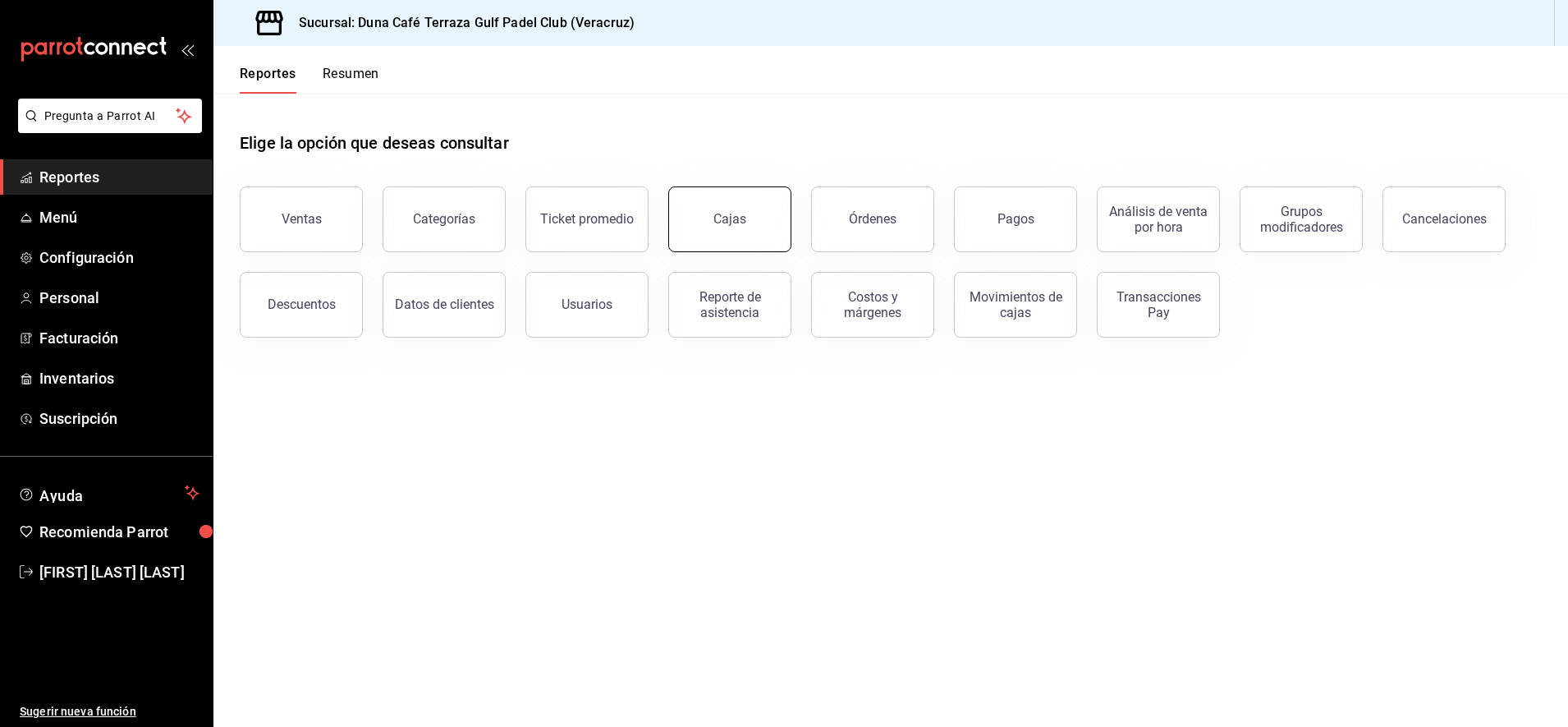 click on "Cajas" at bounding box center (730, 219) 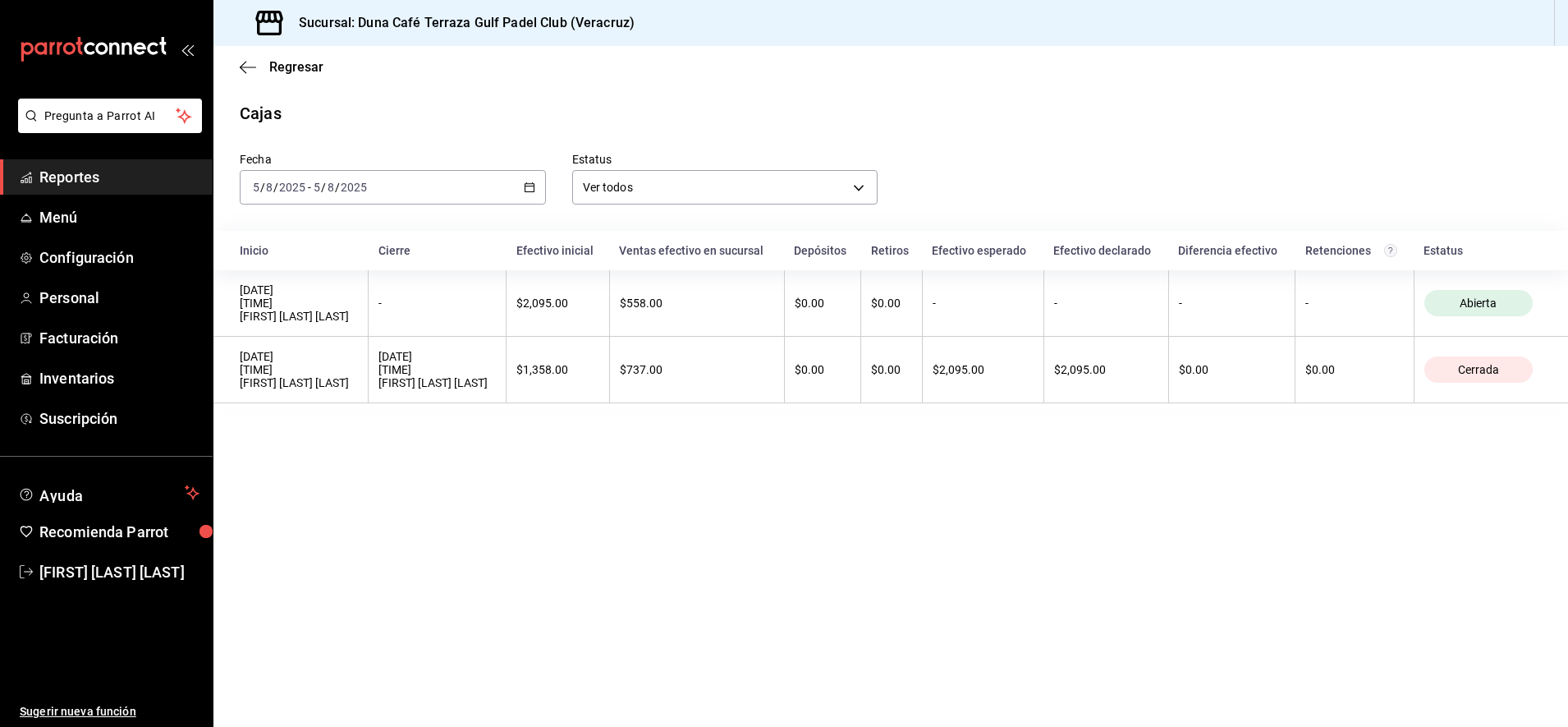click 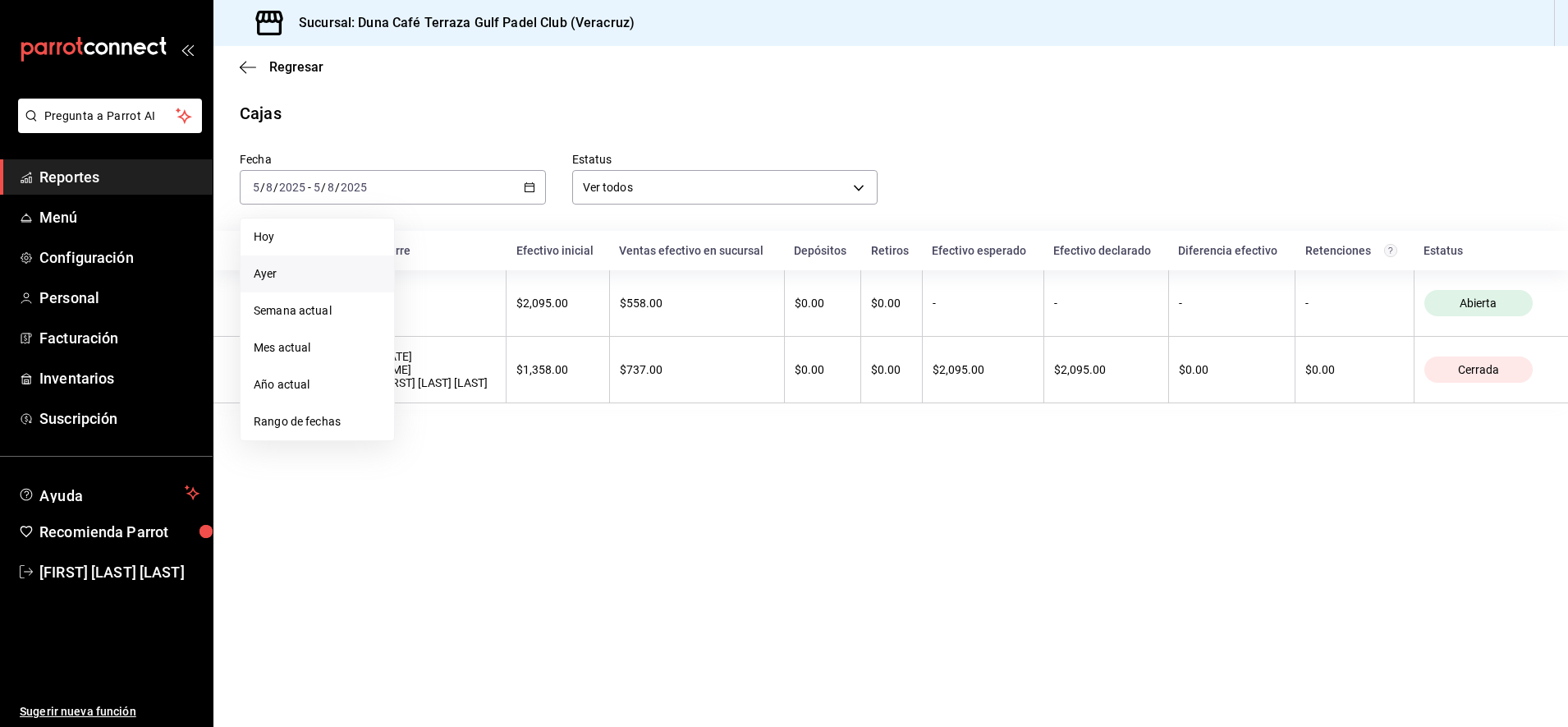 click on "Ayer" at bounding box center [317, 274] 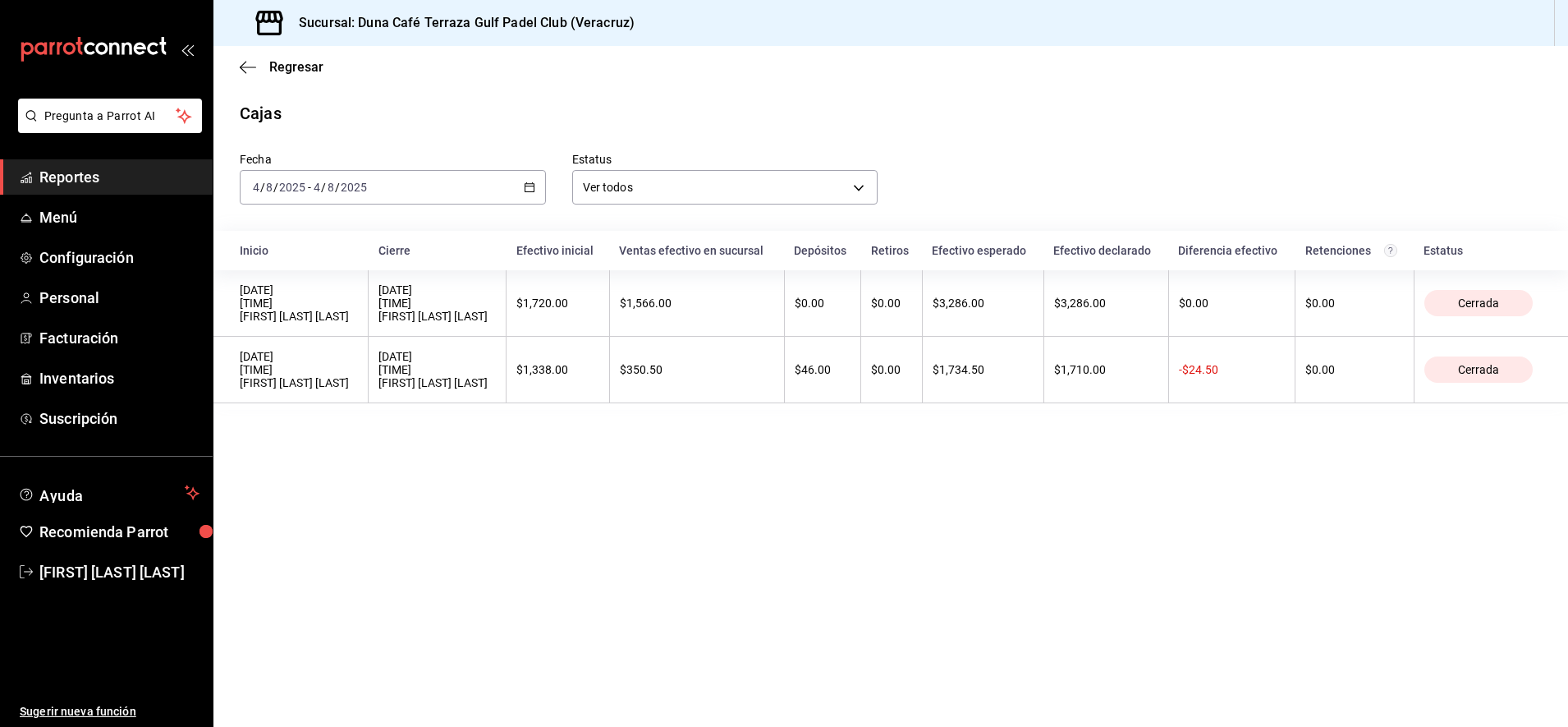 click on "Reportes" at bounding box center [119, 177] 